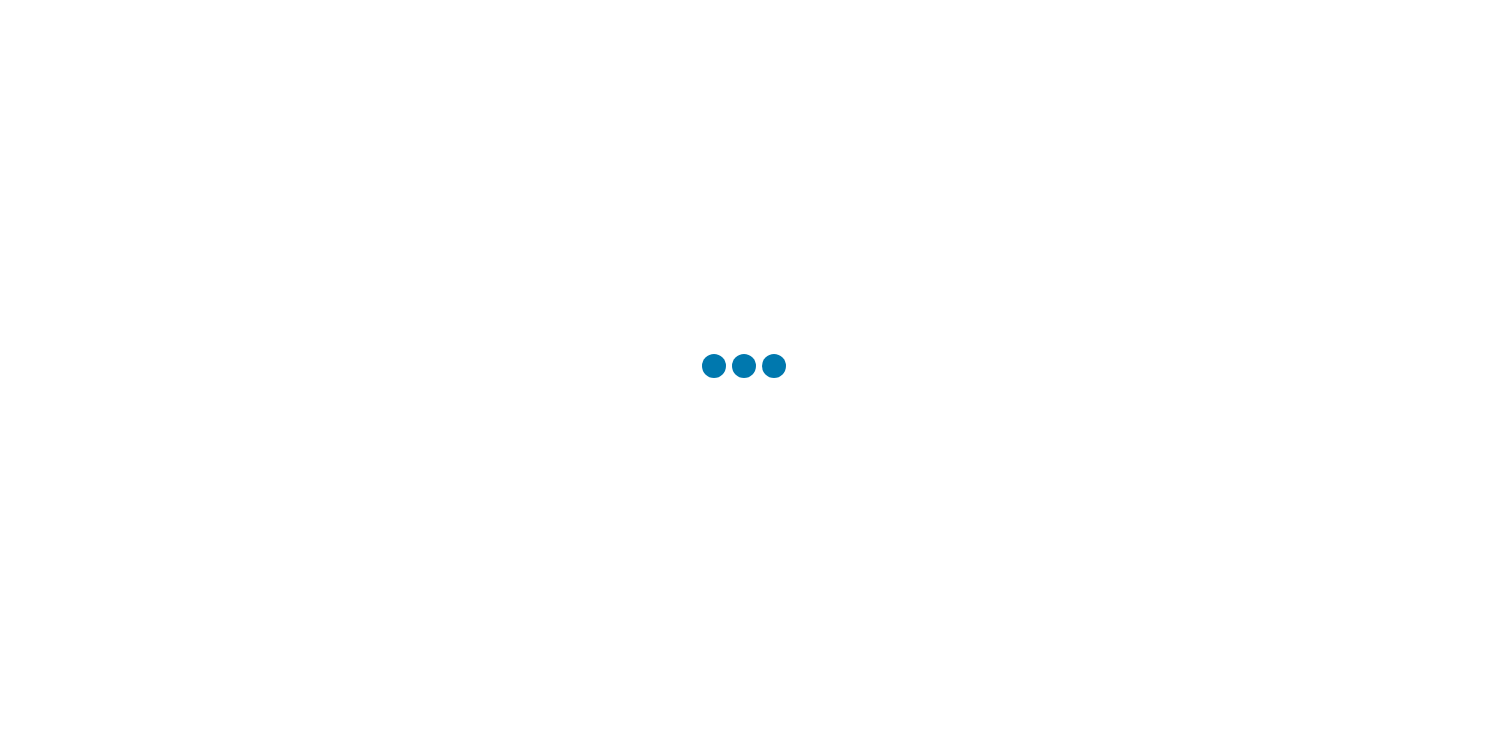 scroll, scrollTop: 0, scrollLeft: 0, axis: both 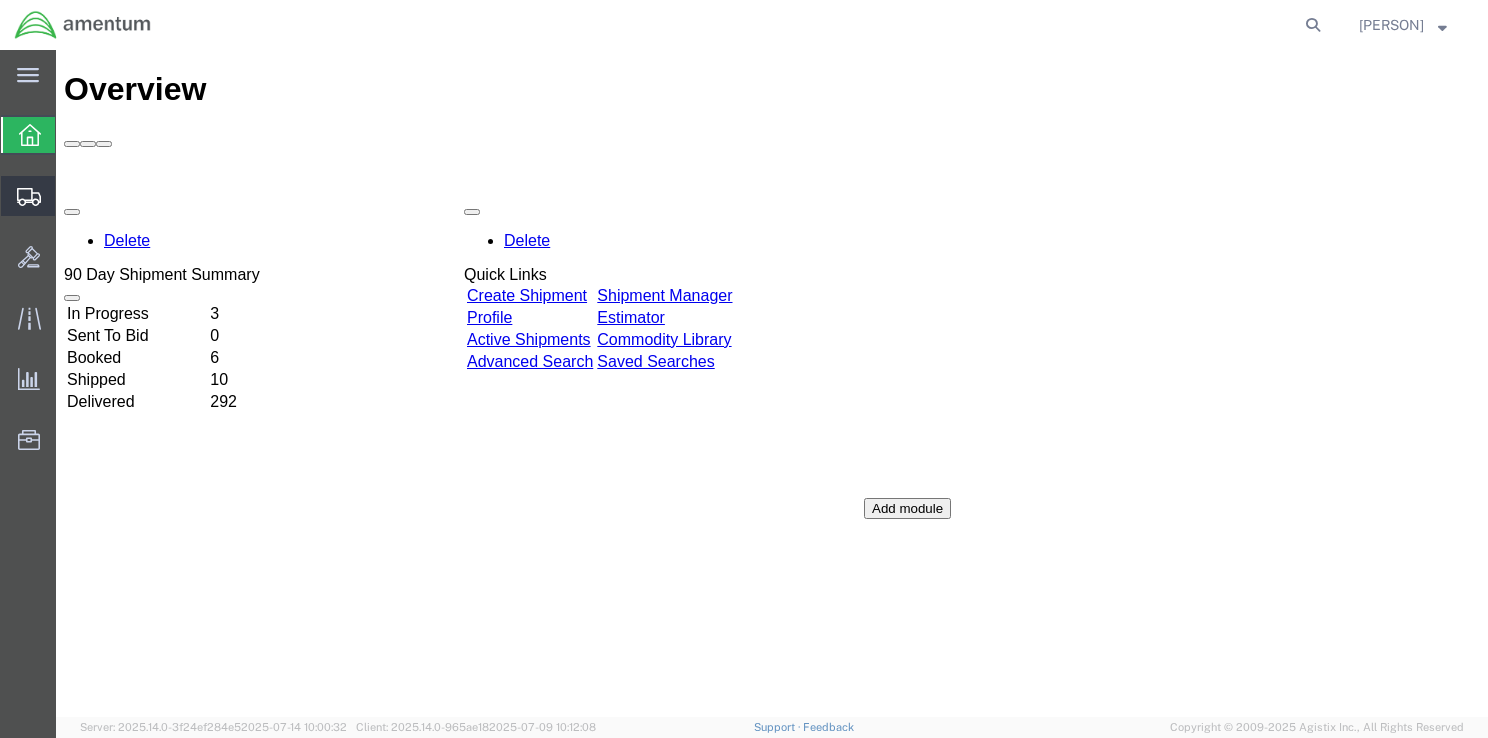 click on "Shipments" 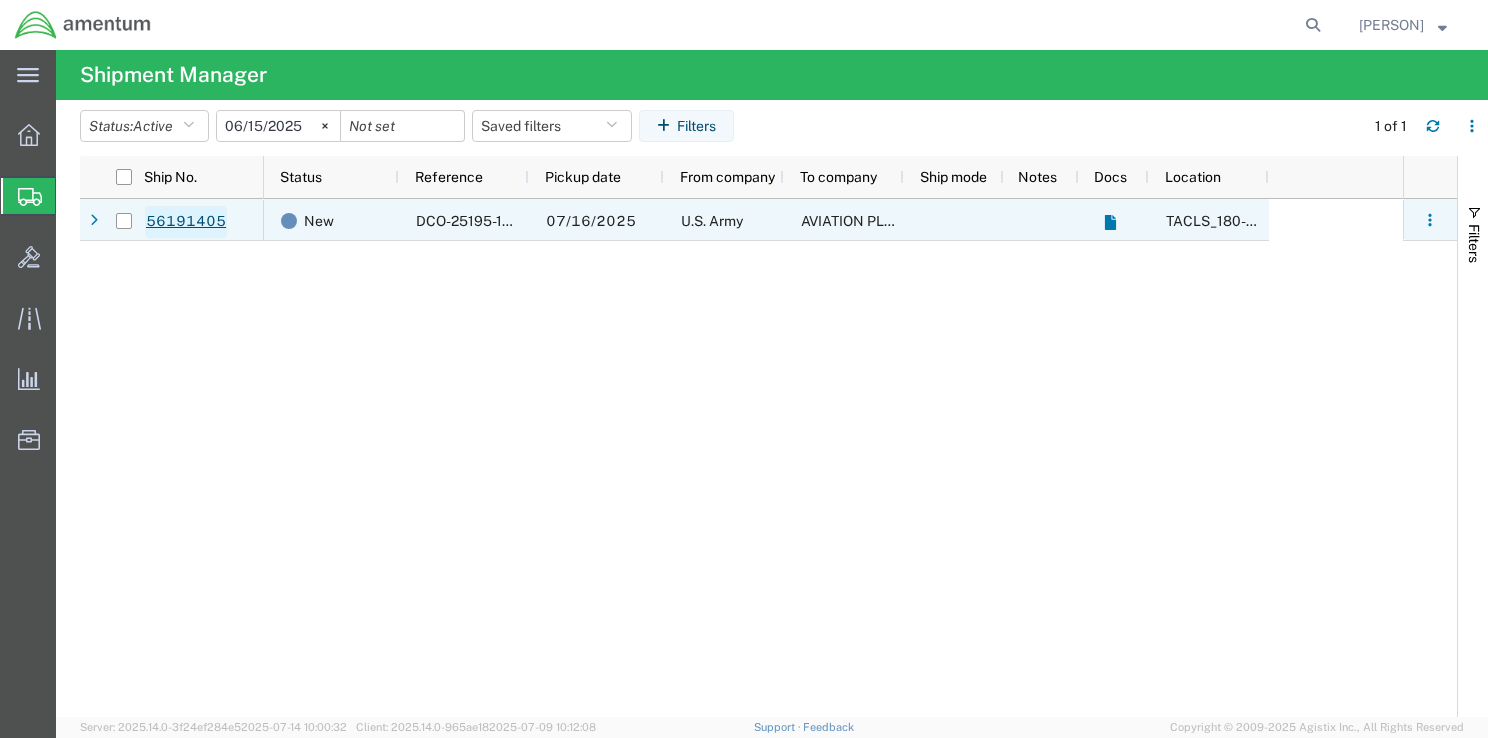 click on "56191405" 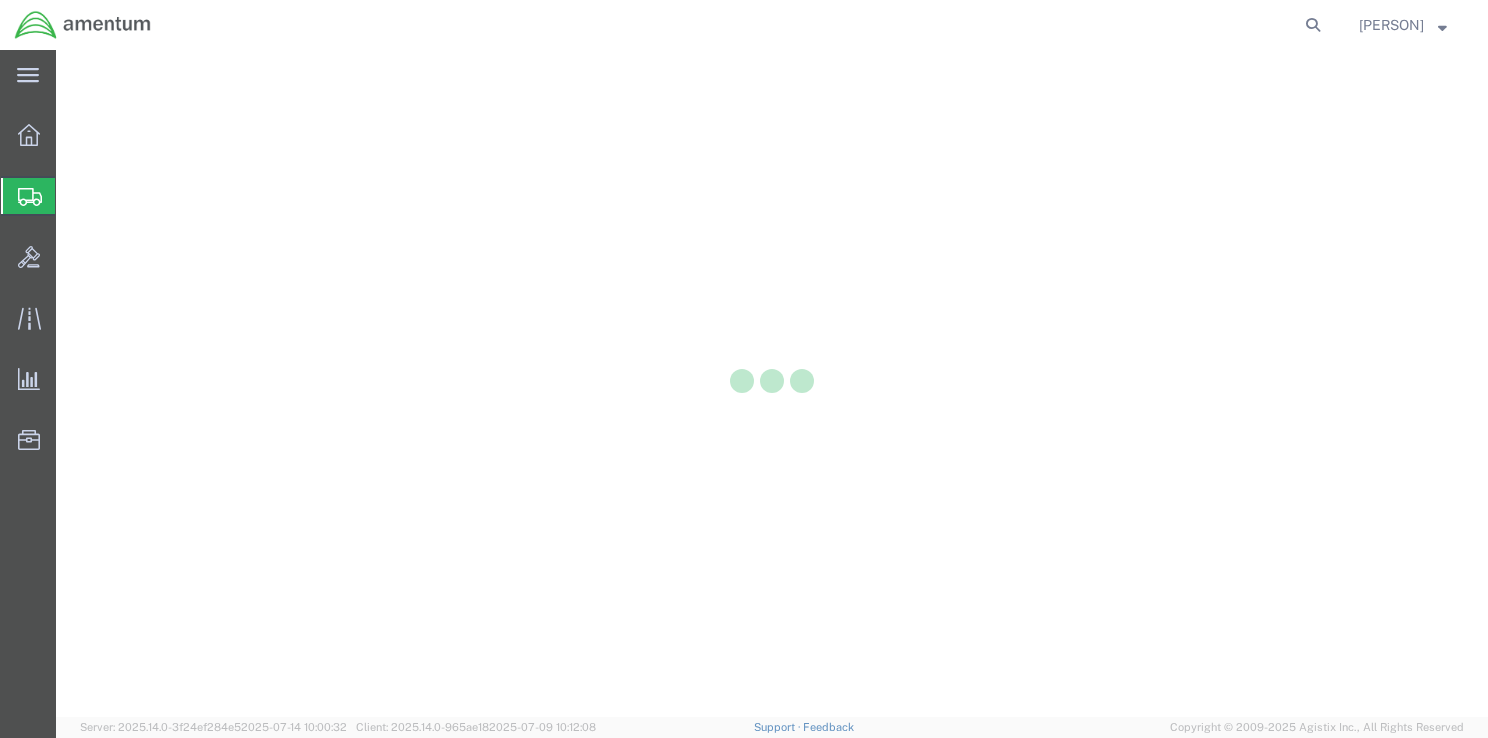 scroll, scrollTop: 0, scrollLeft: 0, axis: both 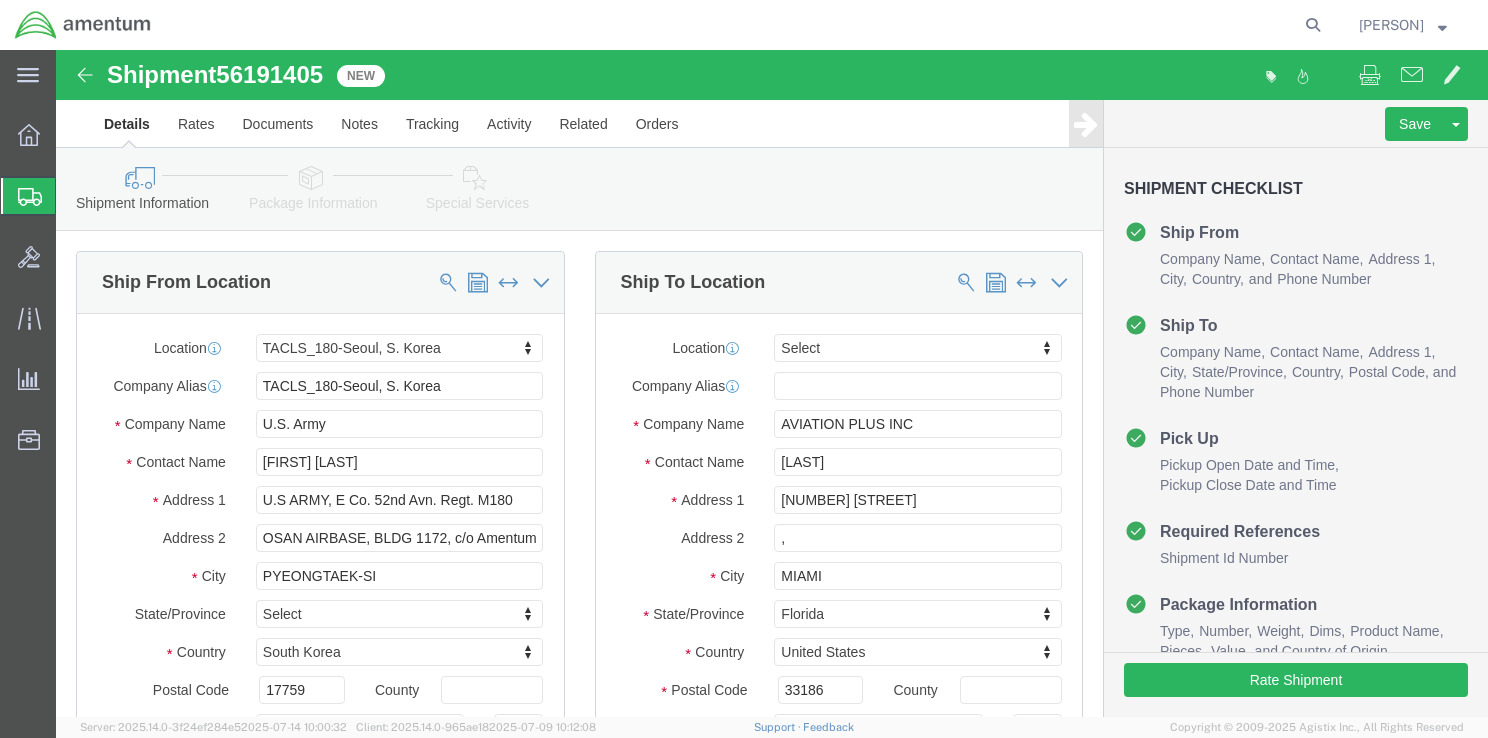 select on "42679" 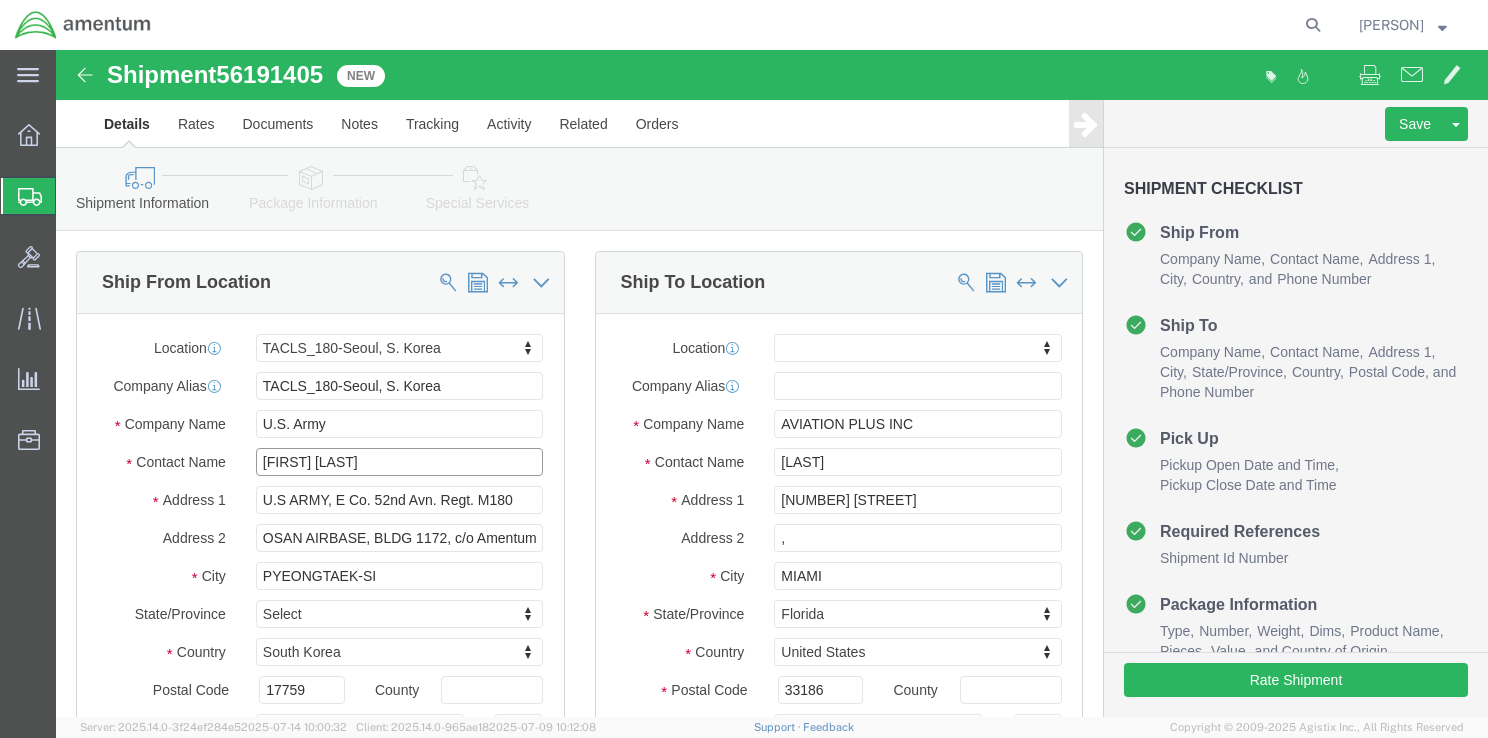 drag, startPoint x: 296, startPoint y: 416, endPoint x: 146, endPoint y: 419, distance: 150.03 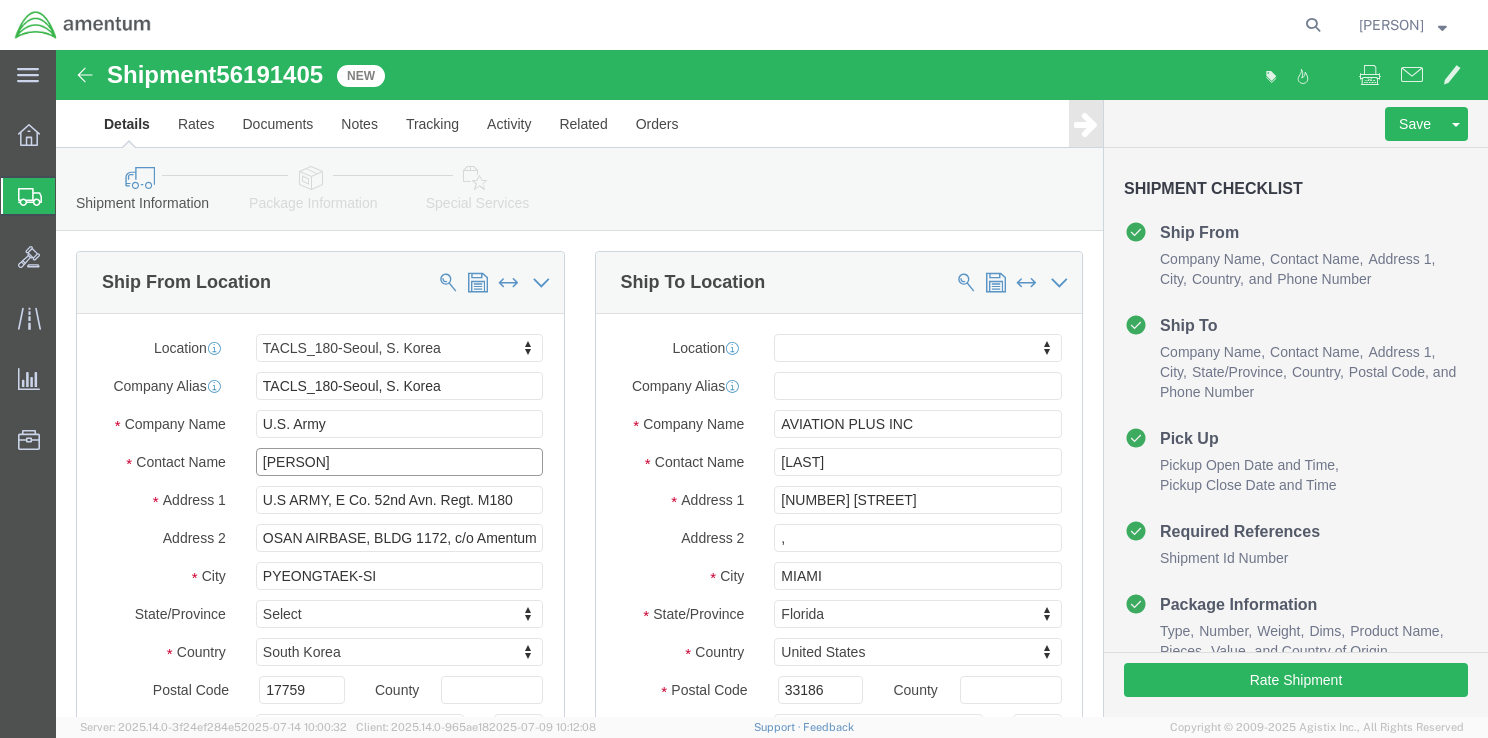 type on "[PERSON]" 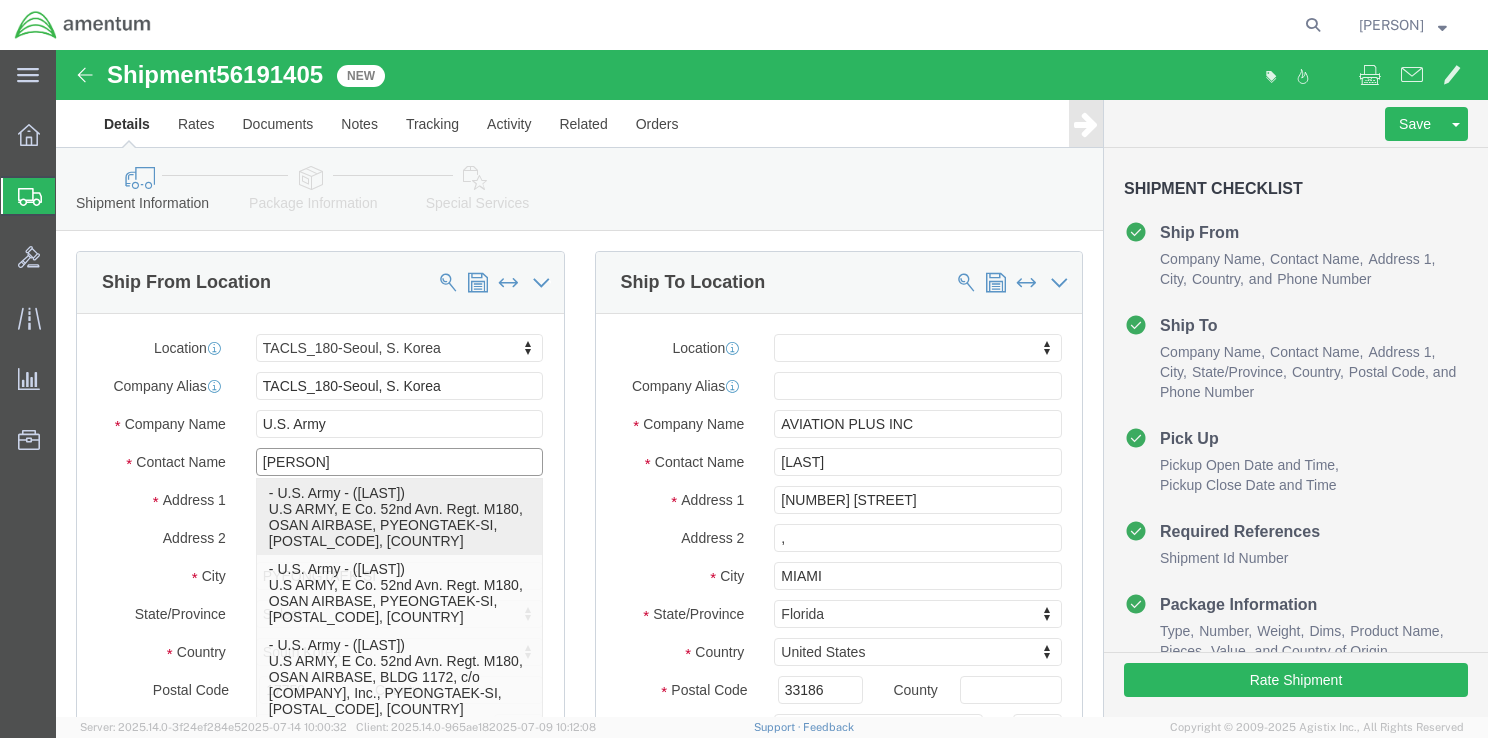 click on "- U.S. Army - ([PERSON]) U.S ARMY, E Co. 52nd Avn. Regt. M180, BLDG 1172 OSAN AIRBASE, [CITY], 17759, KR" 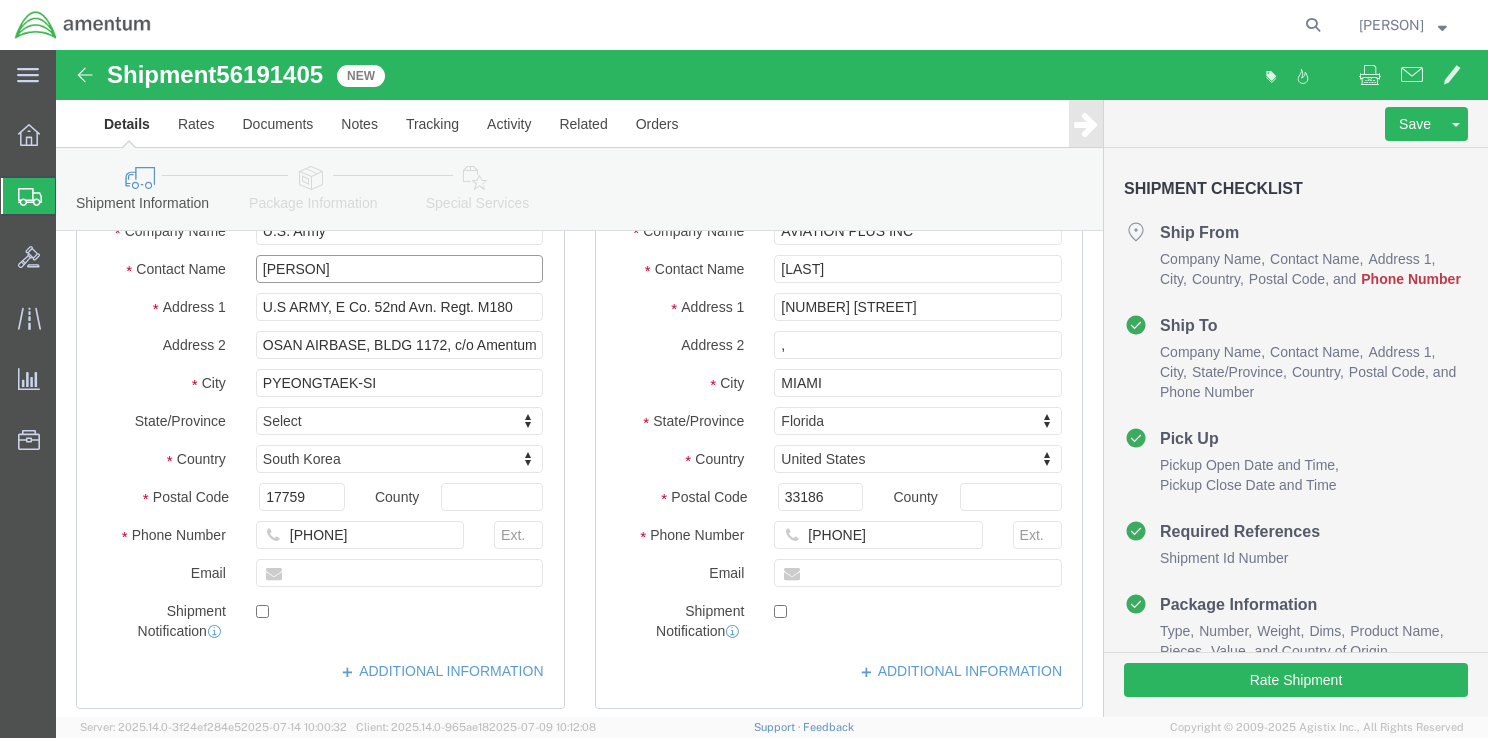 scroll, scrollTop: 200, scrollLeft: 0, axis: vertical 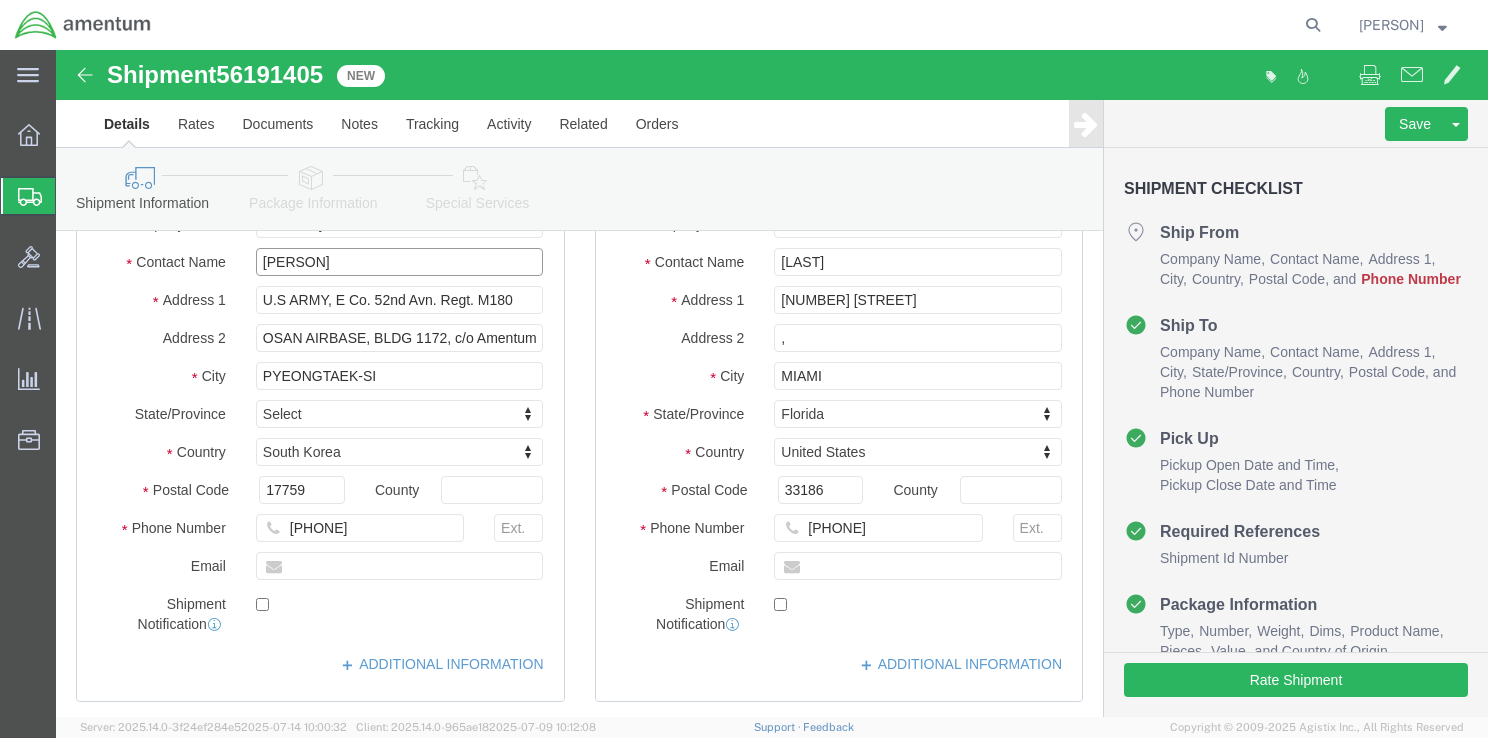 type on "[PERSON]" 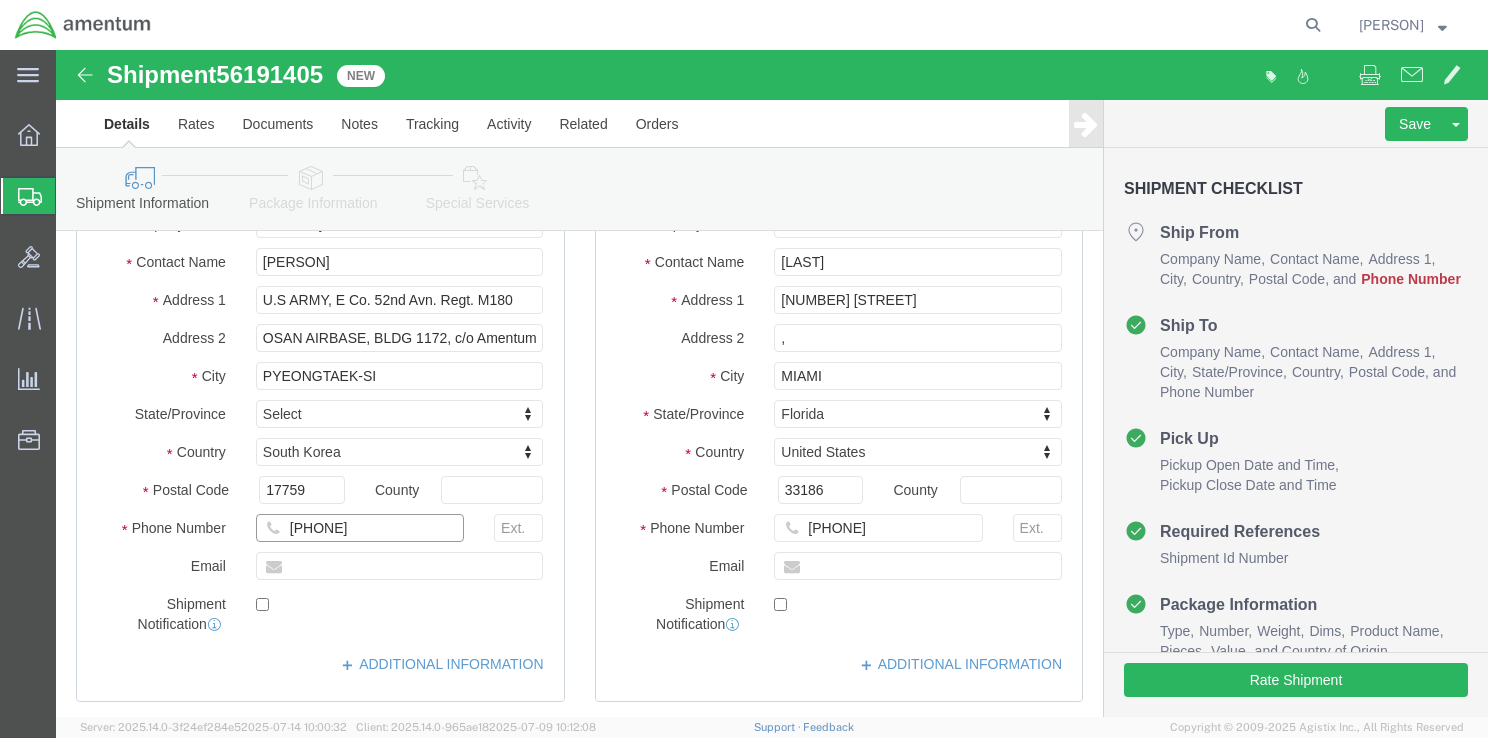 click on "[PHONE]" 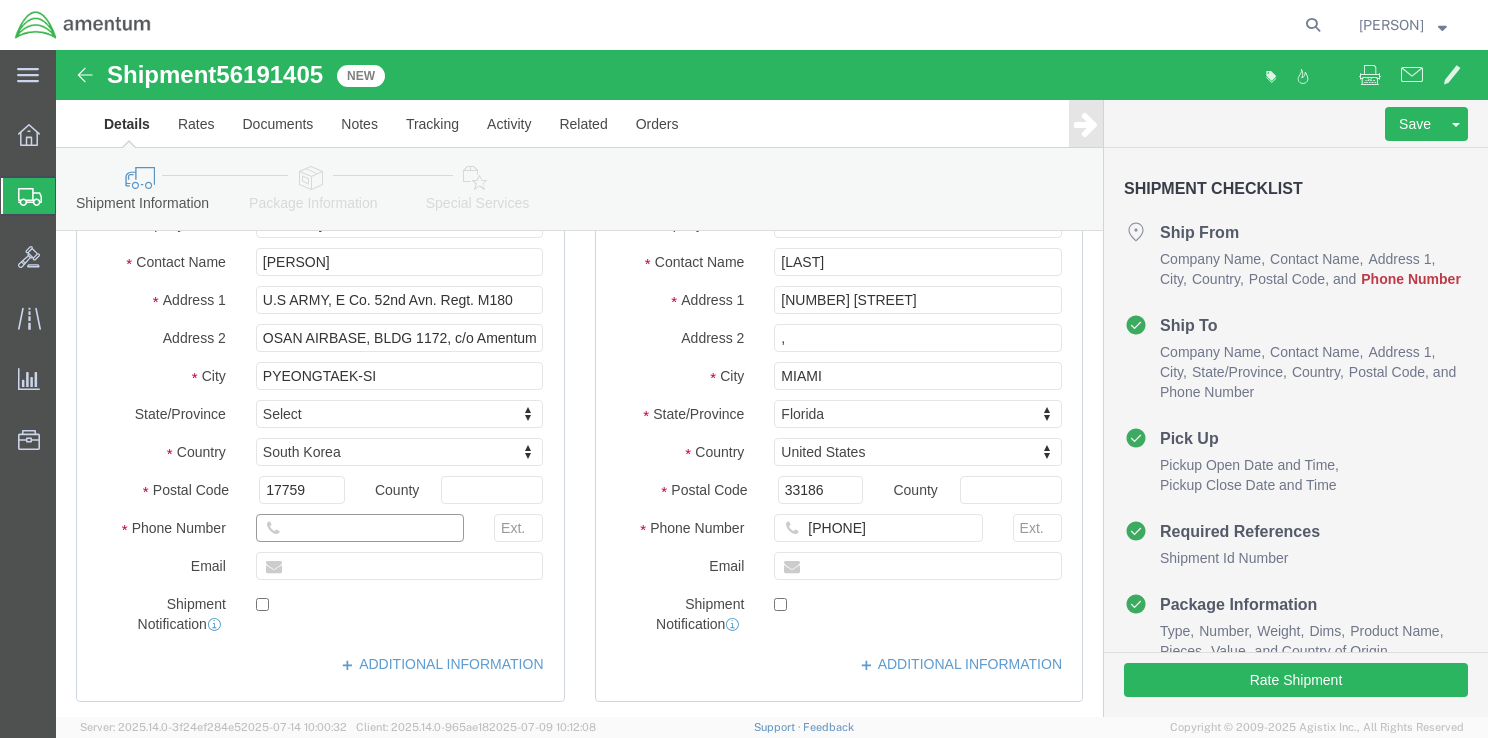 type on "[PHONE]" 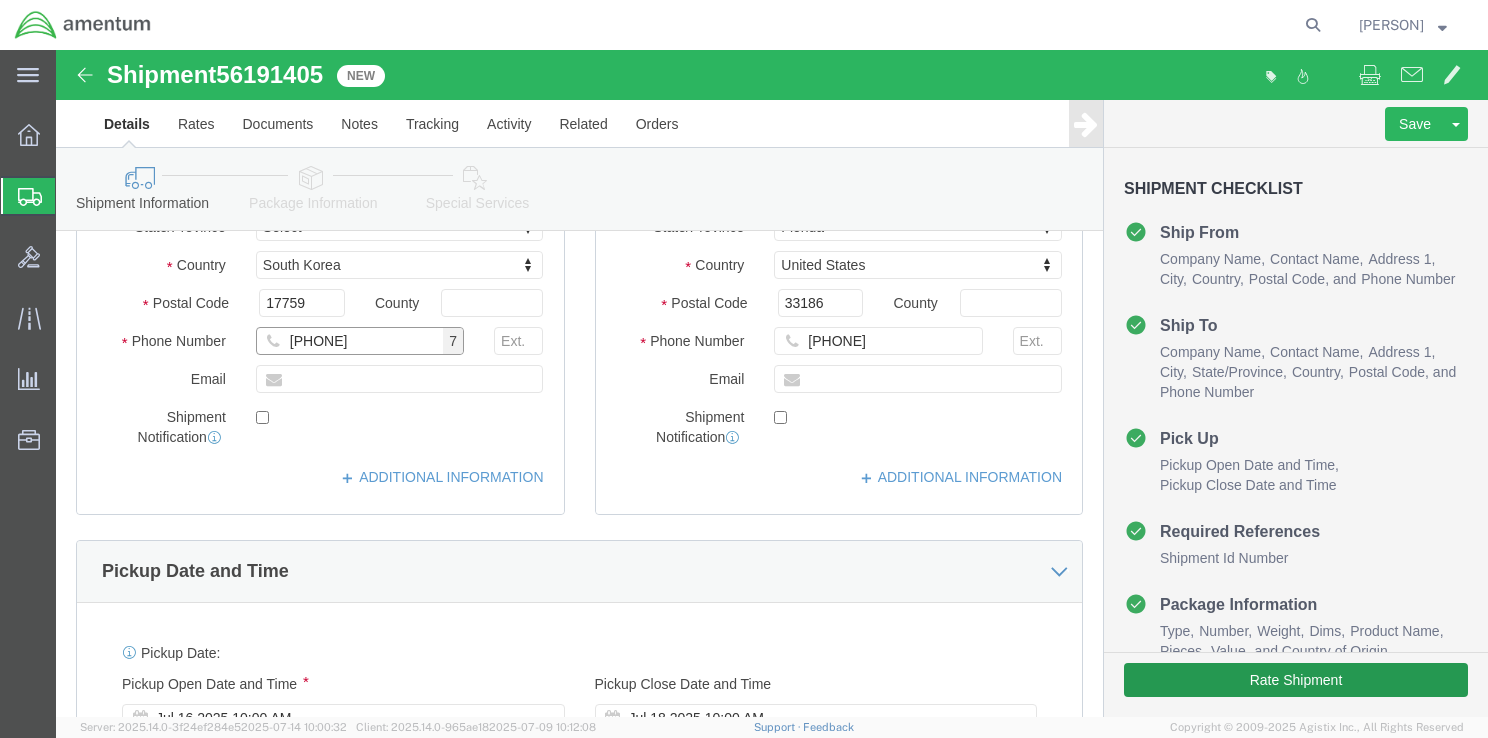 scroll, scrollTop: 400, scrollLeft: 0, axis: vertical 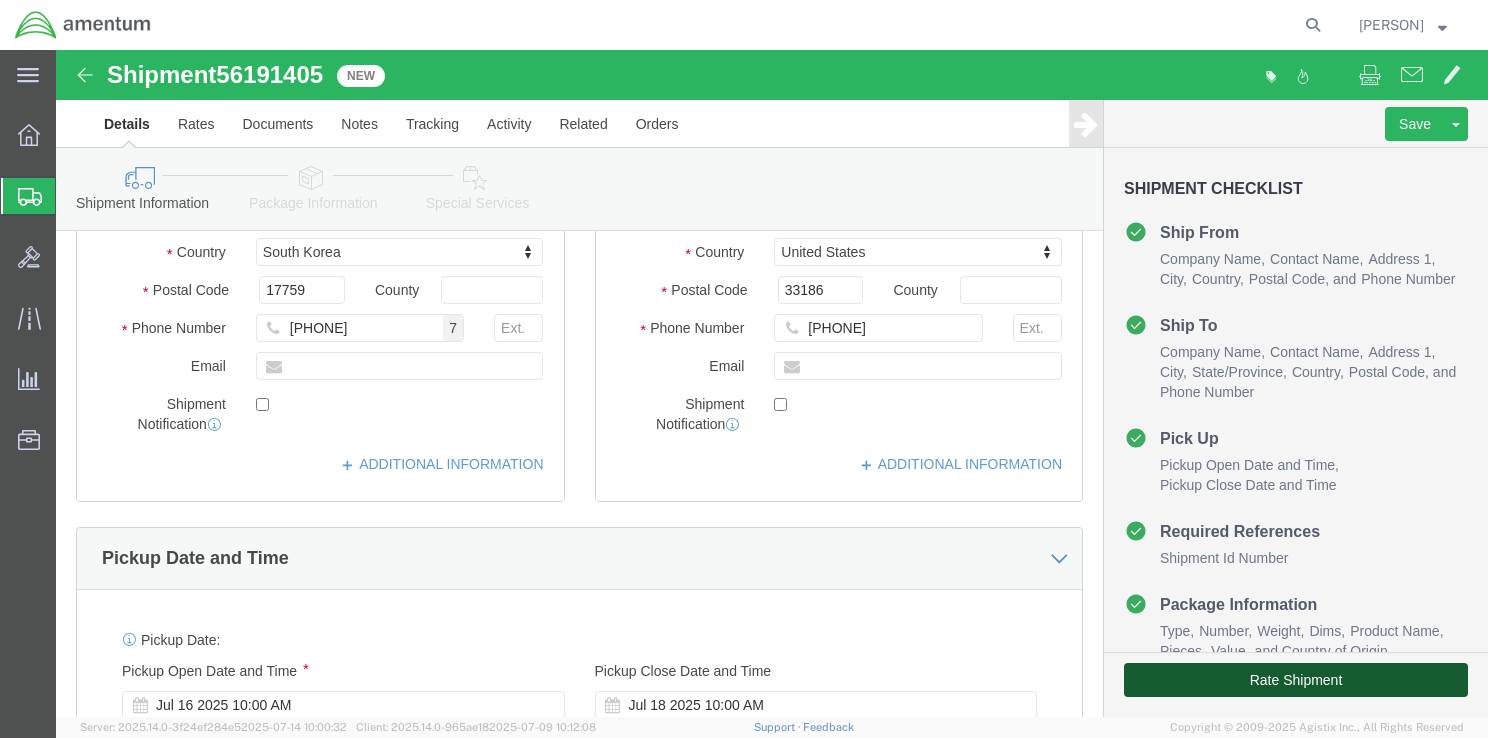 click on "Rate Shipment" 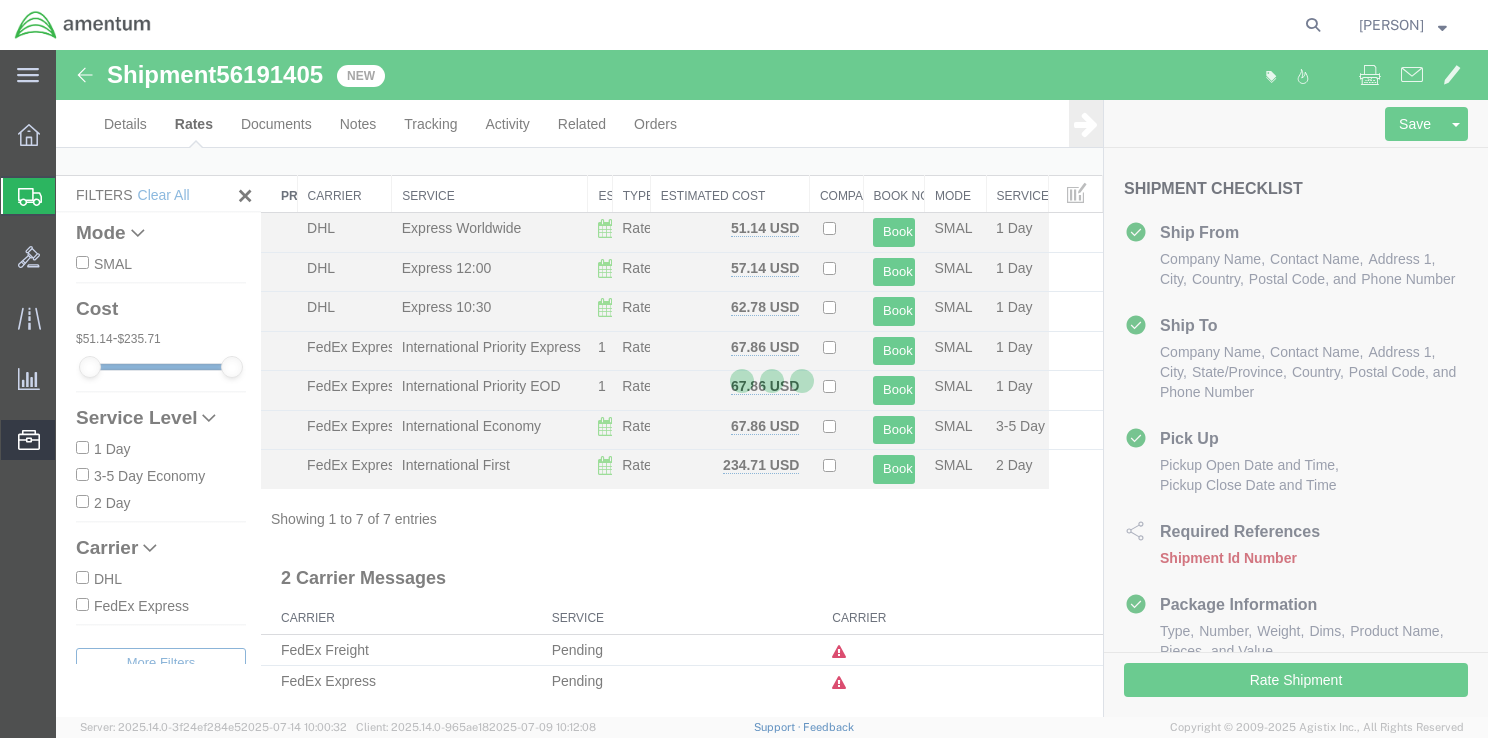 scroll, scrollTop: 11, scrollLeft: 0, axis: vertical 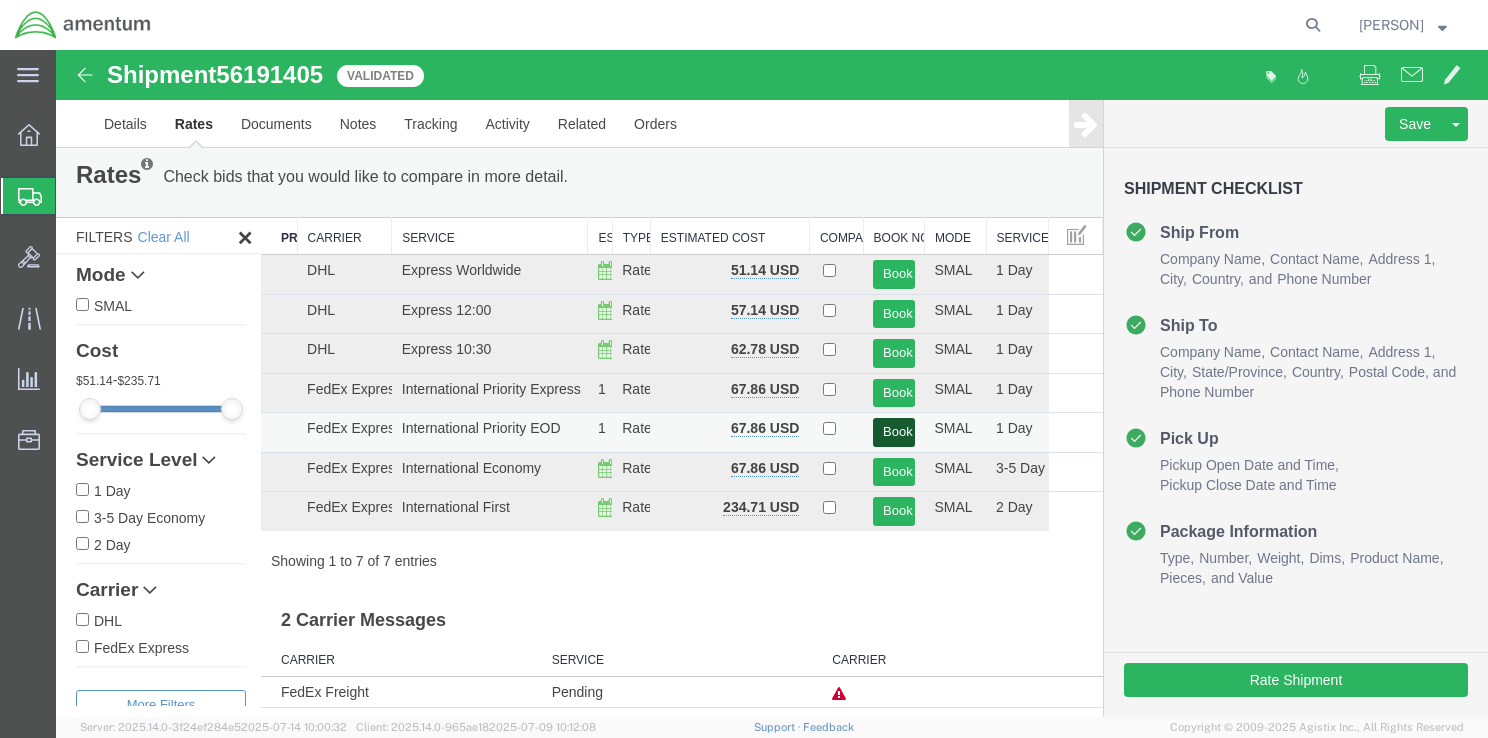 click on "Book" at bounding box center [893, 432] 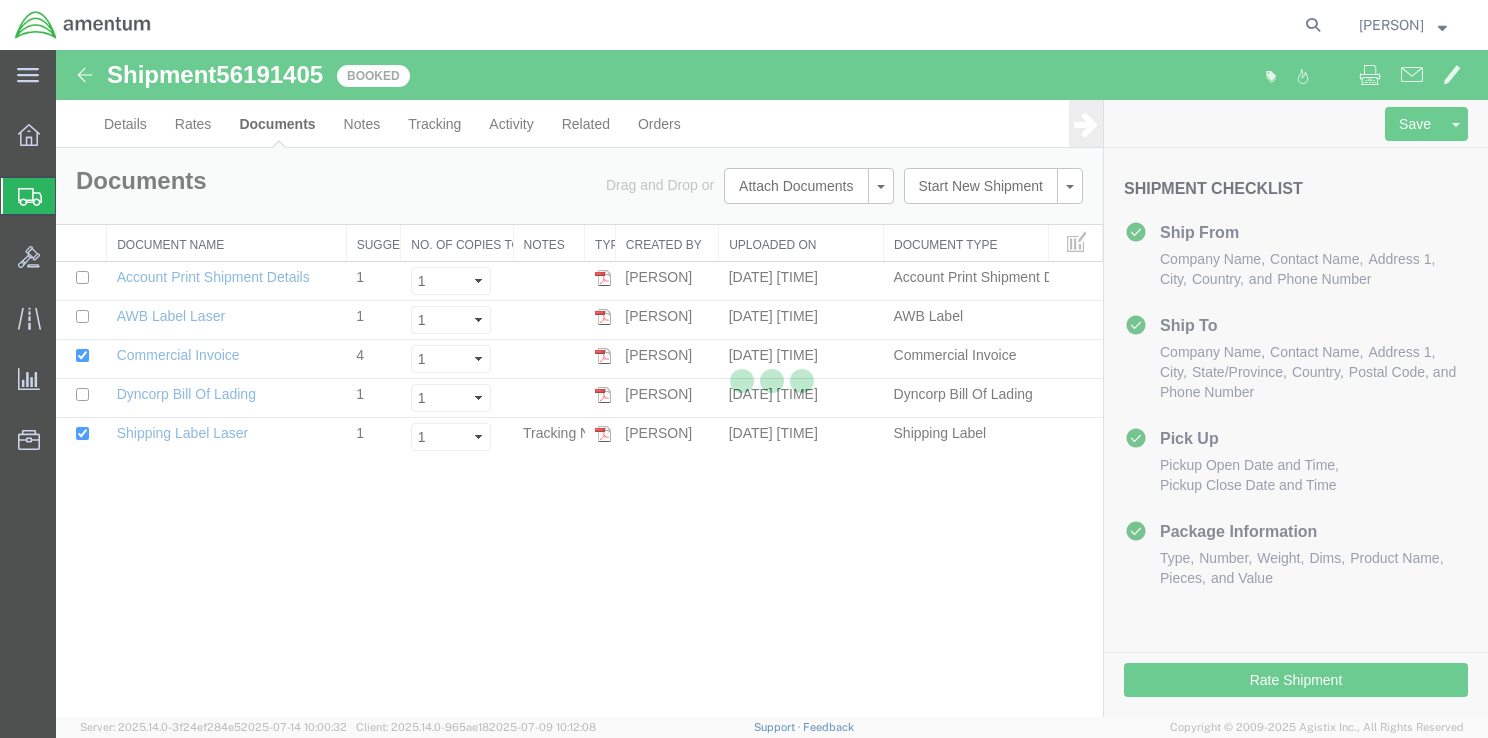 scroll, scrollTop: 0, scrollLeft: 0, axis: both 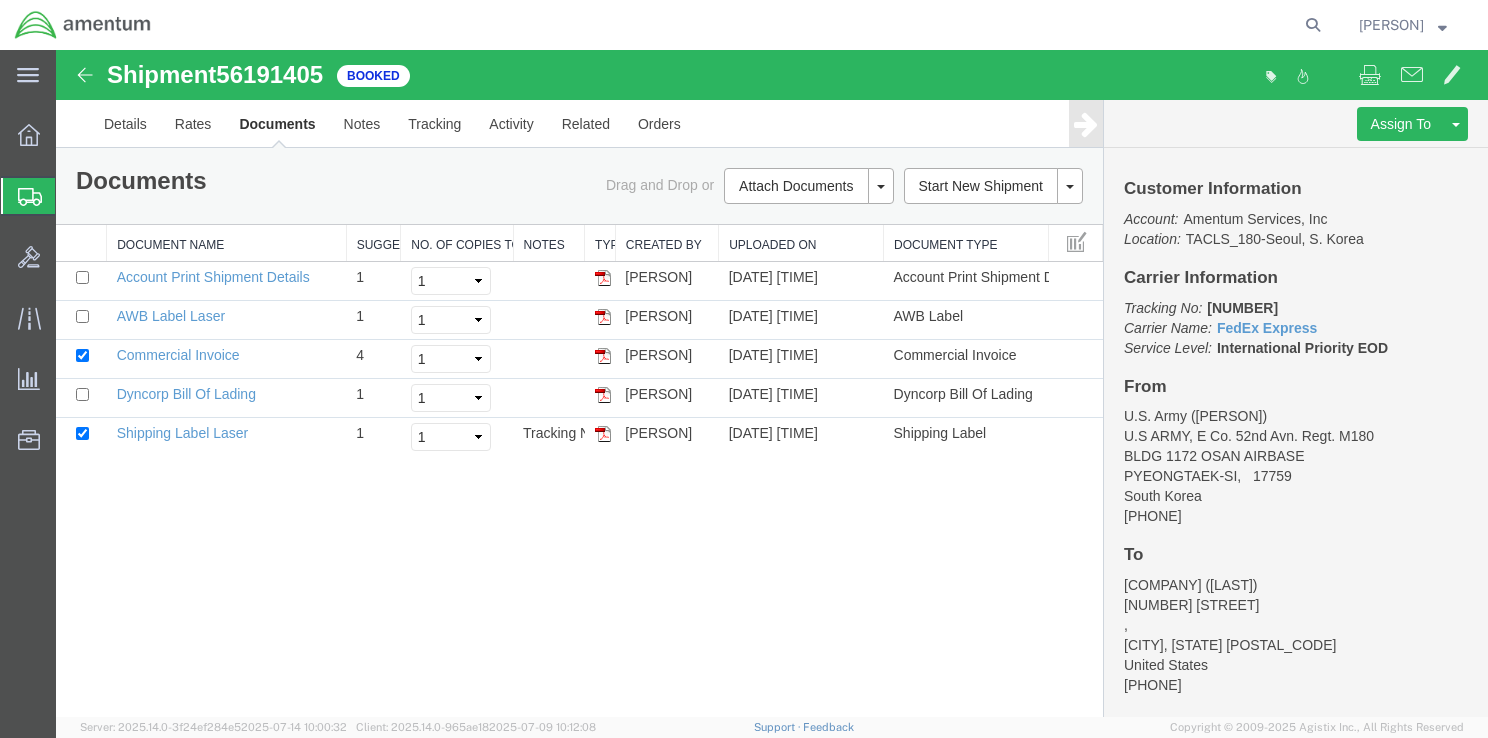 click on "Shipment  [NUMBER]
of
5   Booked
Details Rates Documents Notes Tracking Activity Related Orders
Assign To
Clone Shipment
Save As Template
Customer Information
Account: [COMPANY], Inc
Location: TACLS_180-[CITY], [COUNTRY]
Carrier Information
Tracking No: [NUMBER]
Carrier Name: FedEx Express FedEx Express
Service Level: International Priority EOD
From
U.S. Army ([LAST])
U.S ARMY, E Co. 52nd Avn. Regt. M180 BLDG 1172 OSAN AIRBASE PYEONGTAEK-SI,
[POSTAL_CODE]
South Korea
[PHONE]
To
[COMPANY] ([LAST])
[NUMBER] [STREET] , [CITY], [STATE] [POSTAL_CODE]
United States
[PHONE]
Other details
Reference: [CODE]
Ship Date: [DATE]
Mode: Small Parcel
Creator: [NUMBER] [COMPANY]
Creator: [COMPANY]@[COMPANY]..." at bounding box center [772, 383] 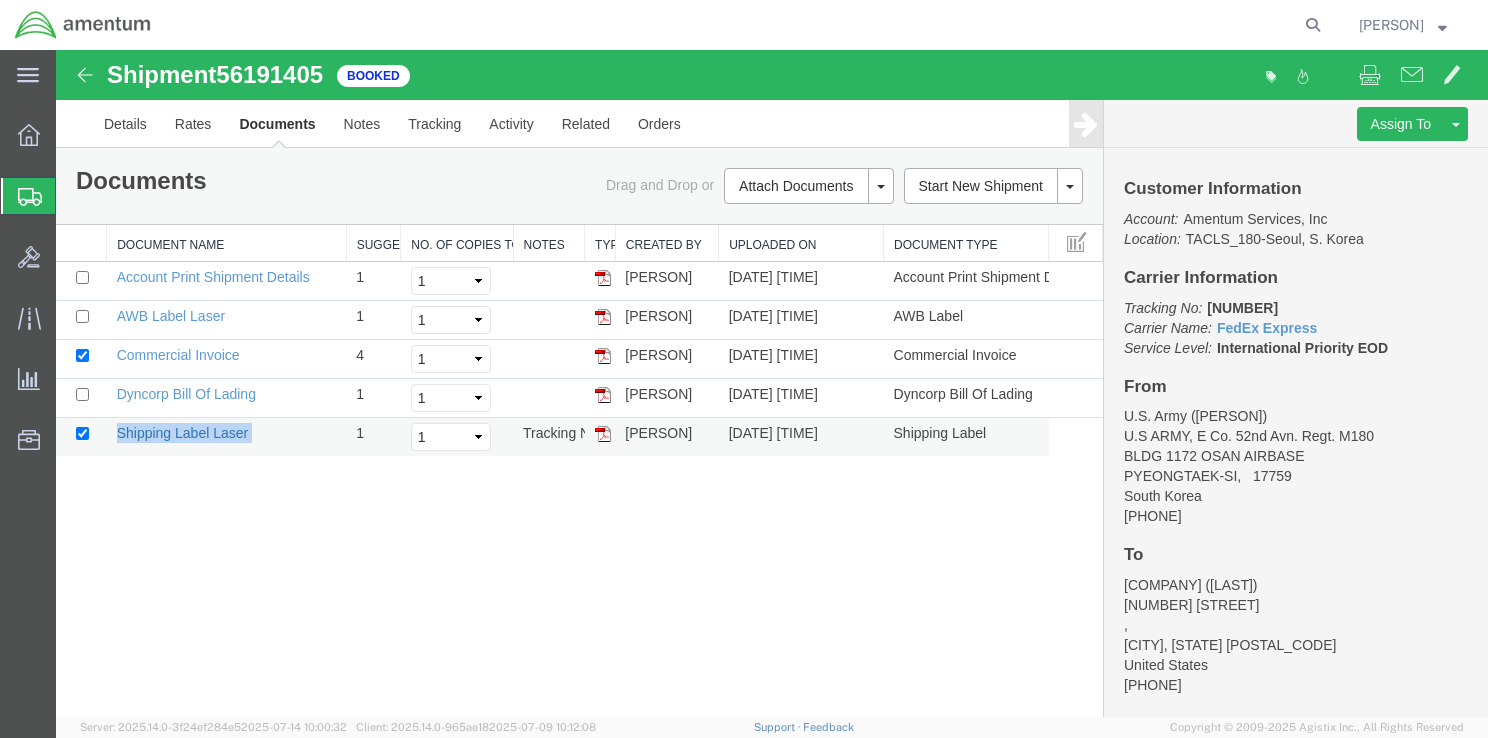 drag, startPoint x: 251, startPoint y: 434, endPoint x: 117, endPoint y: 432, distance: 134.01492 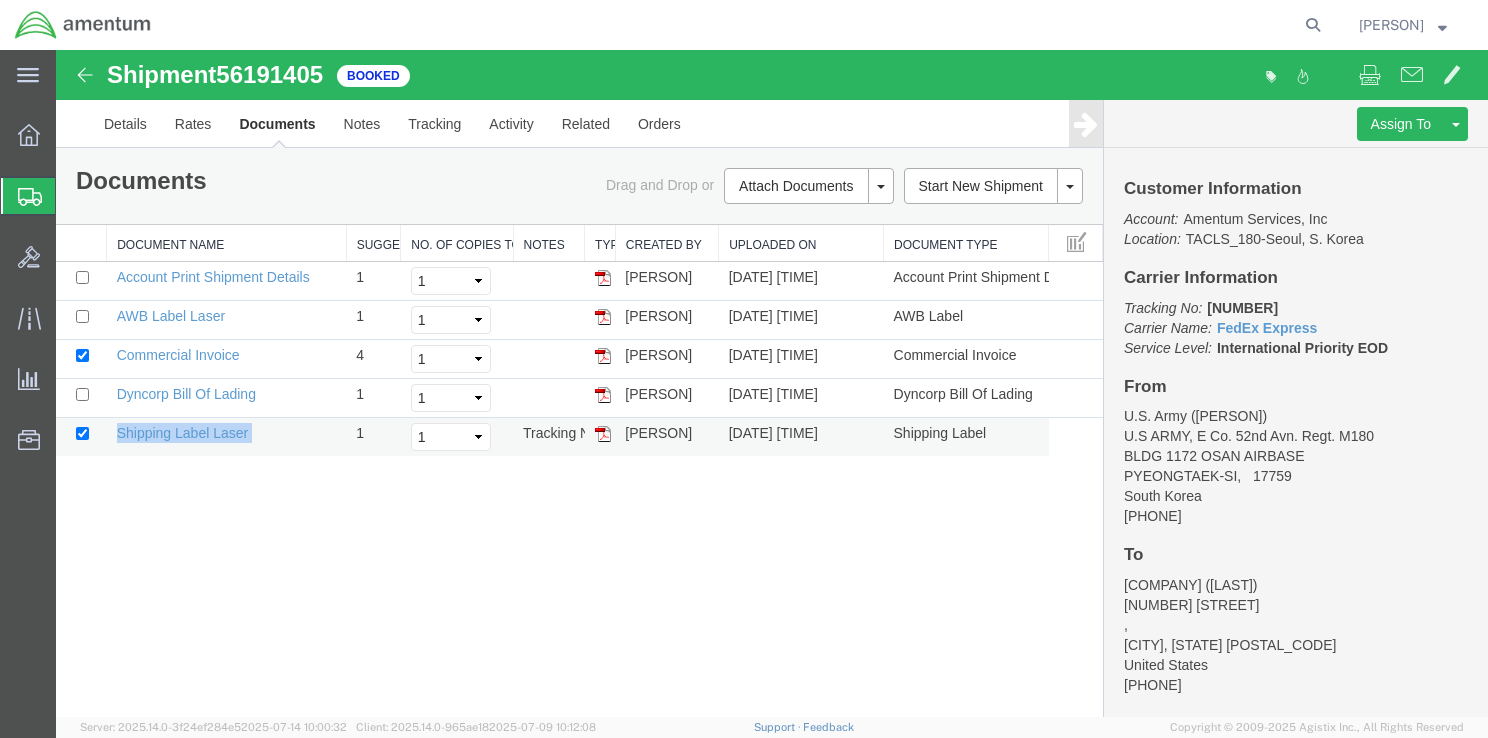 click at bounding box center [603, 434] 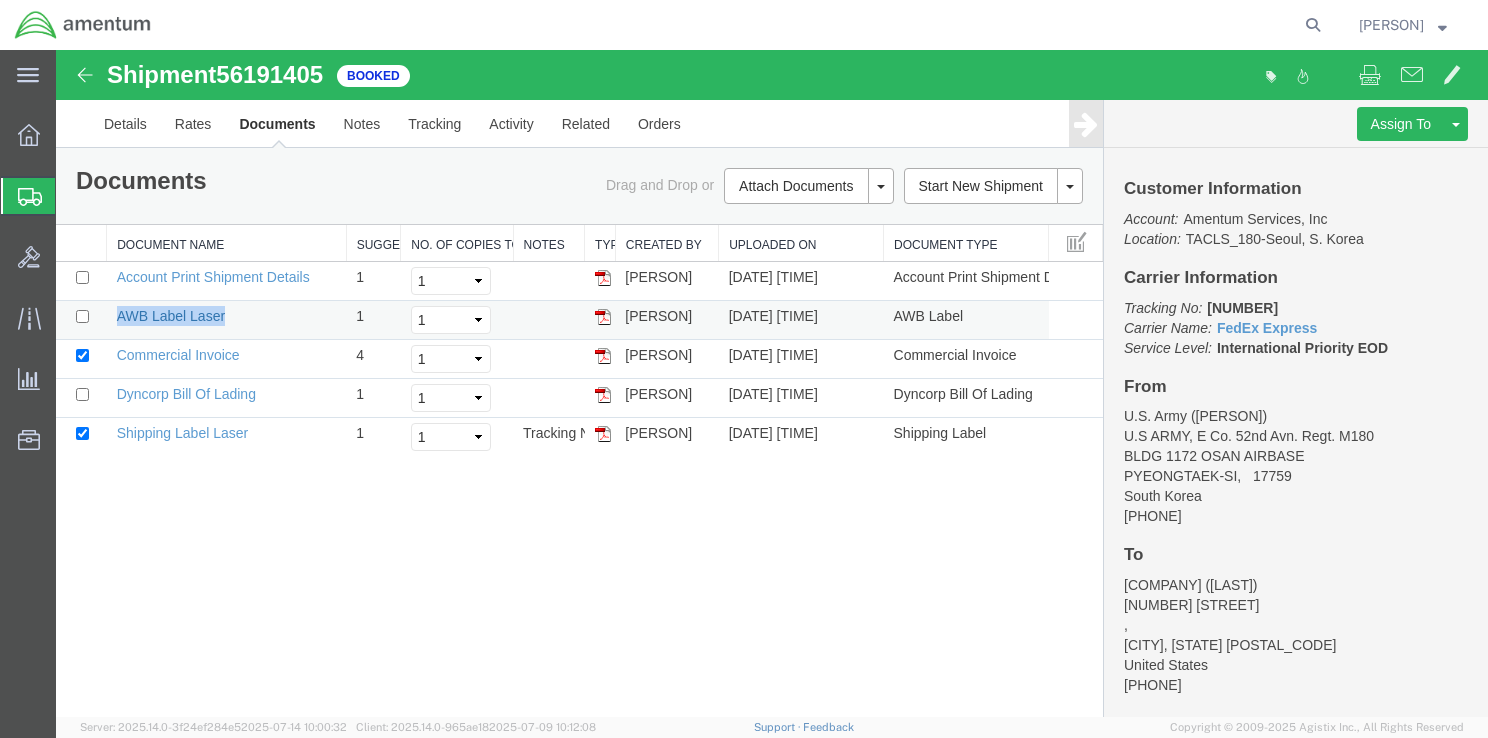 drag, startPoint x: 225, startPoint y: 321, endPoint x: 118, endPoint y: 314, distance: 107.22873 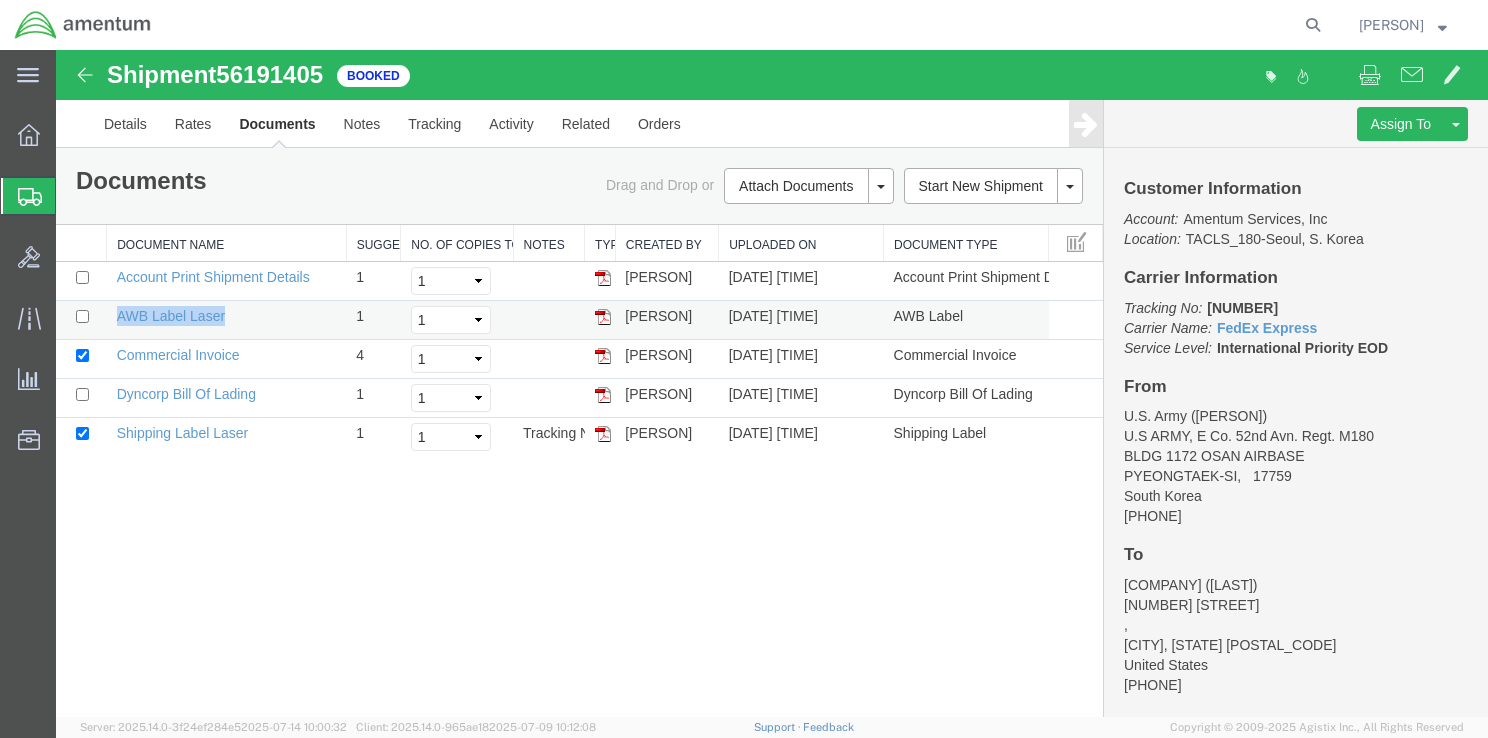 click at bounding box center [603, 317] 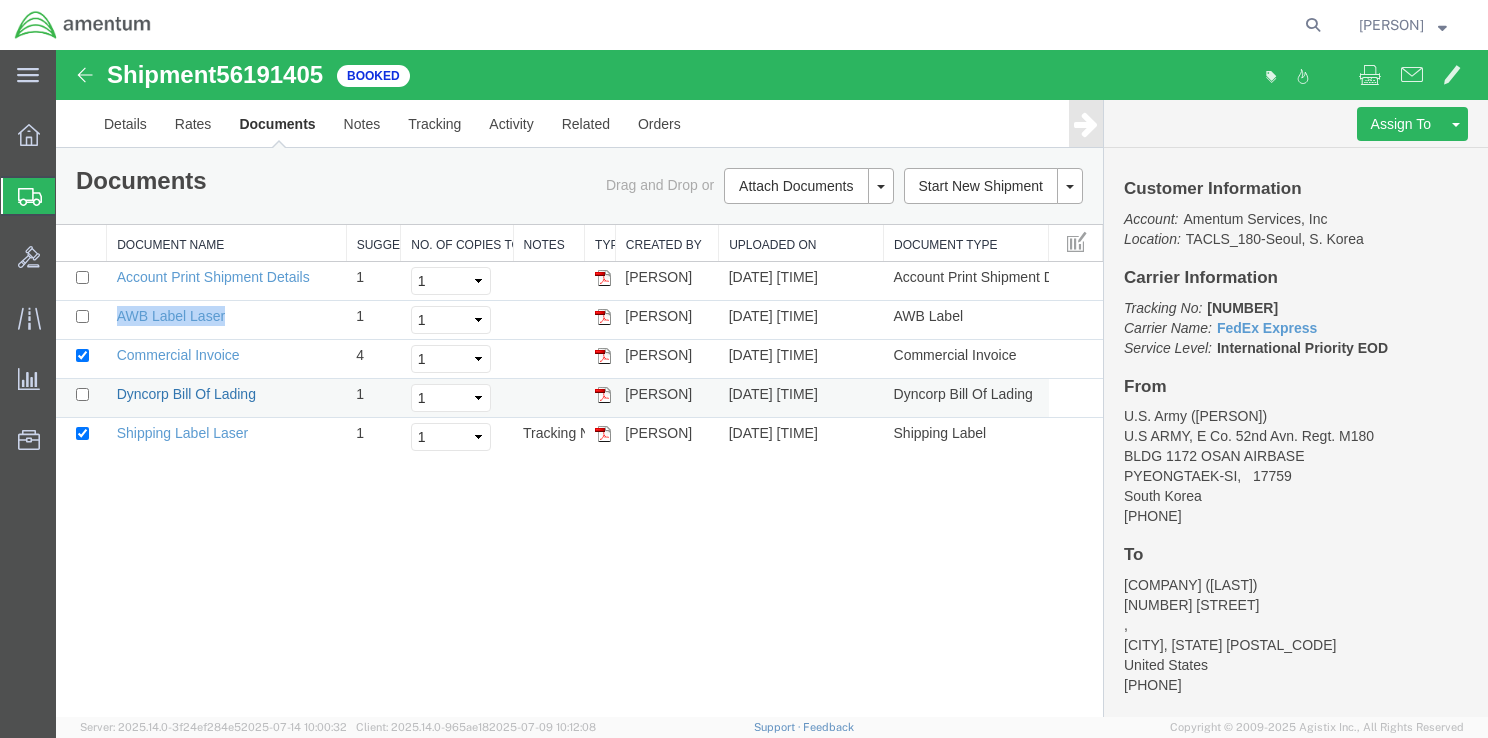 click on "Dyncorp Bill Of Lading" at bounding box center (186, 394) 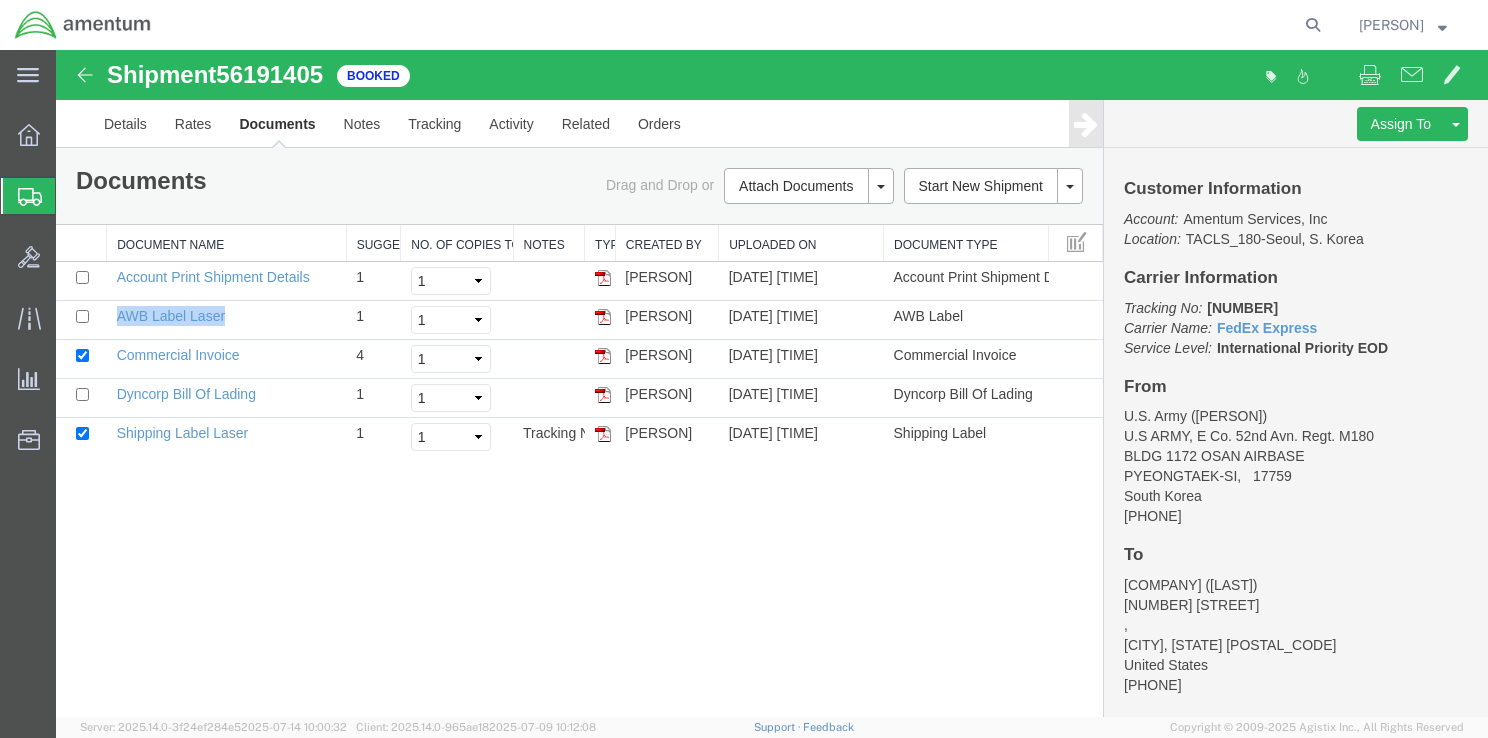 drag, startPoint x: 1207, startPoint y: 309, endPoint x: 1303, endPoint y: 306, distance: 96.04687 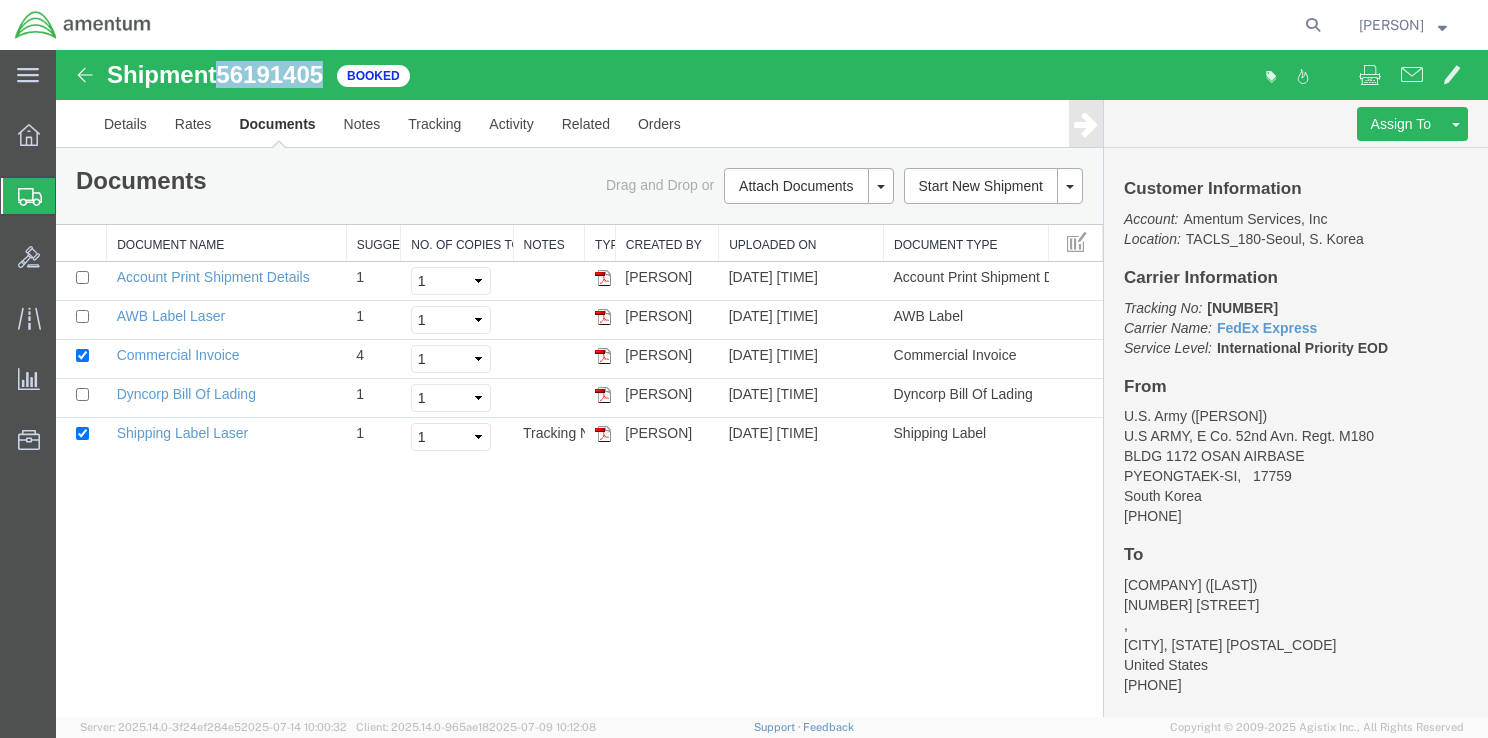drag, startPoint x: 325, startPoint y: 74, endPoint x: 226, endPoint y: 74, distance: 99 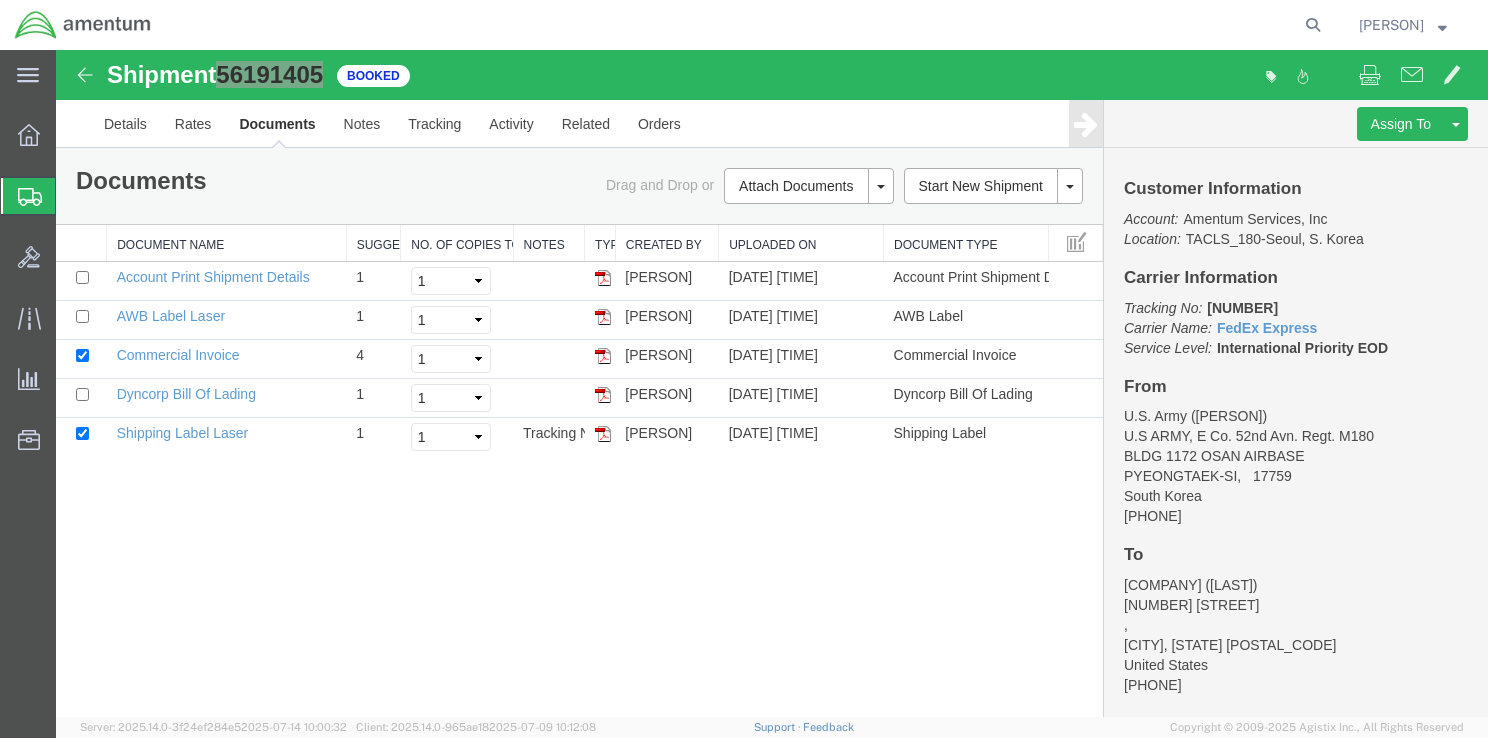 click 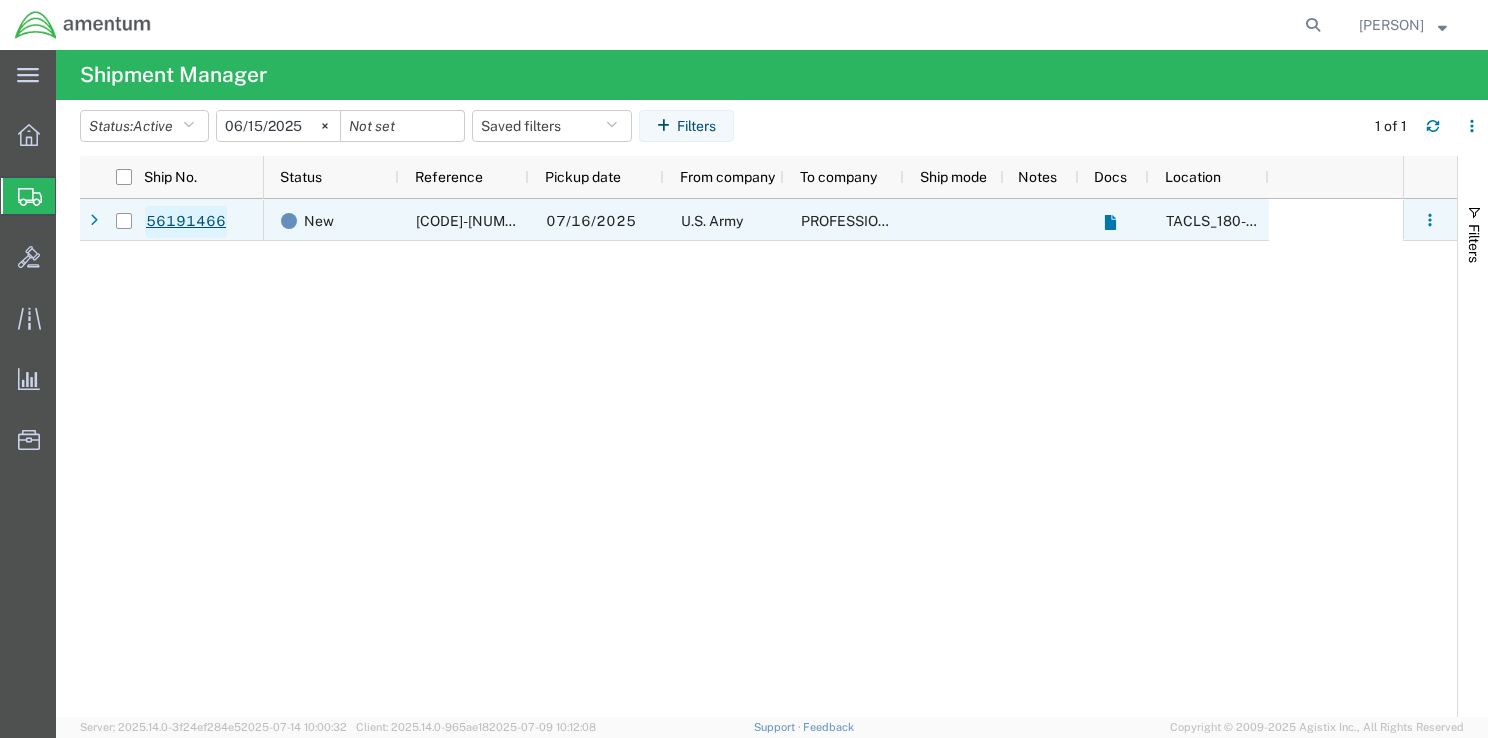 click on "56191466" 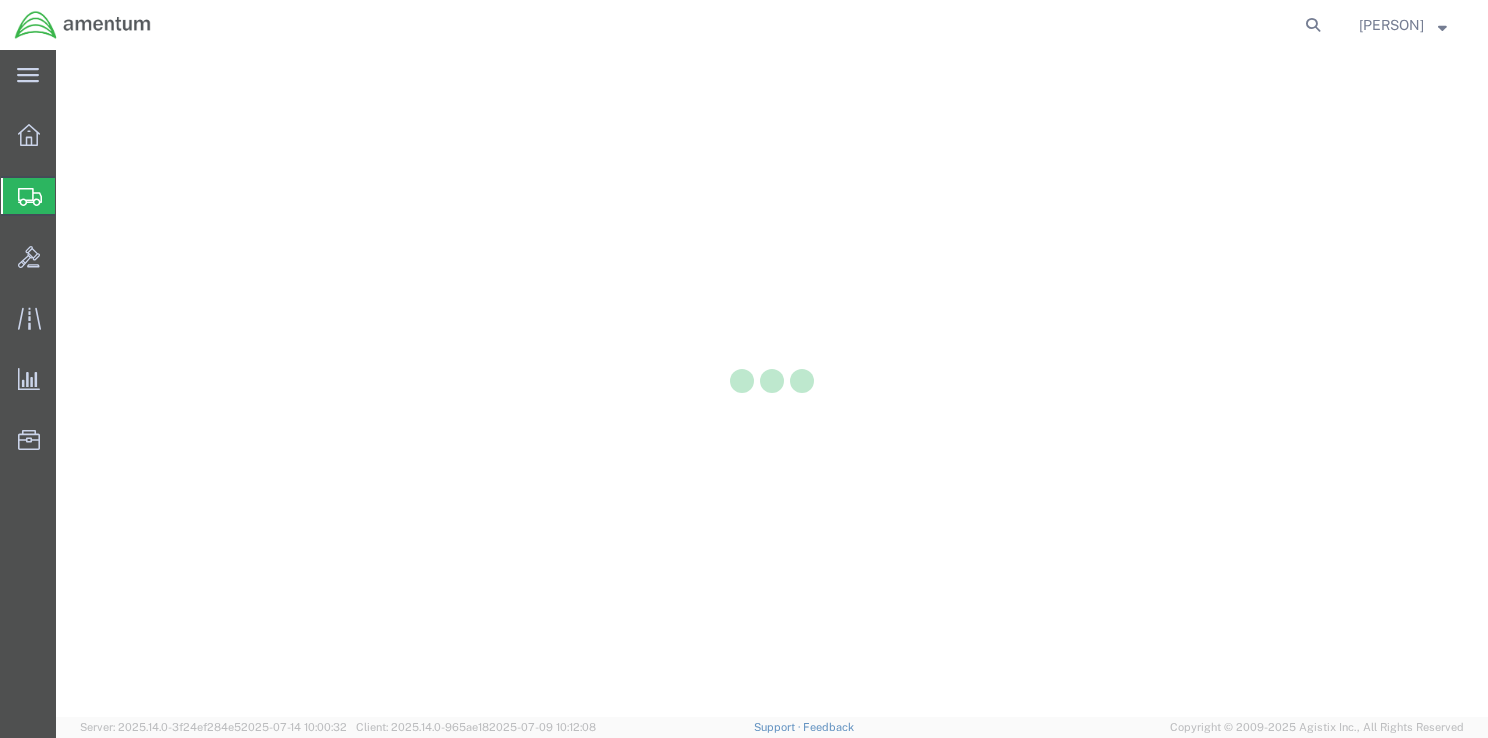 scroll, scrollTop: 0, scrollLeft: 0, axis: both 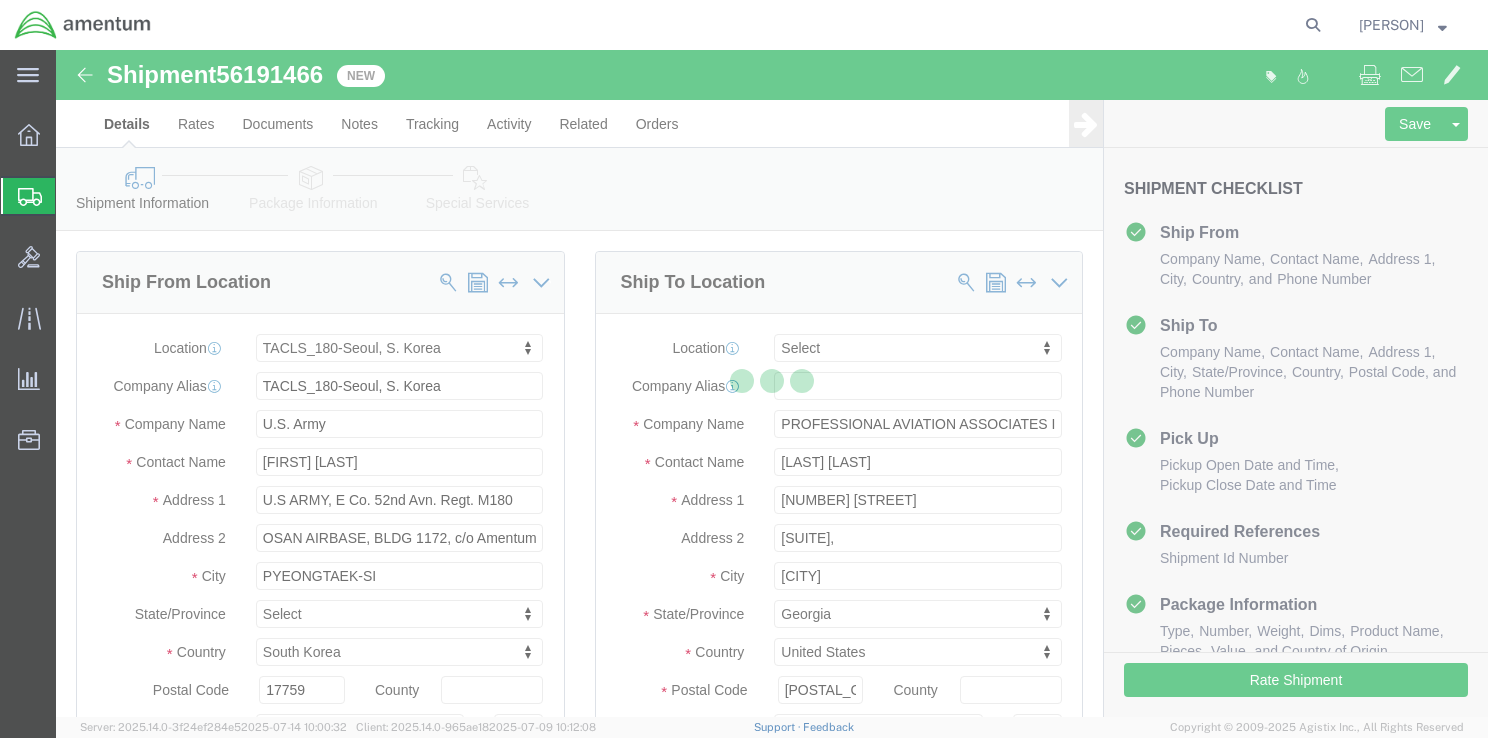 select on "42679" 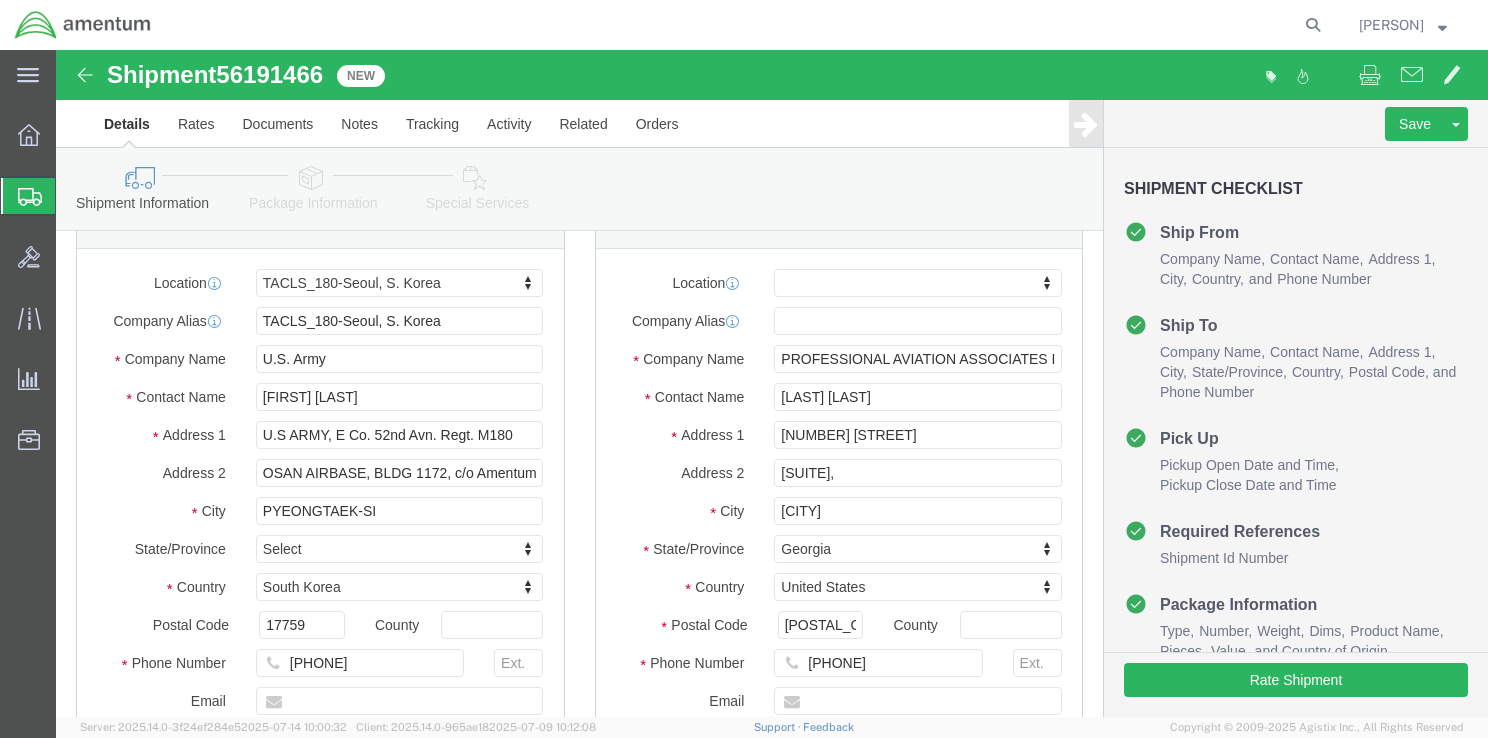 scroll, scrollTop: 100, scrollLeft: 0, axis: vertical 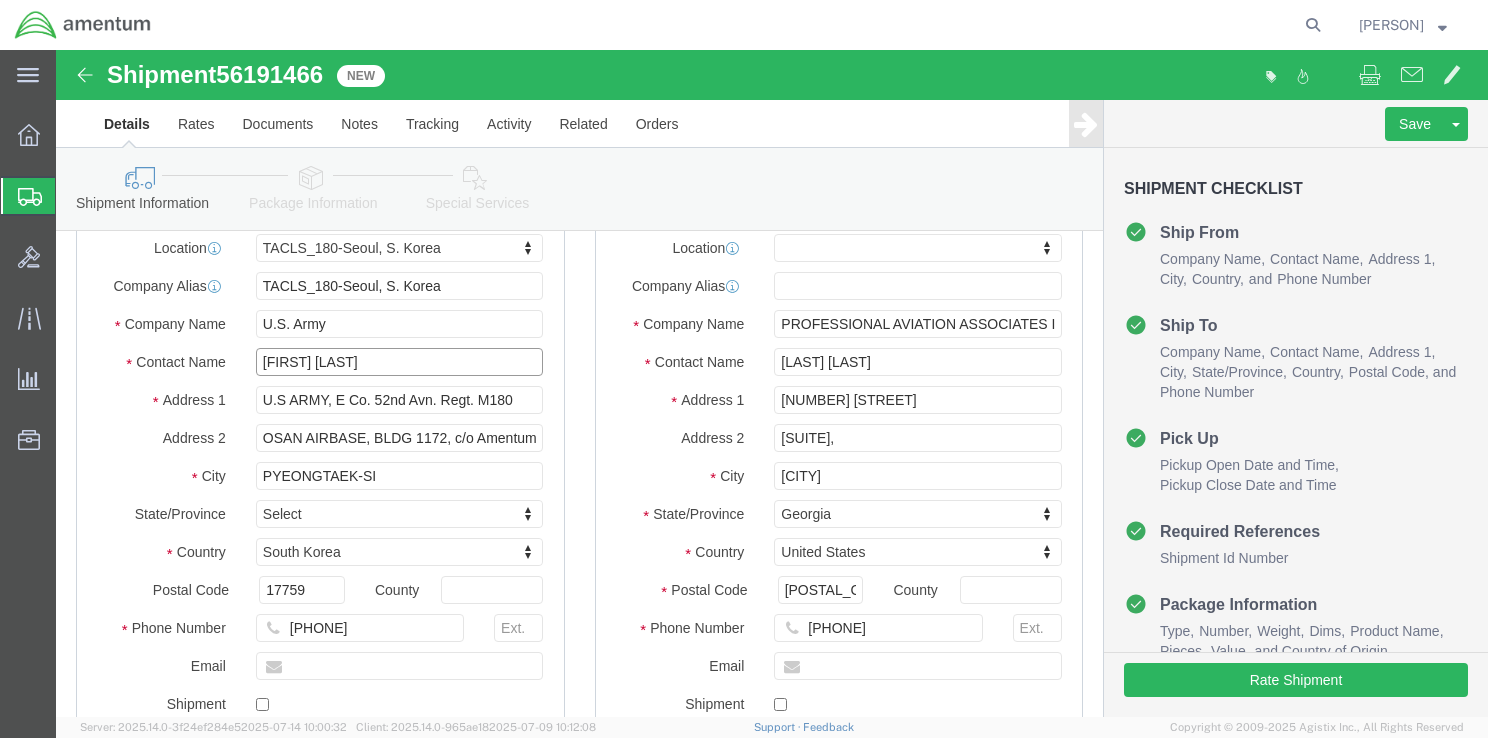drag, startPoint x: 303, startPoint y: 318, endPoint x: 152, endPoint y: 320, distance: 151.01324 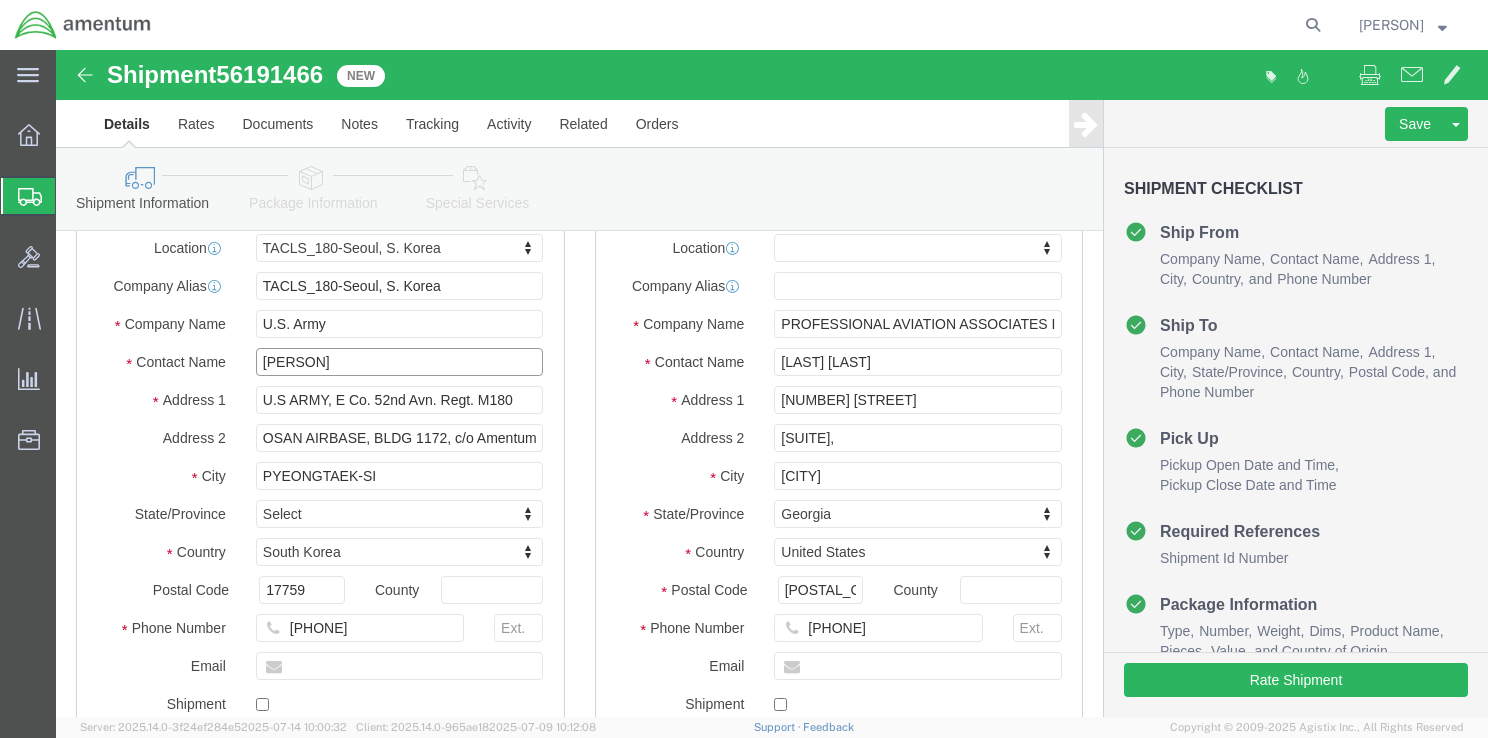 type on "[PERSON]" 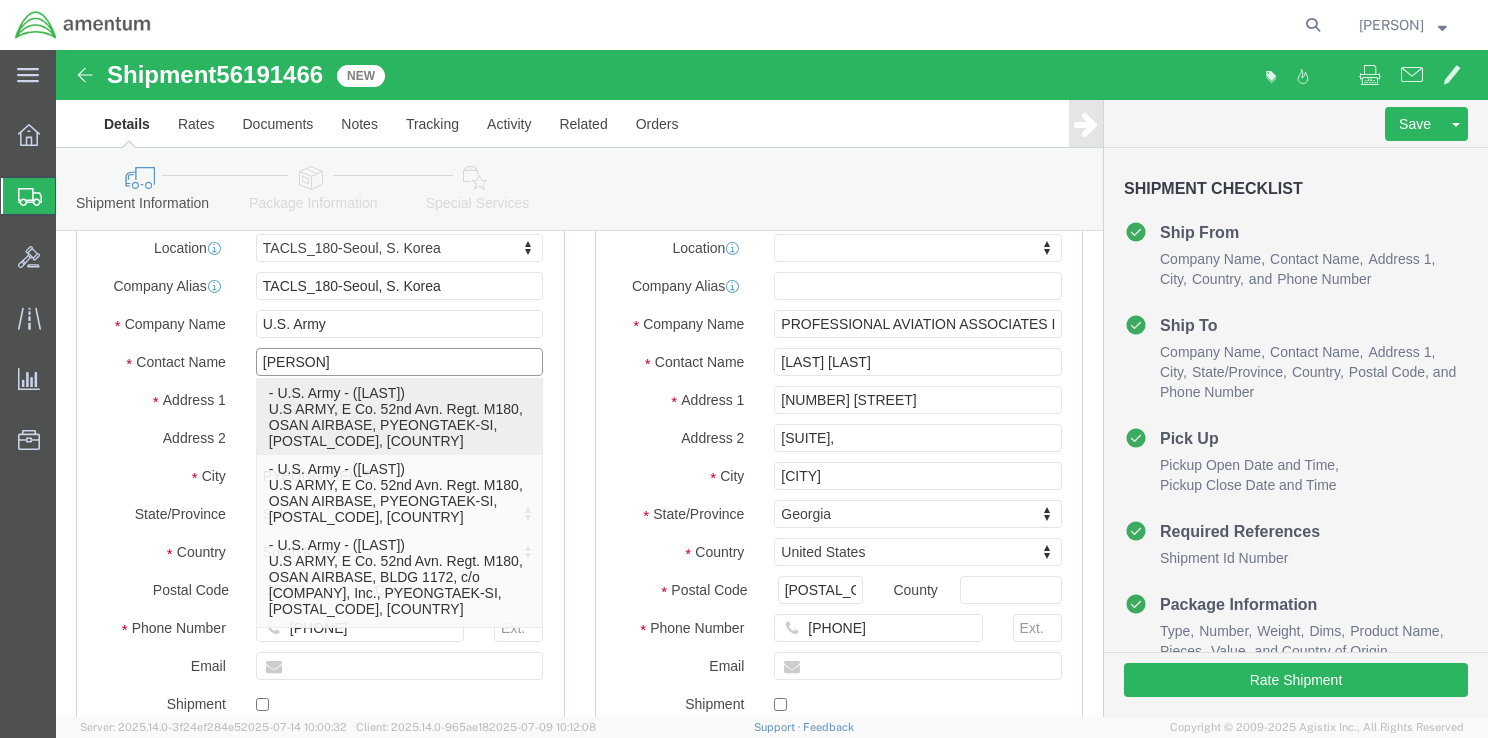 click on "- U.S. Army - ([PERSON]) U.S ARMY, E Co. 52nd Avn. Regt. M180, BLDG 1172 OSAN AIRBASE, [CITY], 17759, KR" 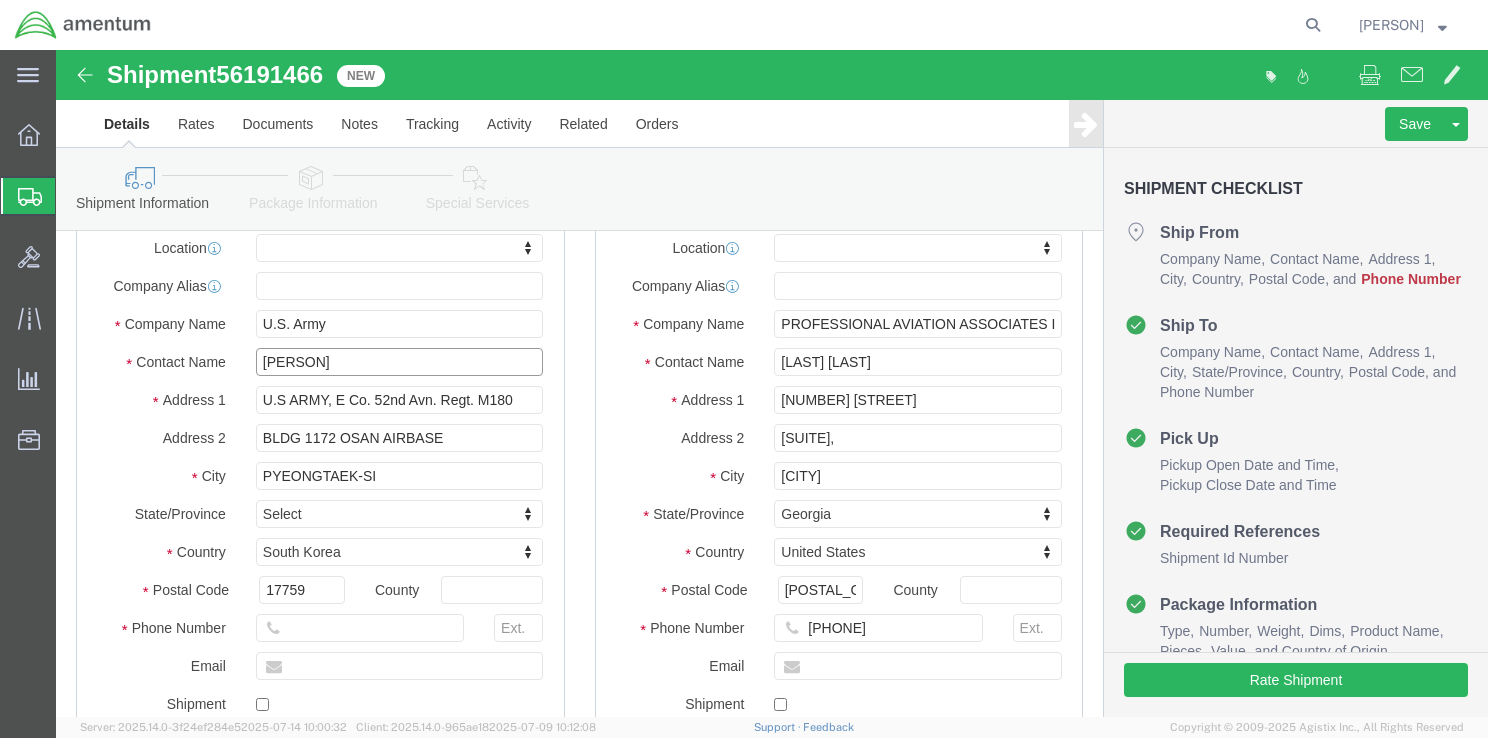 type on "[PERSON]" 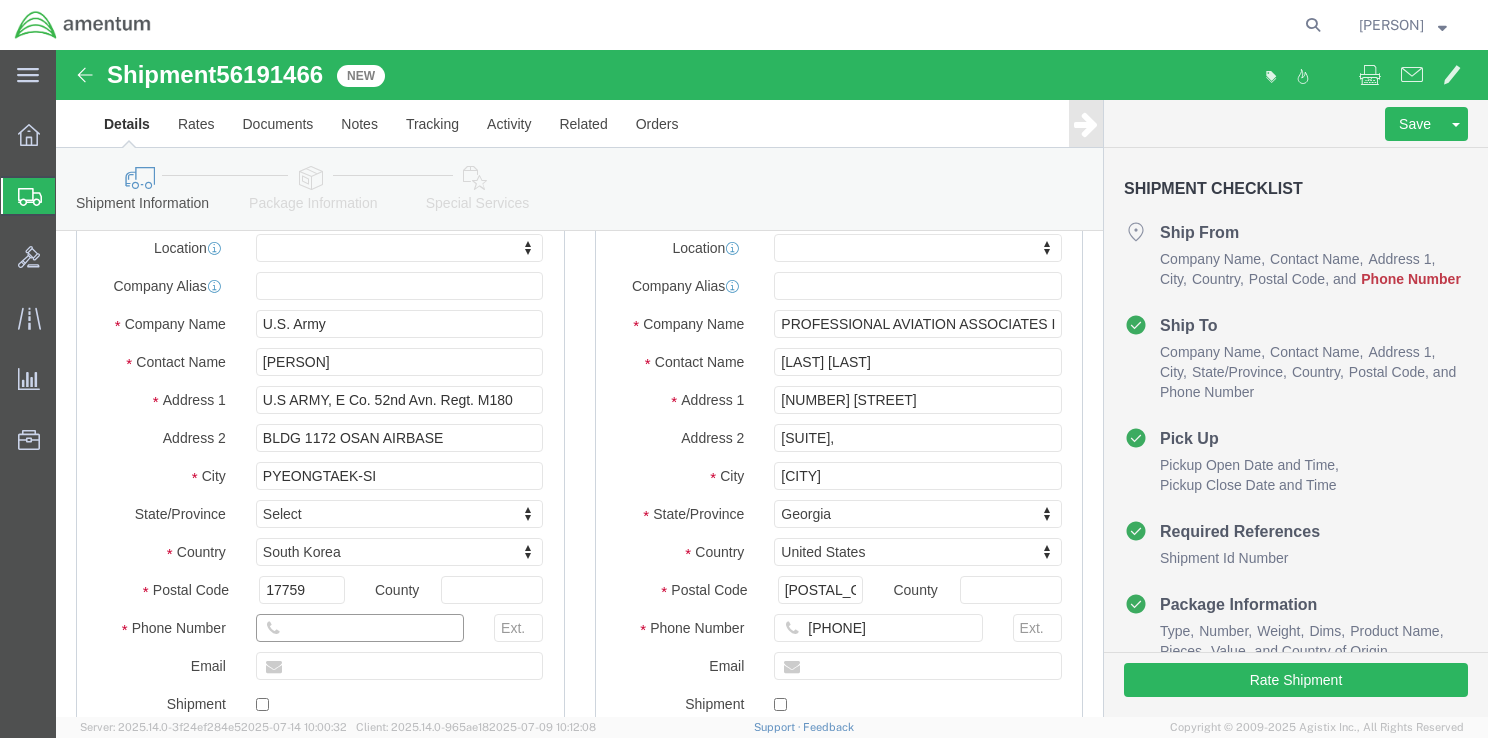 click 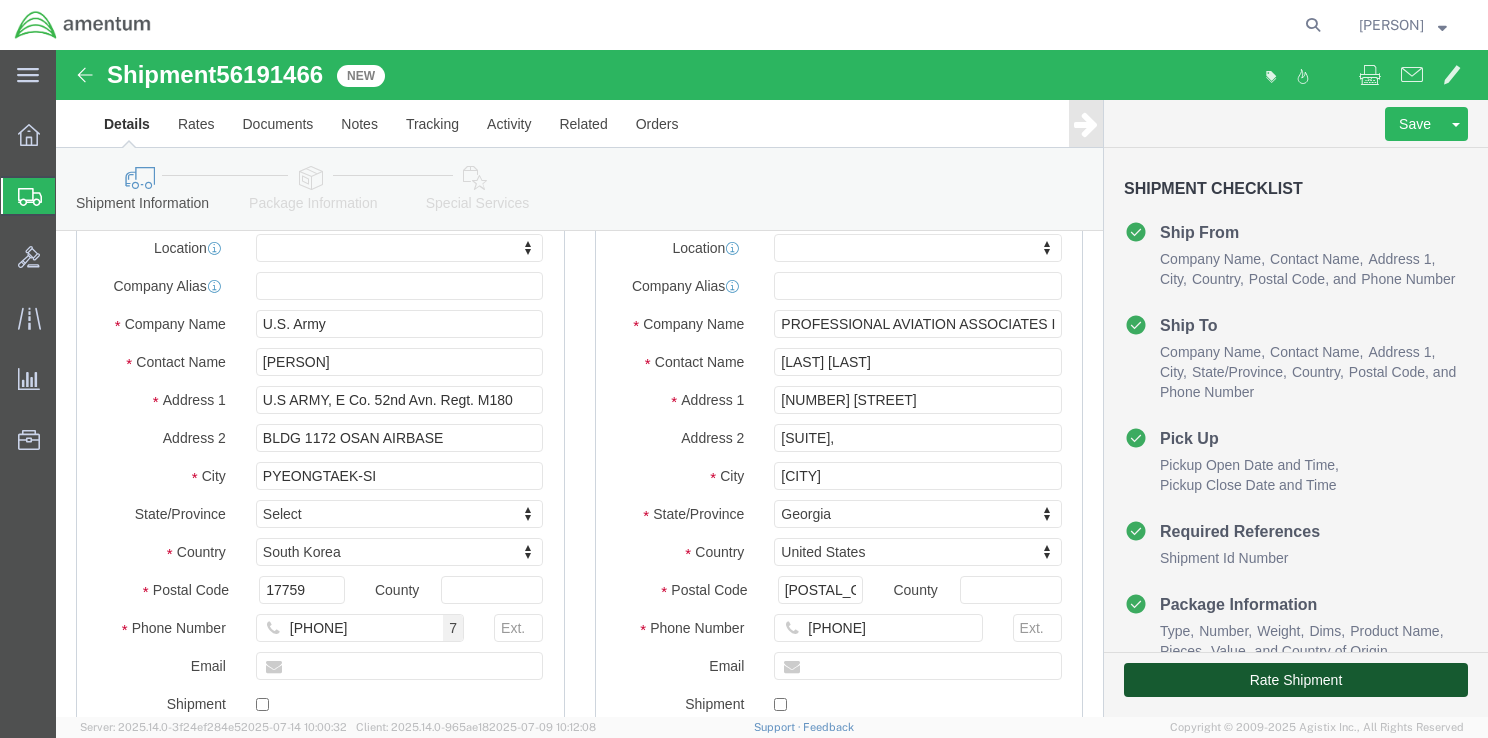 click on "Rate Shipment" 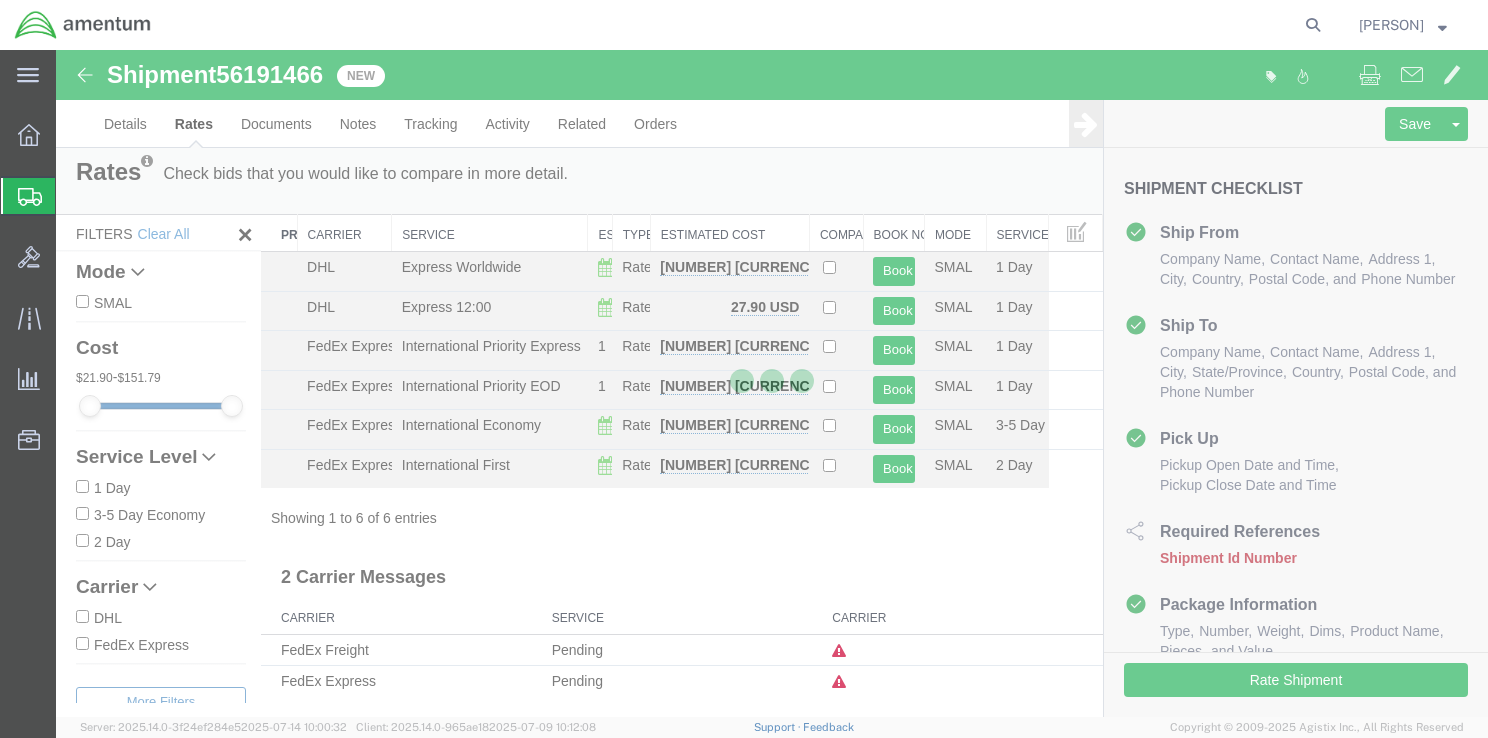 scroll, scrollTop: 0, scrollLeft: 0, axis: both 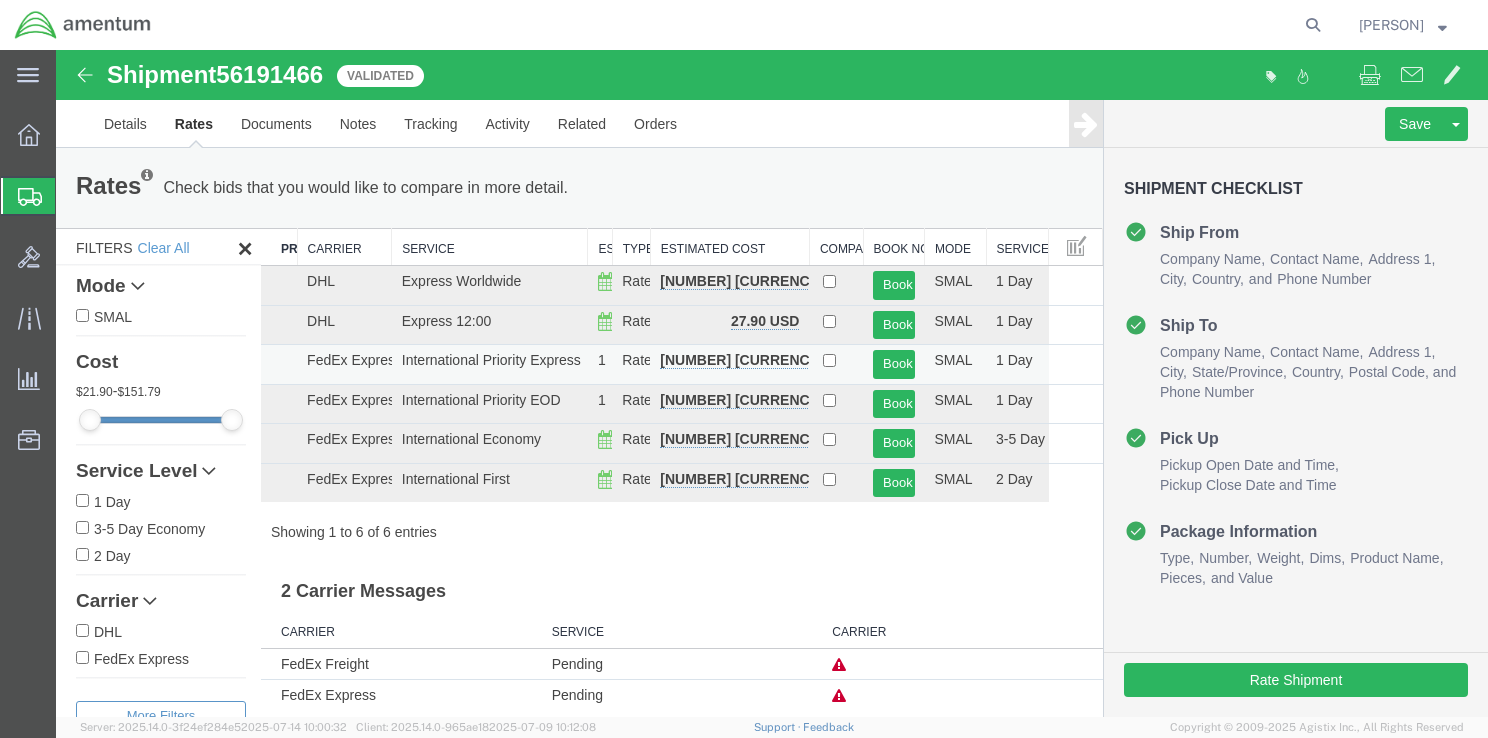 drag, startPoint x: 838, startPoint y: 375, endPoint x: 716, endPoint y: 370, distance: 122.10242 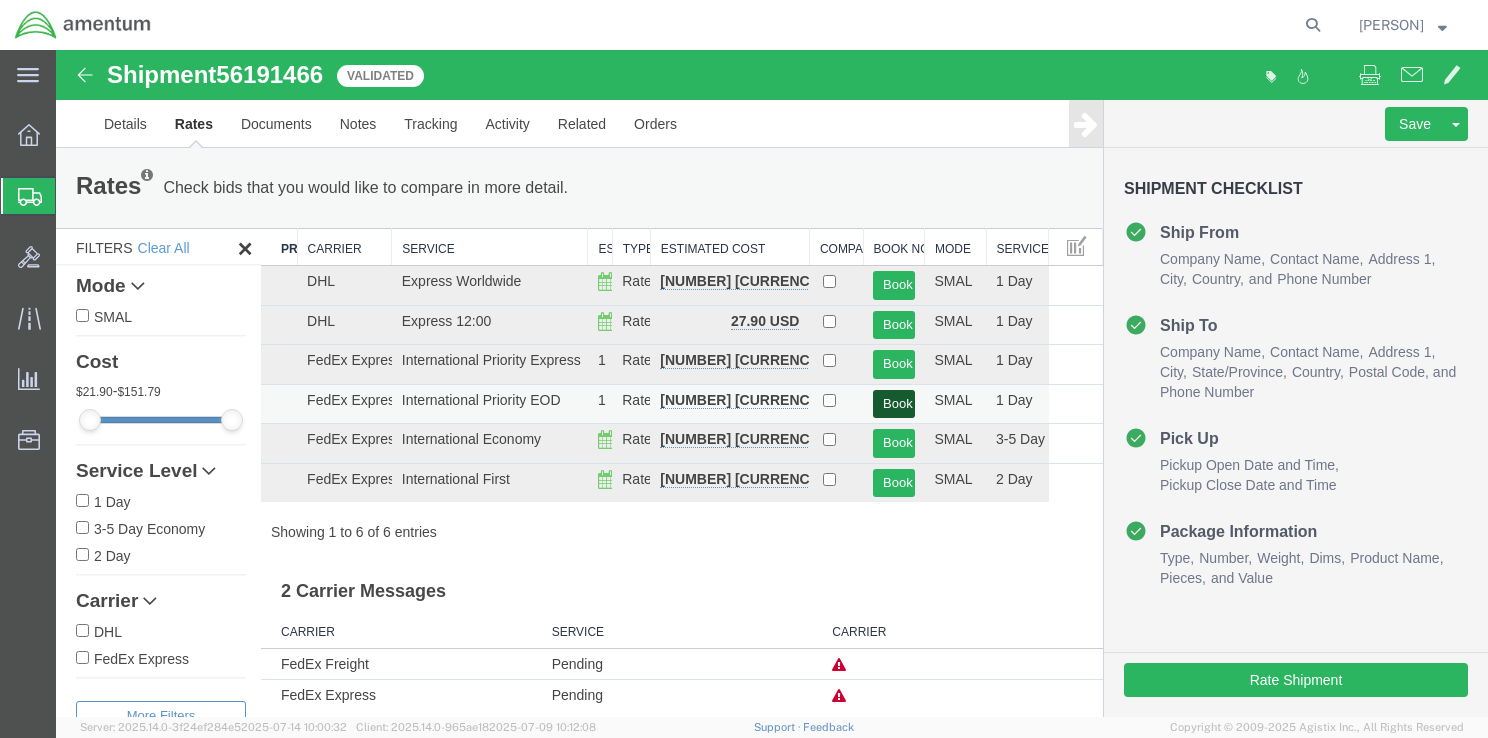 click on "Book" at bounding box center [893, 404] 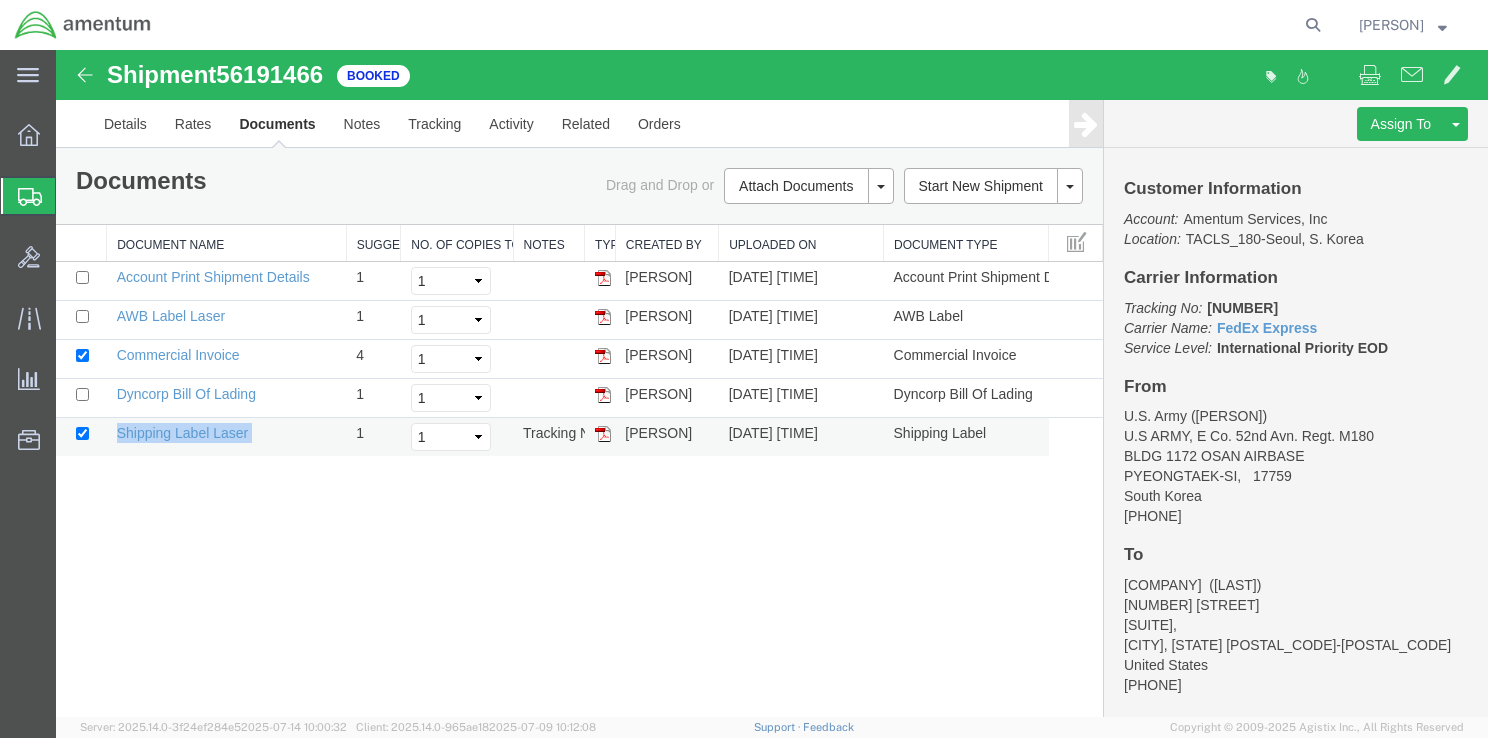 drag, startPoint x: 251, startPoint y: 430, endPoint x: 109, endPoint y: 422, distance: 142.22517 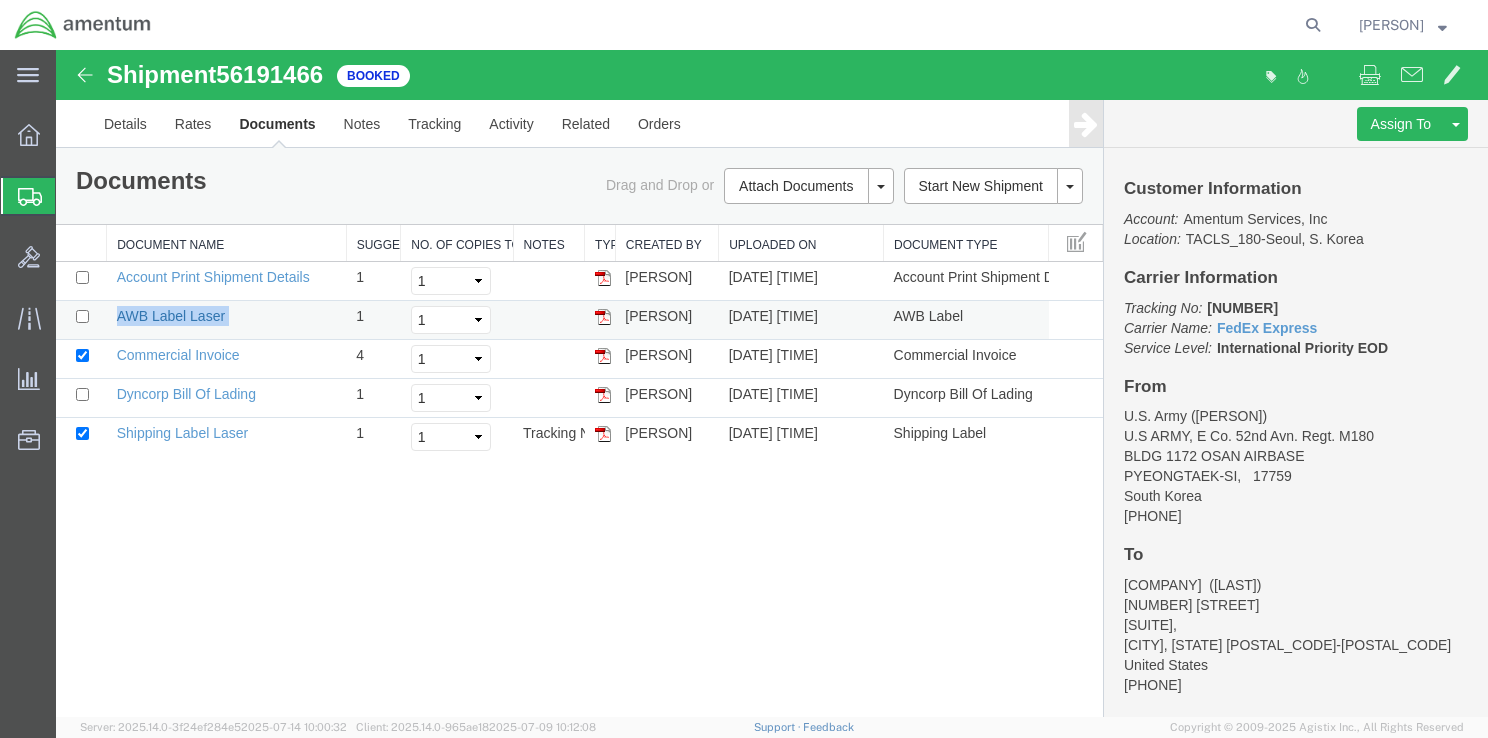 drag, startPoint x: 236, startPoint y: 316, endPoint x: 120, endPoint y: 310, distance: 116.15507 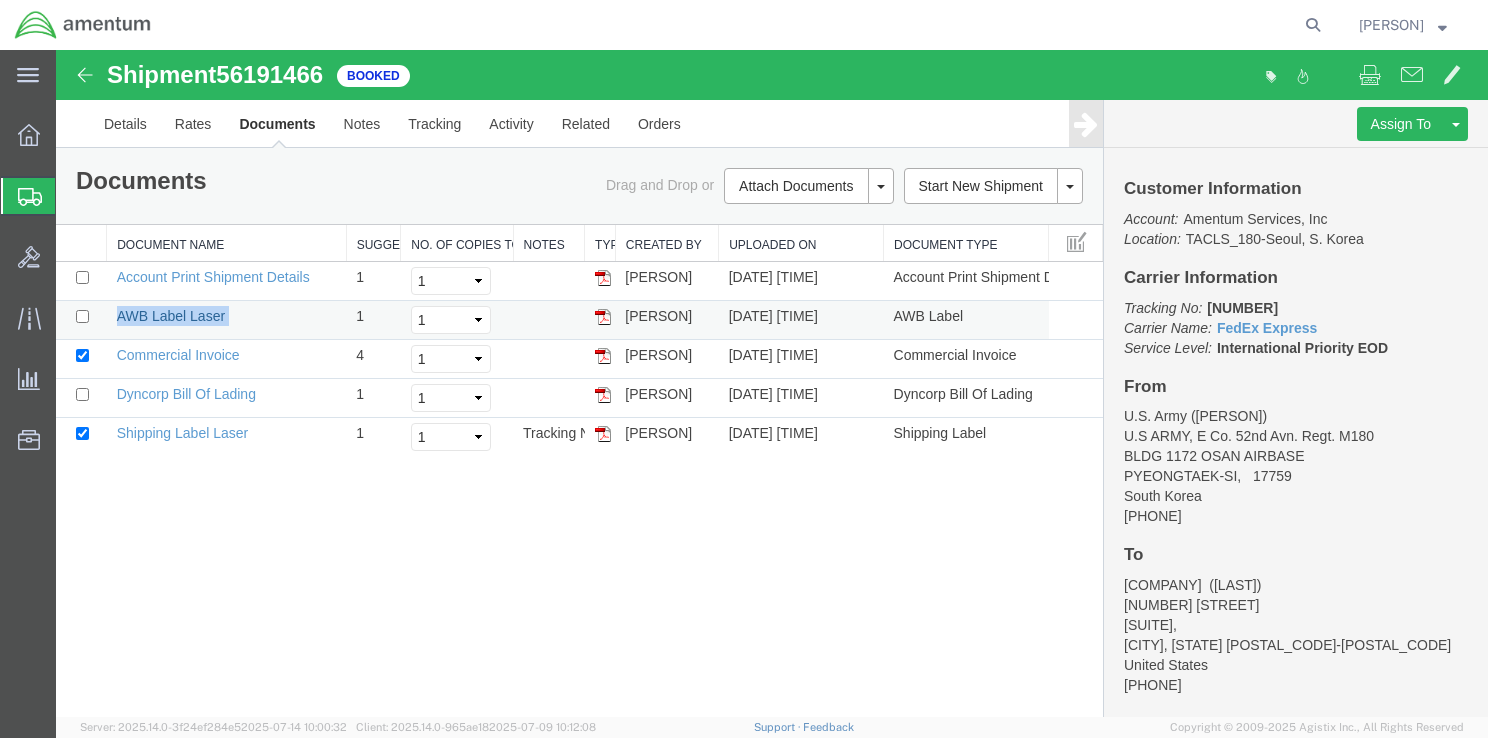 drag, startPoint x: 120, startPoint y: 310, endPoint x: 205, endPoint y: 323, distance: 85.98837 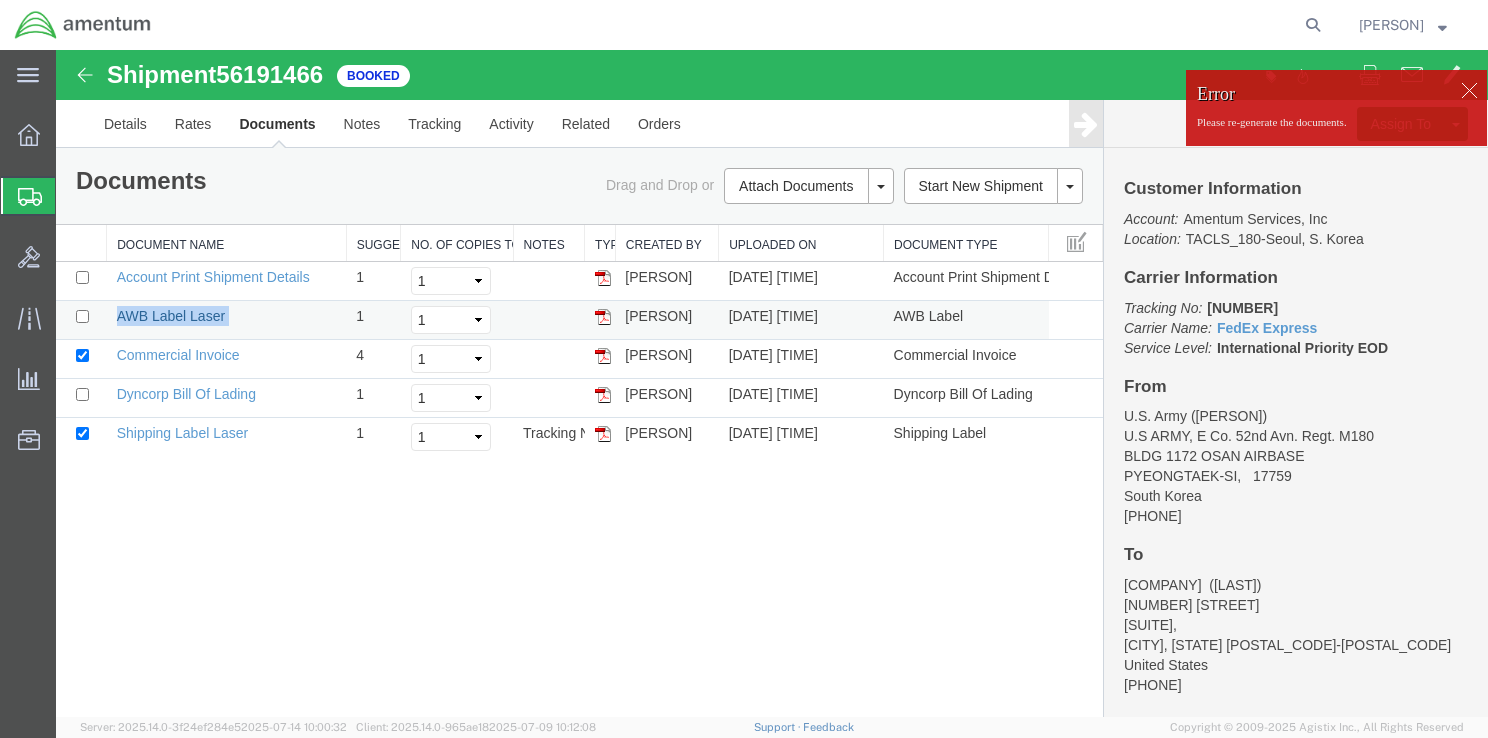 copy on "AWB Label Laser" 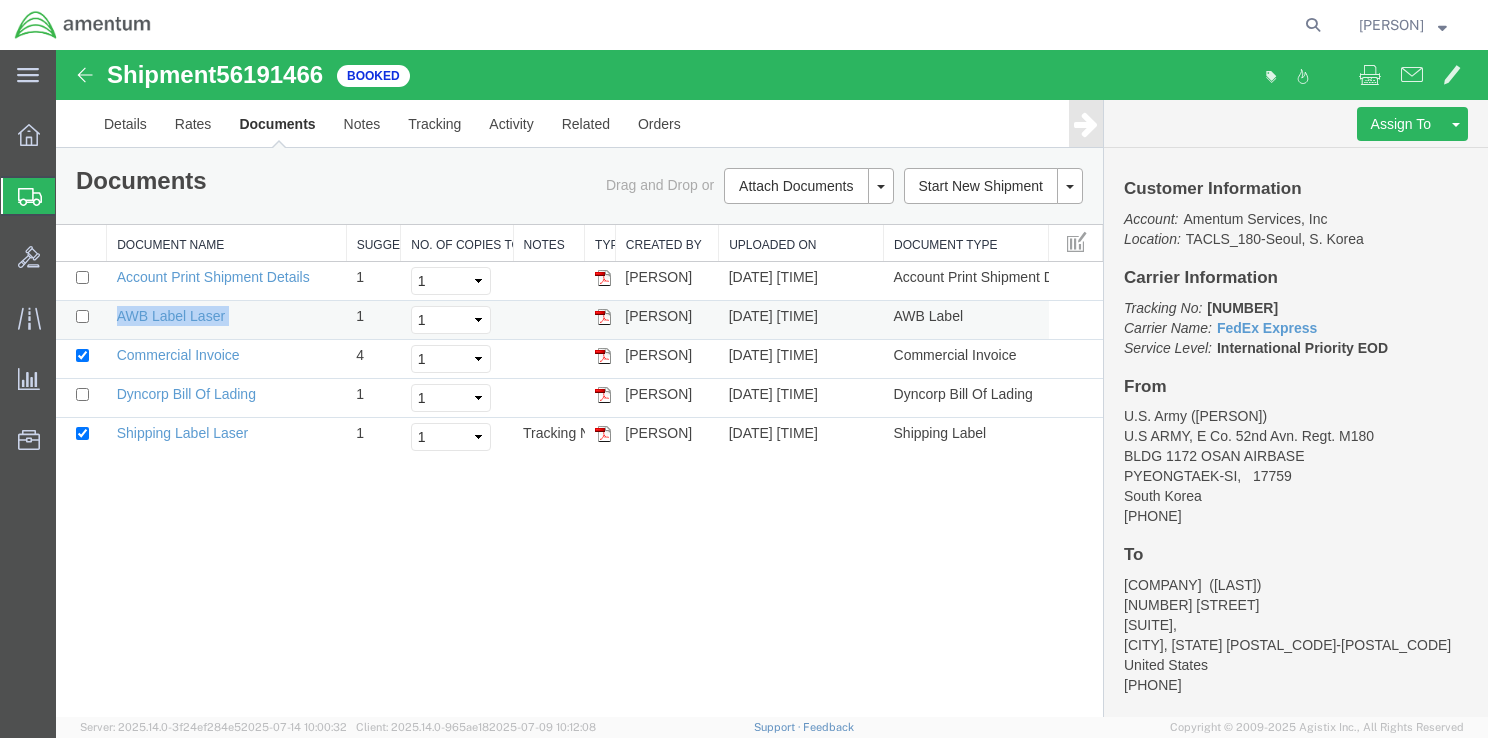click at bounding box center (603, 317) 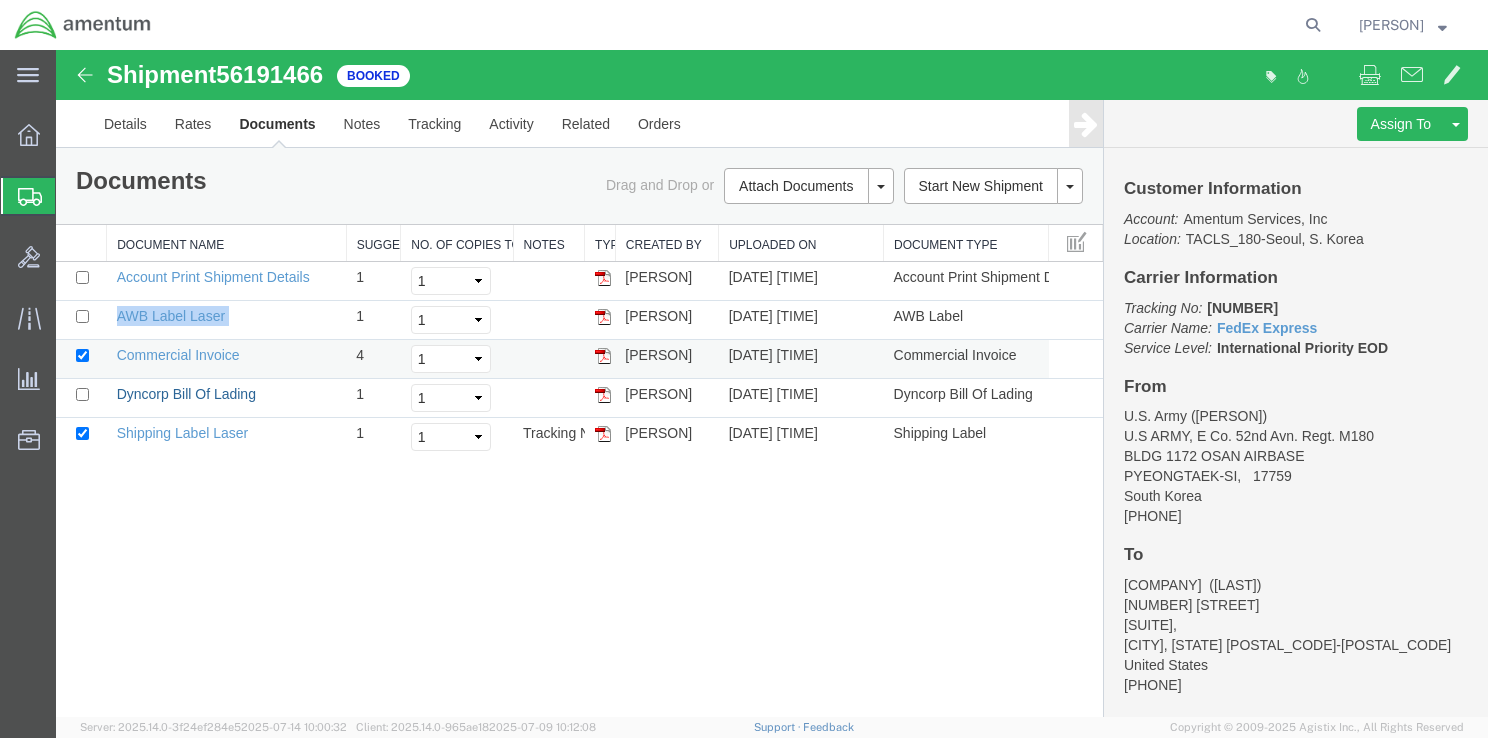 drag, startPoint x: 202, startPoint y: 396, endPoint x: 237, endPoint y: 372, distance: 42.43819 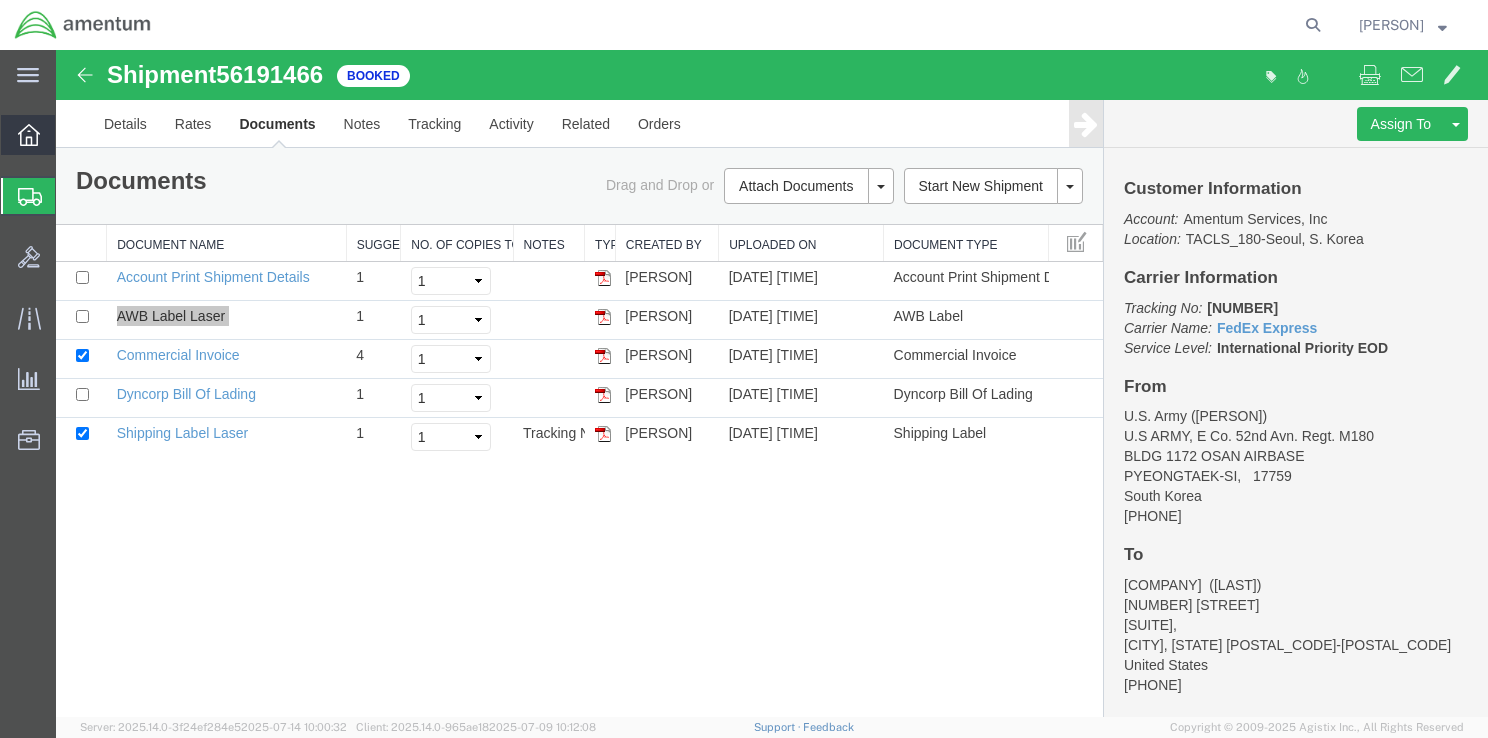 click 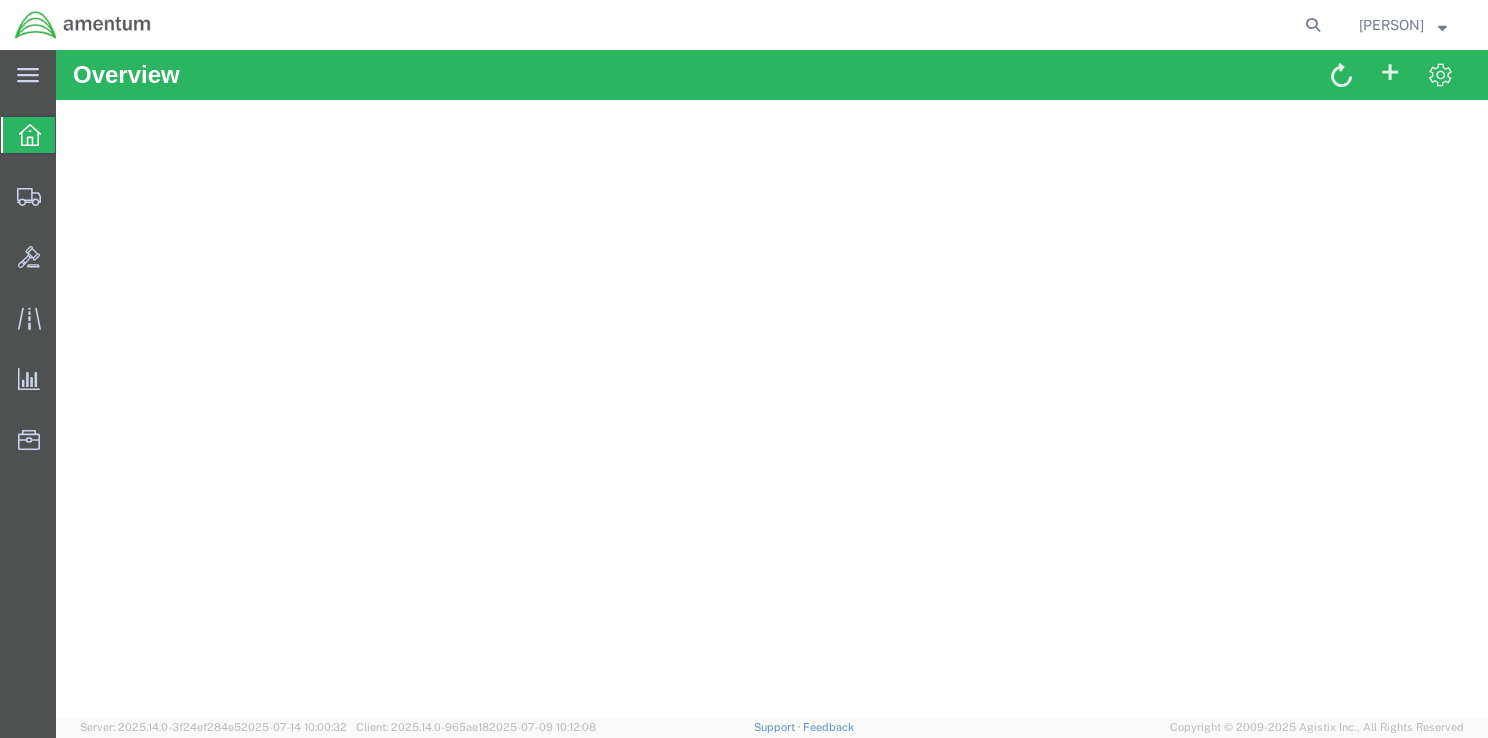 scroll, scrollTop: 0, scrollLeft: 0, axis: both 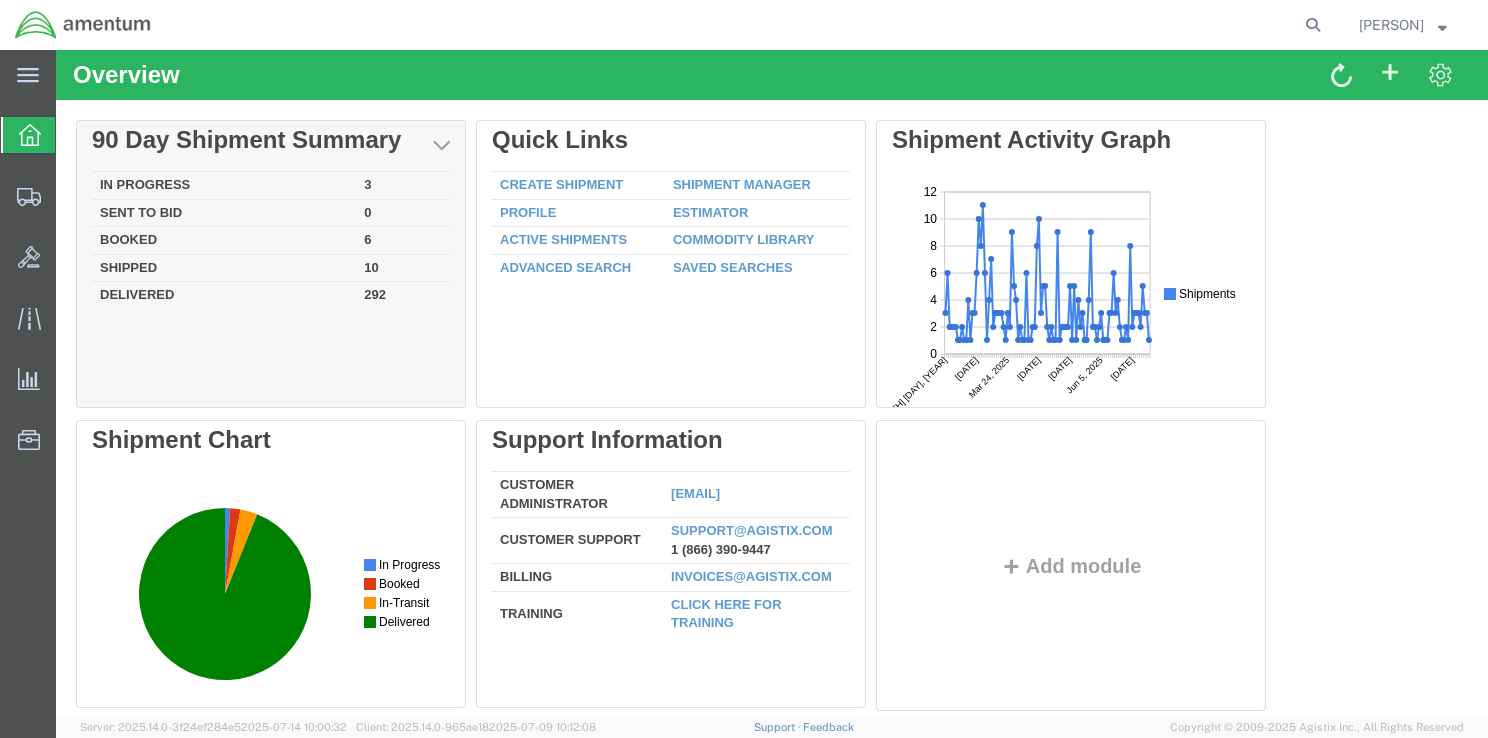 click on "Delete
90 Day Shipment Summary
In Progress
3
Sent To Bid
0
Booked
6
Shipped
10
Delivered
292
Delete
Quick Links
Create Shipment
Shipment Manager
Profile
Estimator
Active Shipments
Commodity Library
Delete
Shipment Activity Graph
Delete" at bounding box center [772, 420] 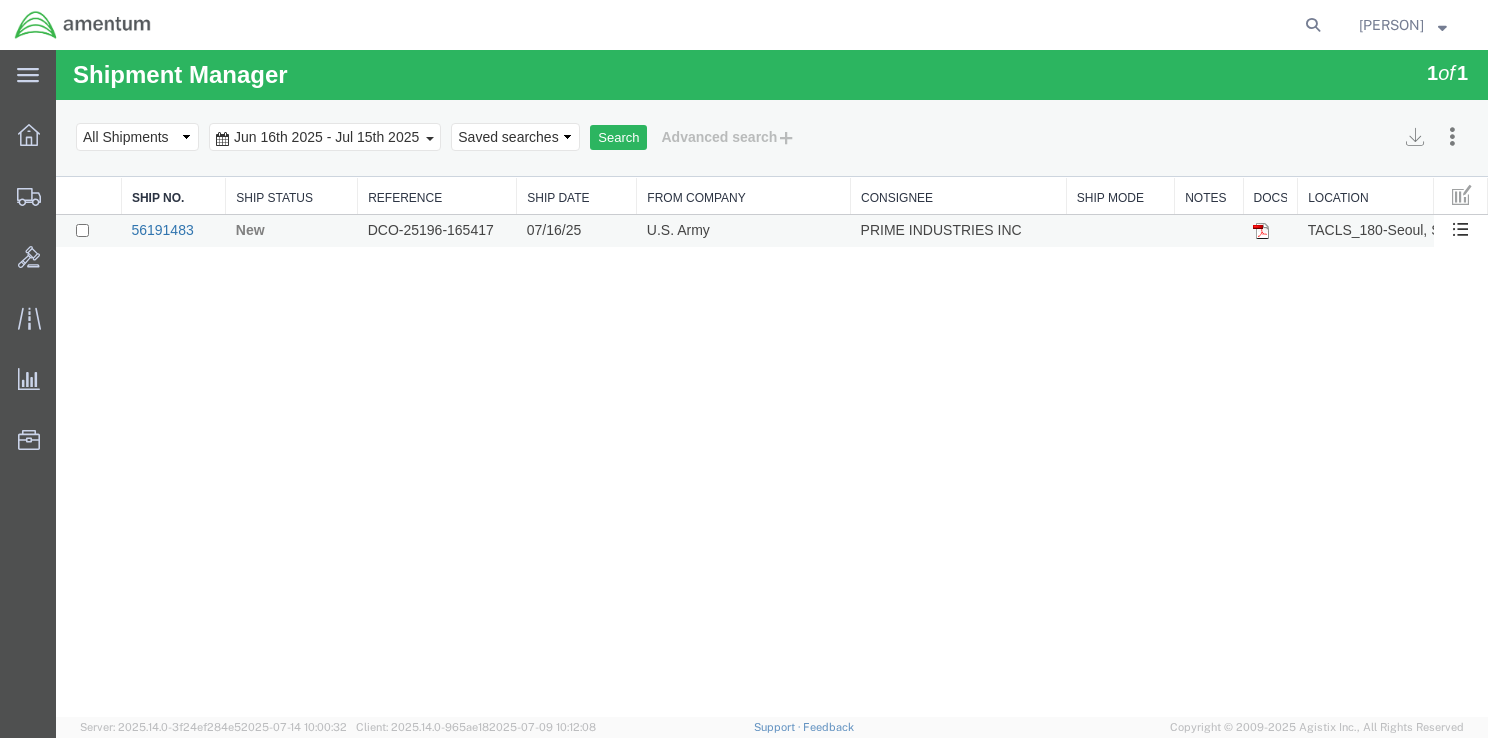 click on "56191483" at bounding box center [162, 230] 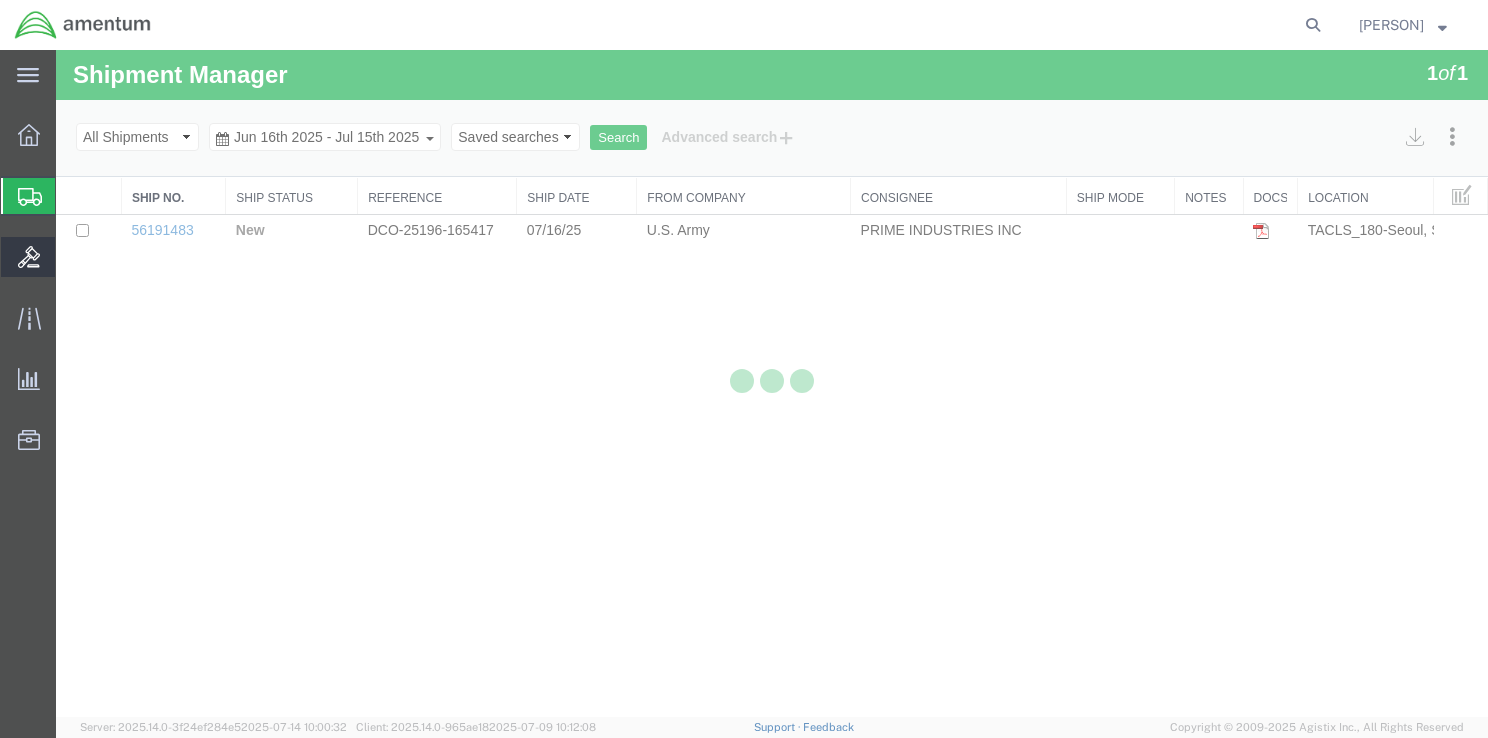 select on "42679" 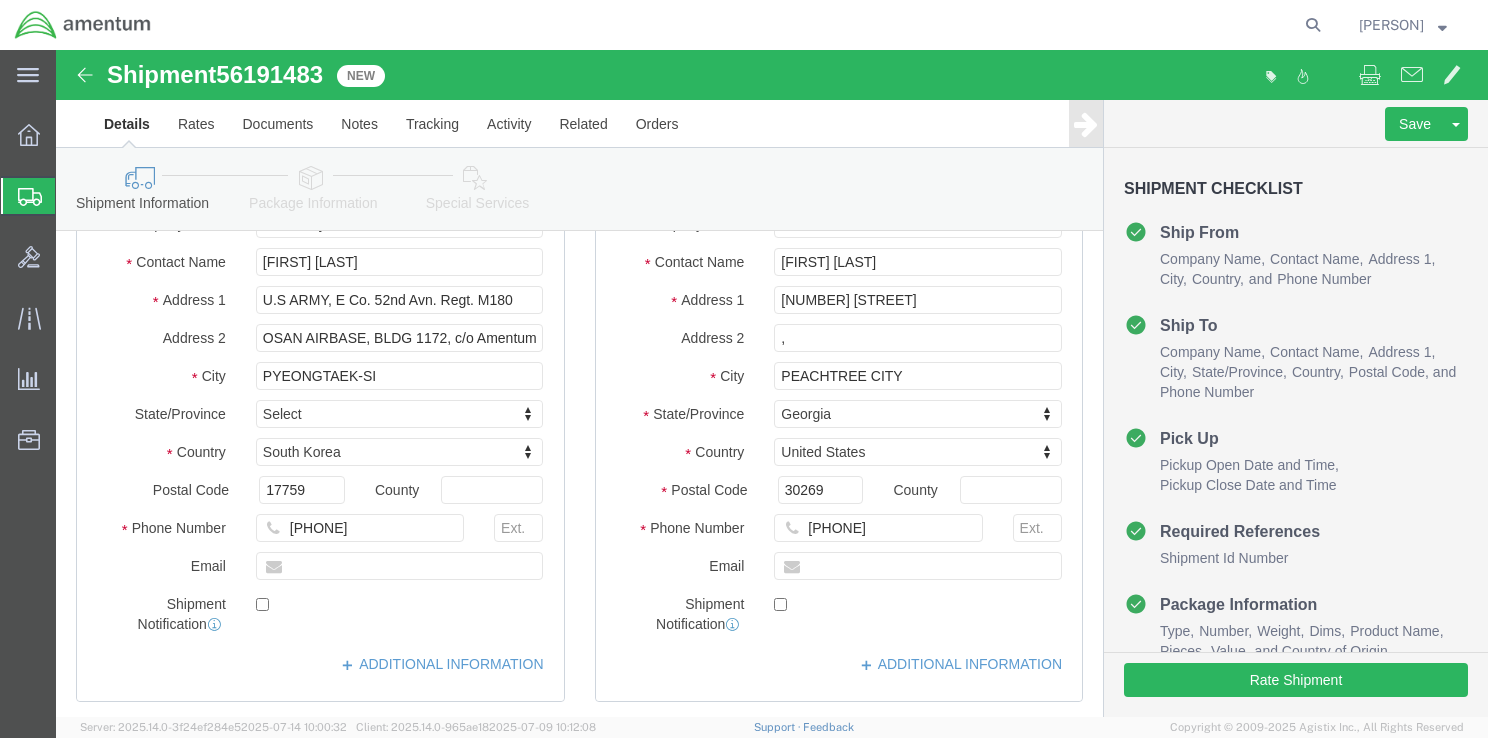 scroll, scrollTop: 100, scrollLeft: 0, axis: vertical 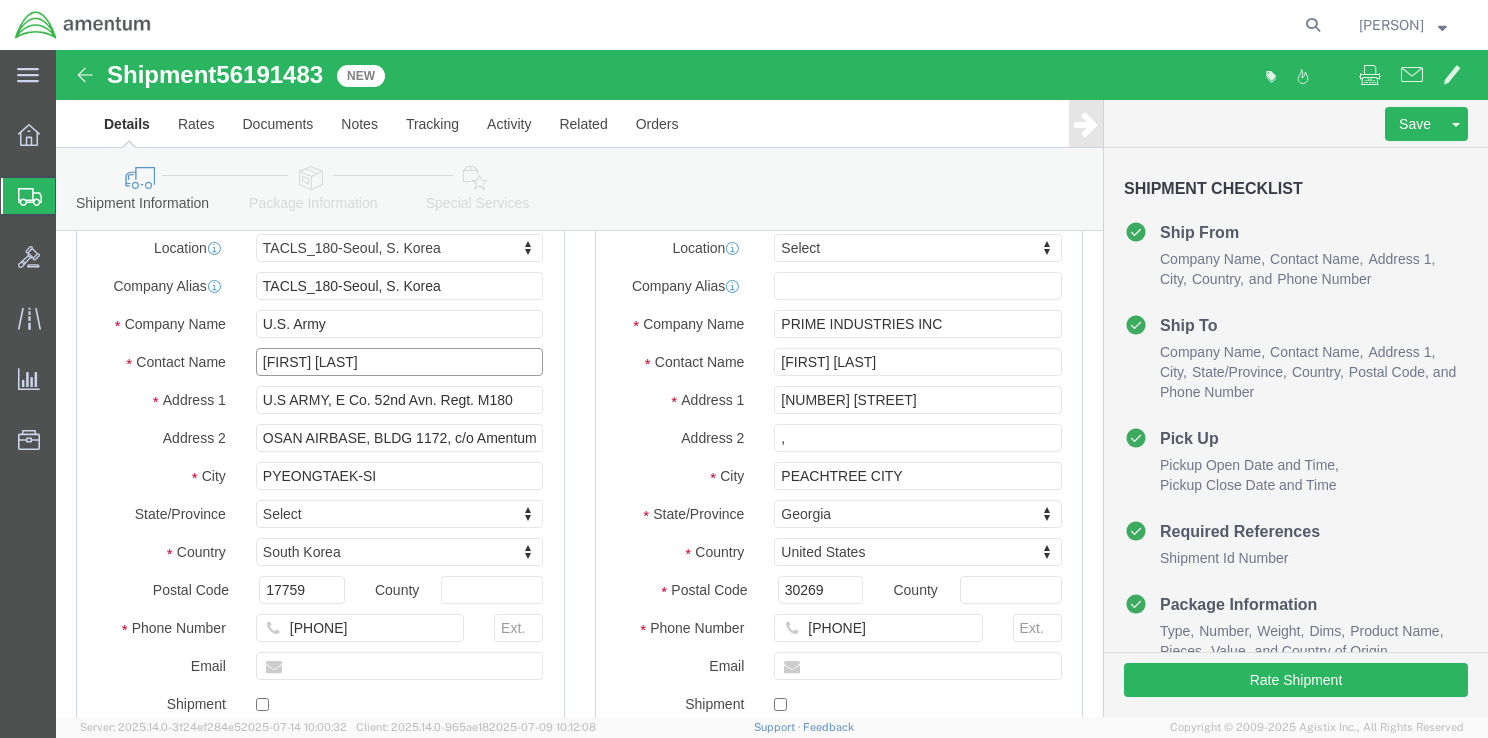 click on "[FIRST] [LAST]" 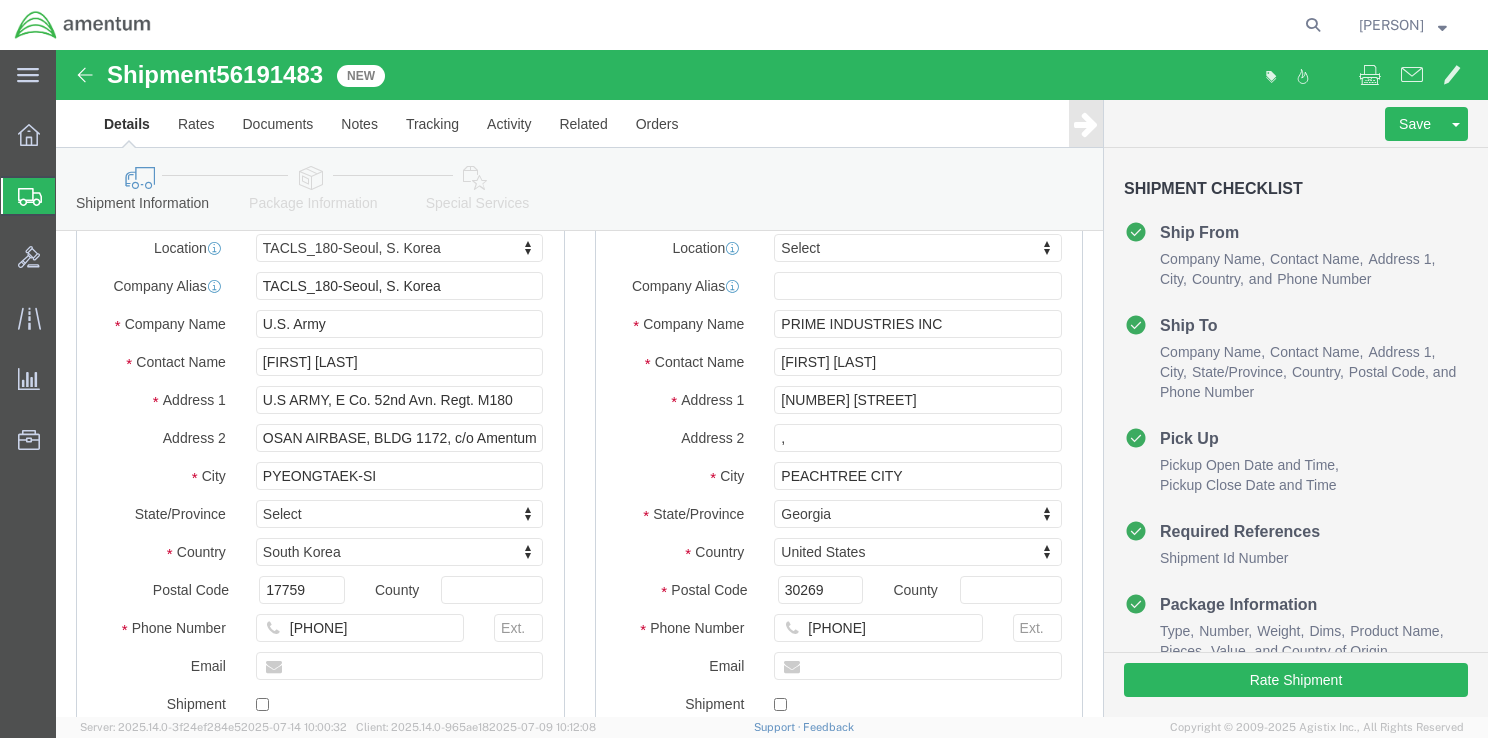 drag, startPoint x: 156, startPoint y: 332, endPoint x: 568, endPoint y: 148, distance: 451.22058 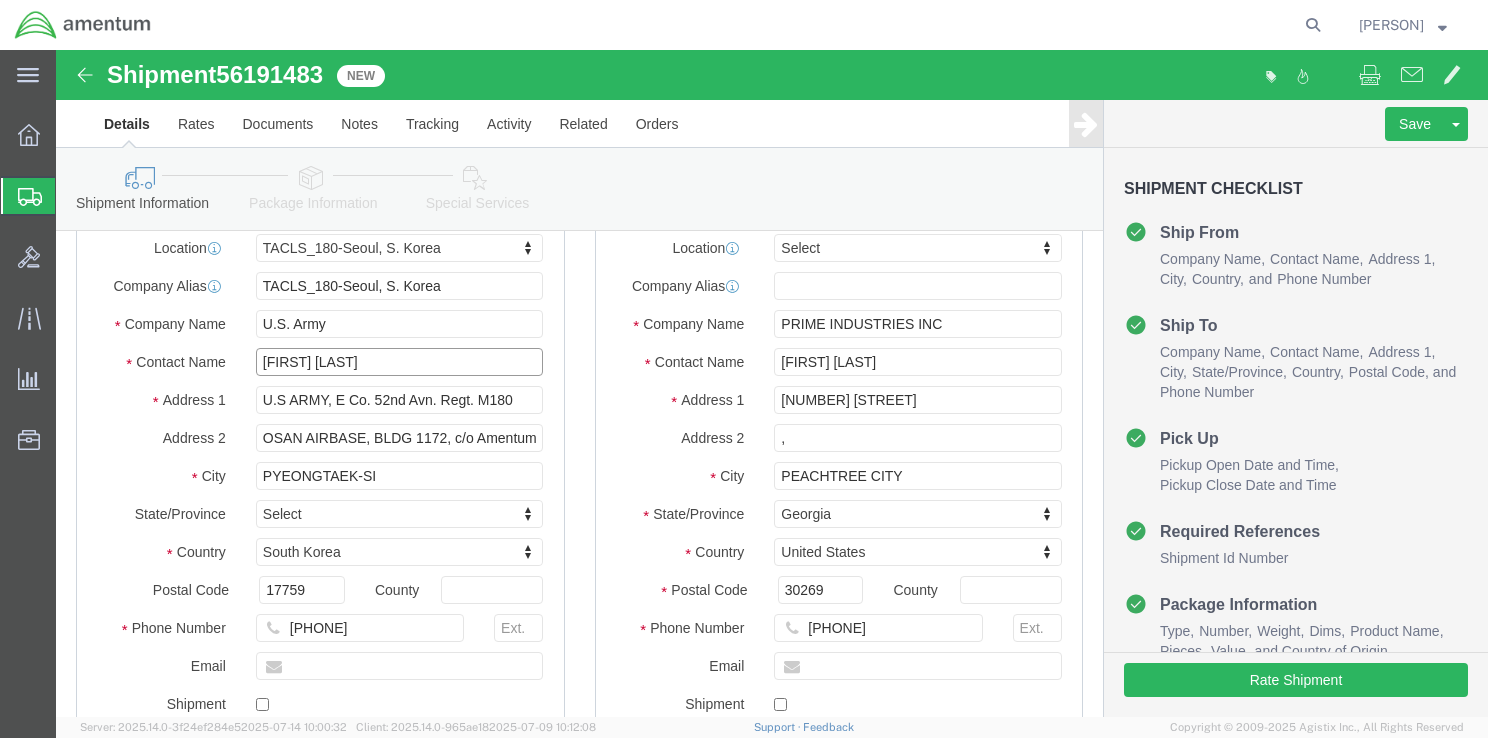 drag, startPoint x: 322, startPoint y: 316, endPoint x: 180, endPoint y: 329, distance: 142.59383 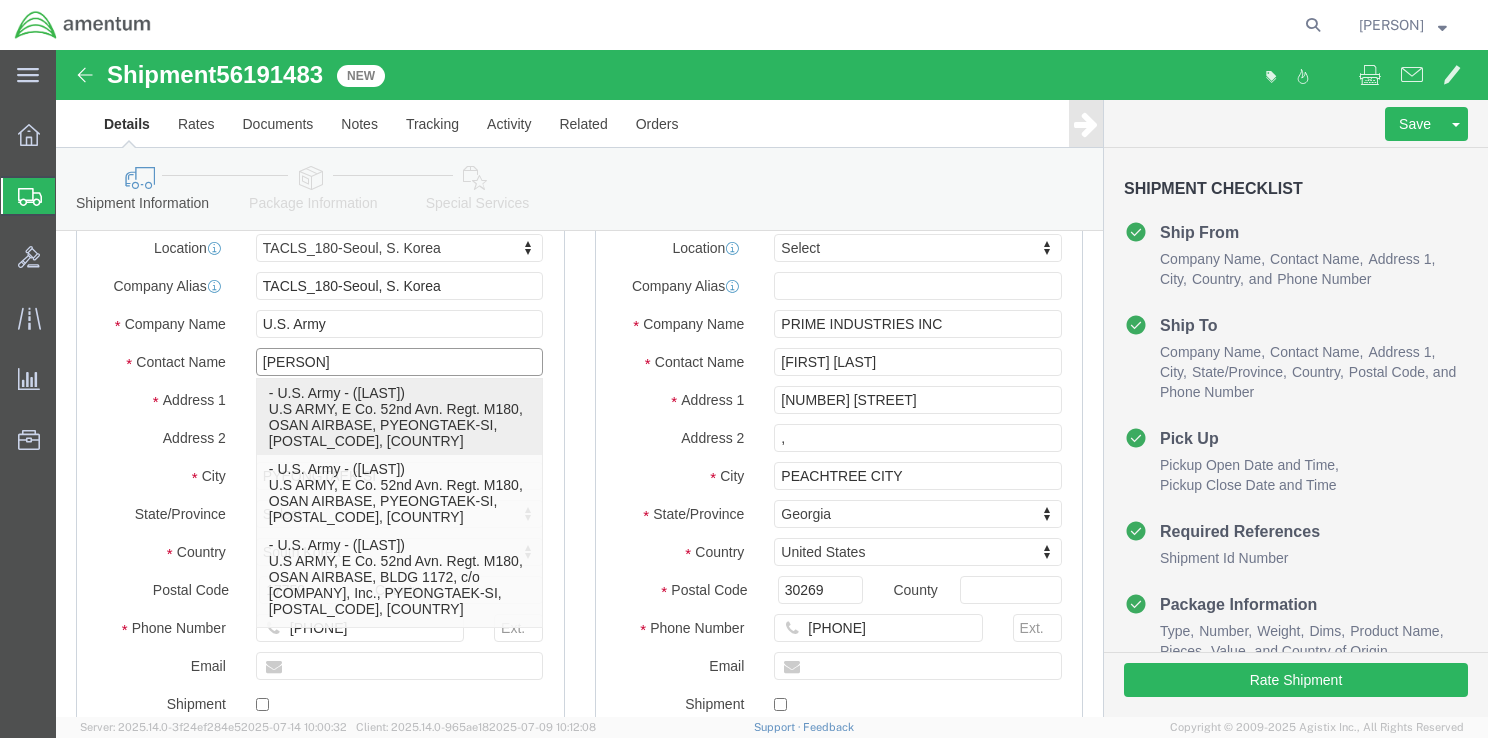 type on "[PERSON]" 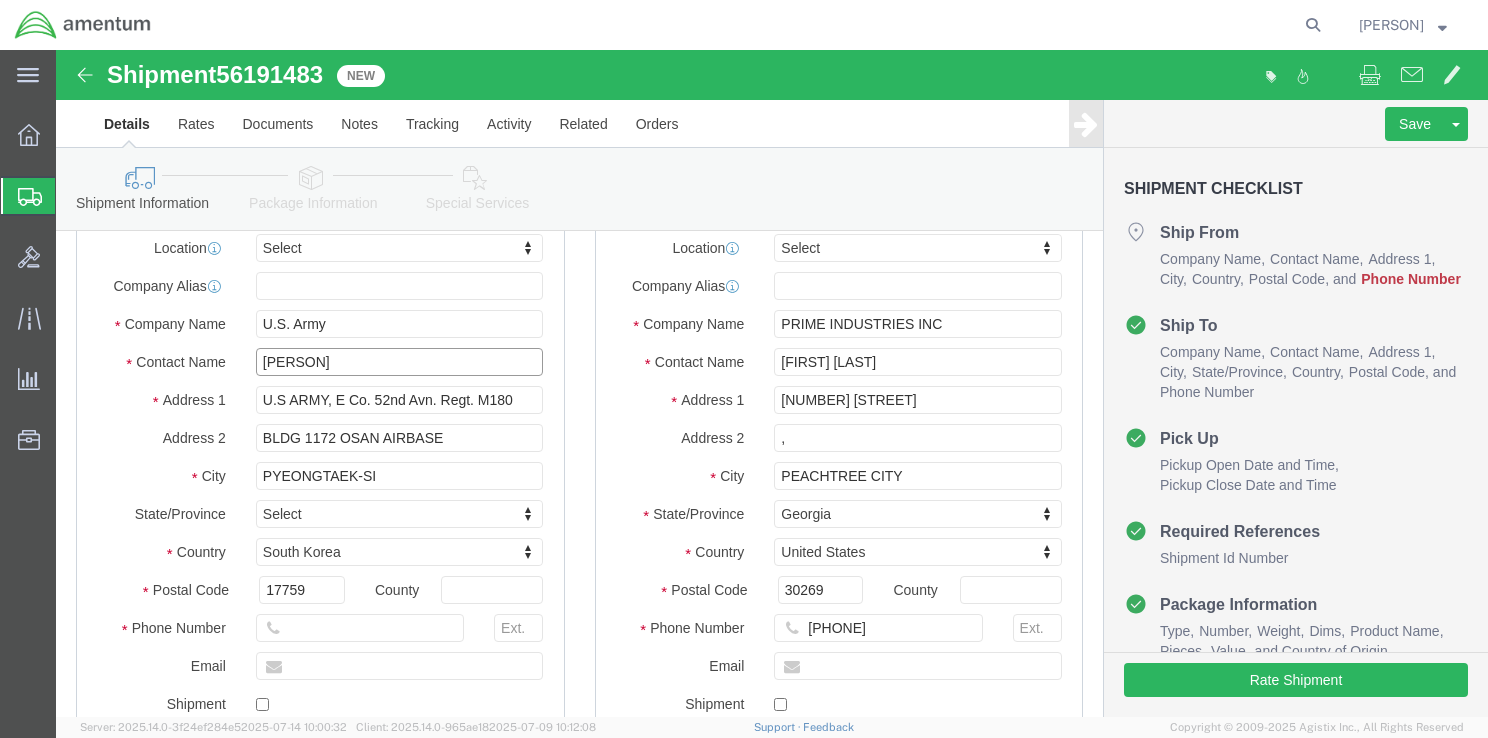 type on "[PERSON]" 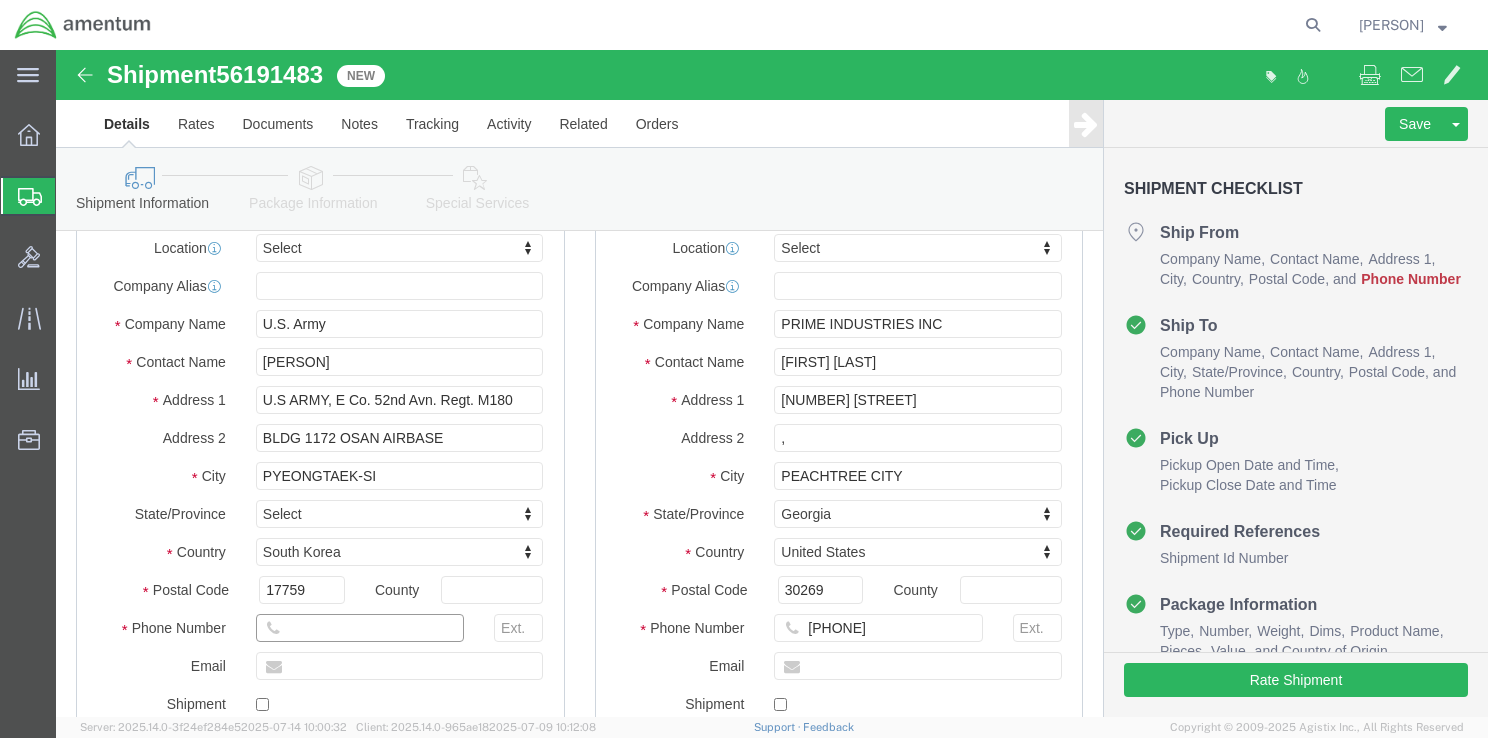 click 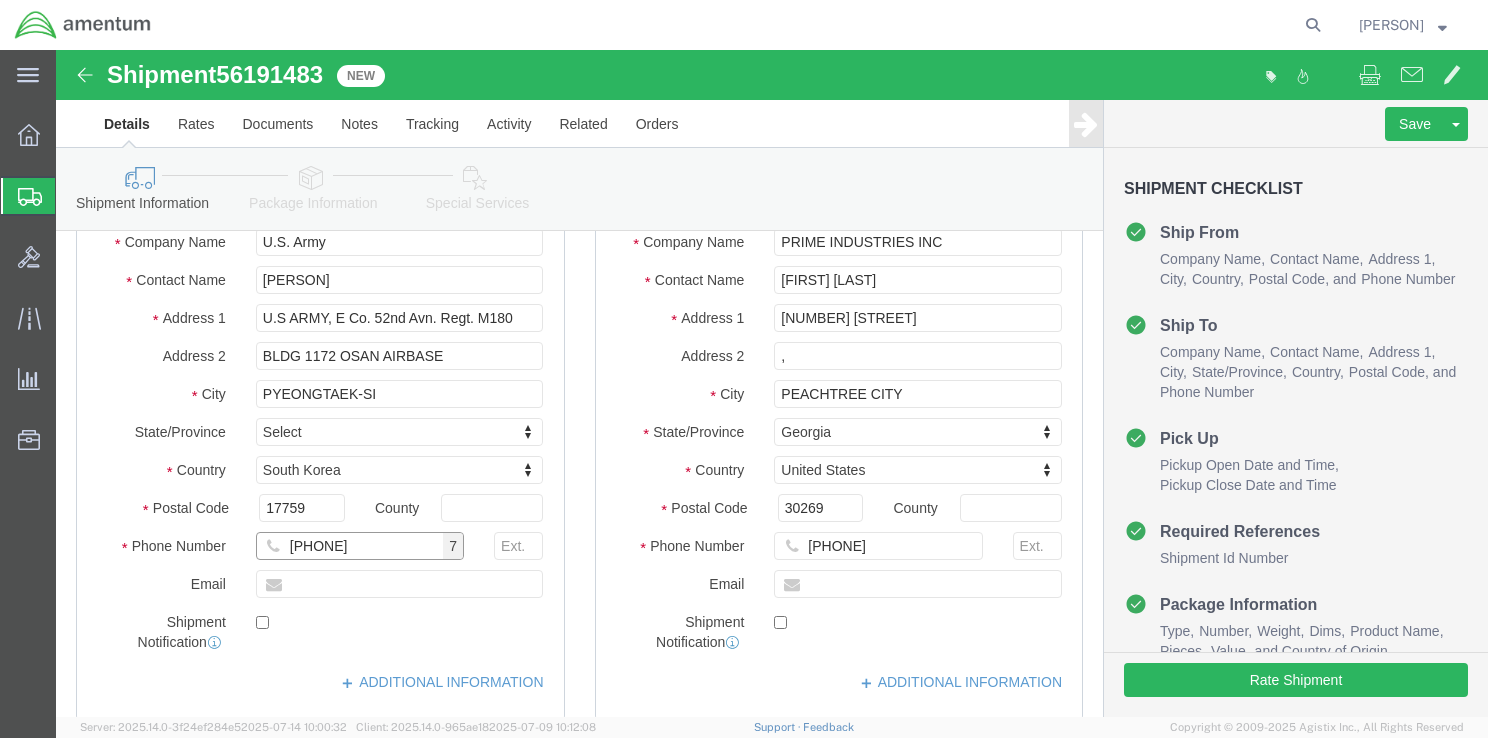 scroll, scrollTop: 300, scrollLeft: 0, axis: vertical 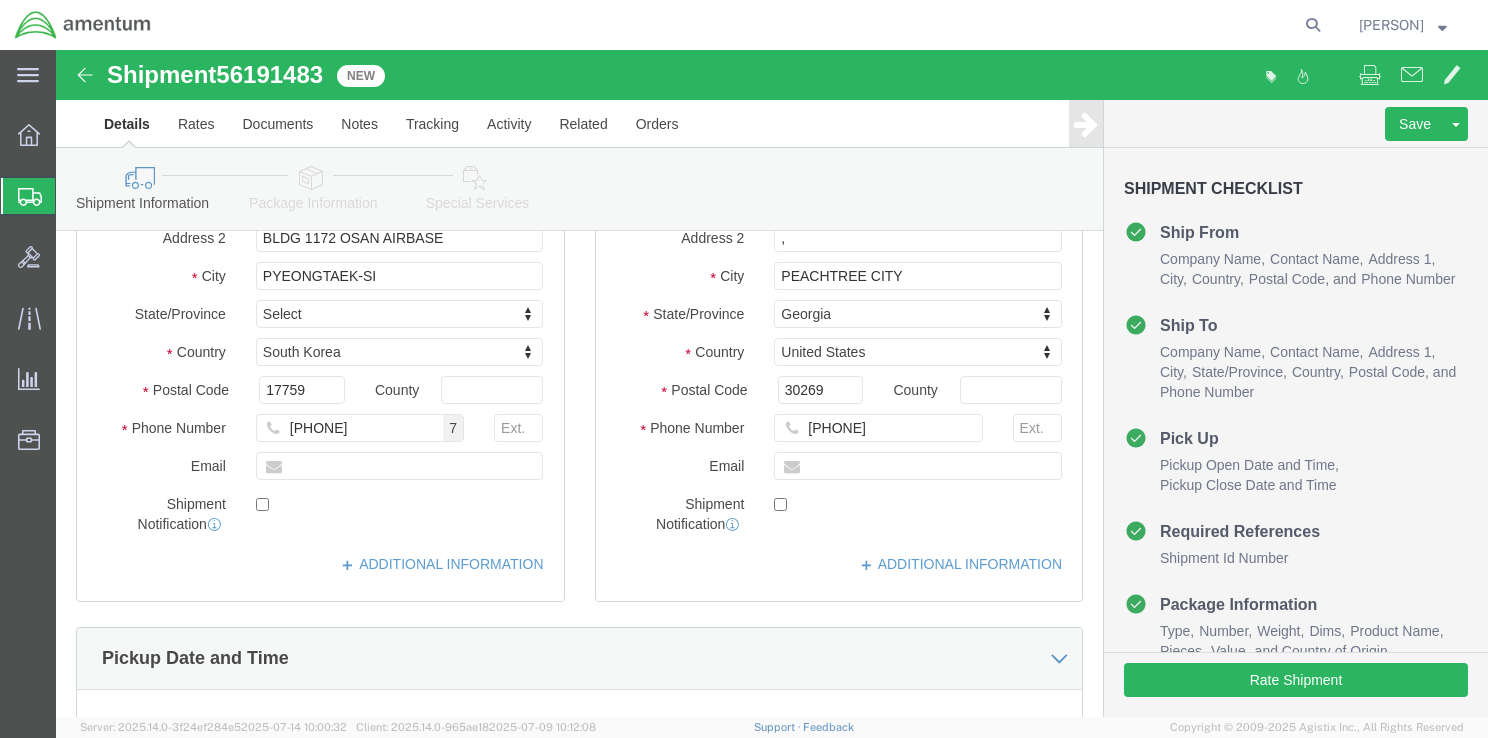 click on "ADDITIONAL INFORMATION" 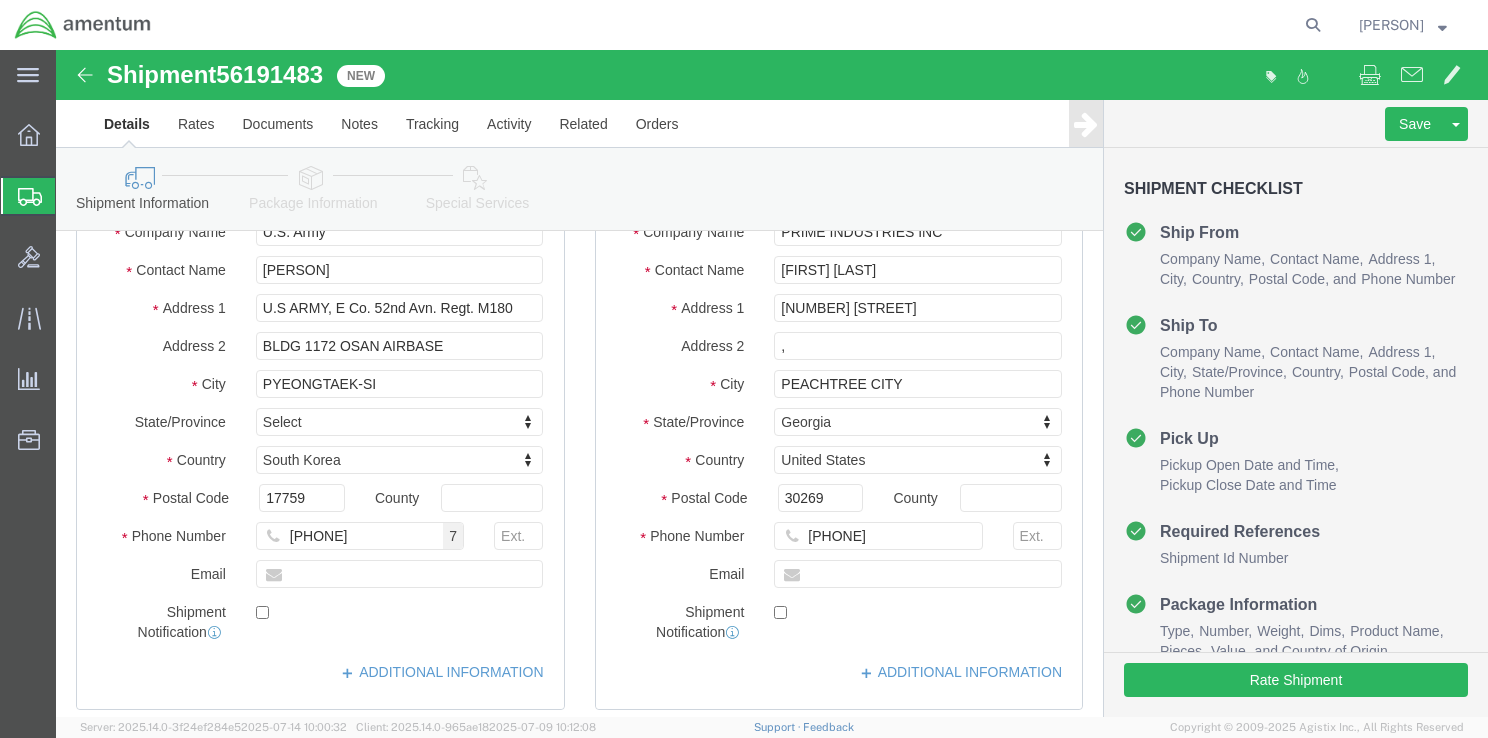 scroll, scrollTop: 100, scrollLeft: 0, axis: vertical 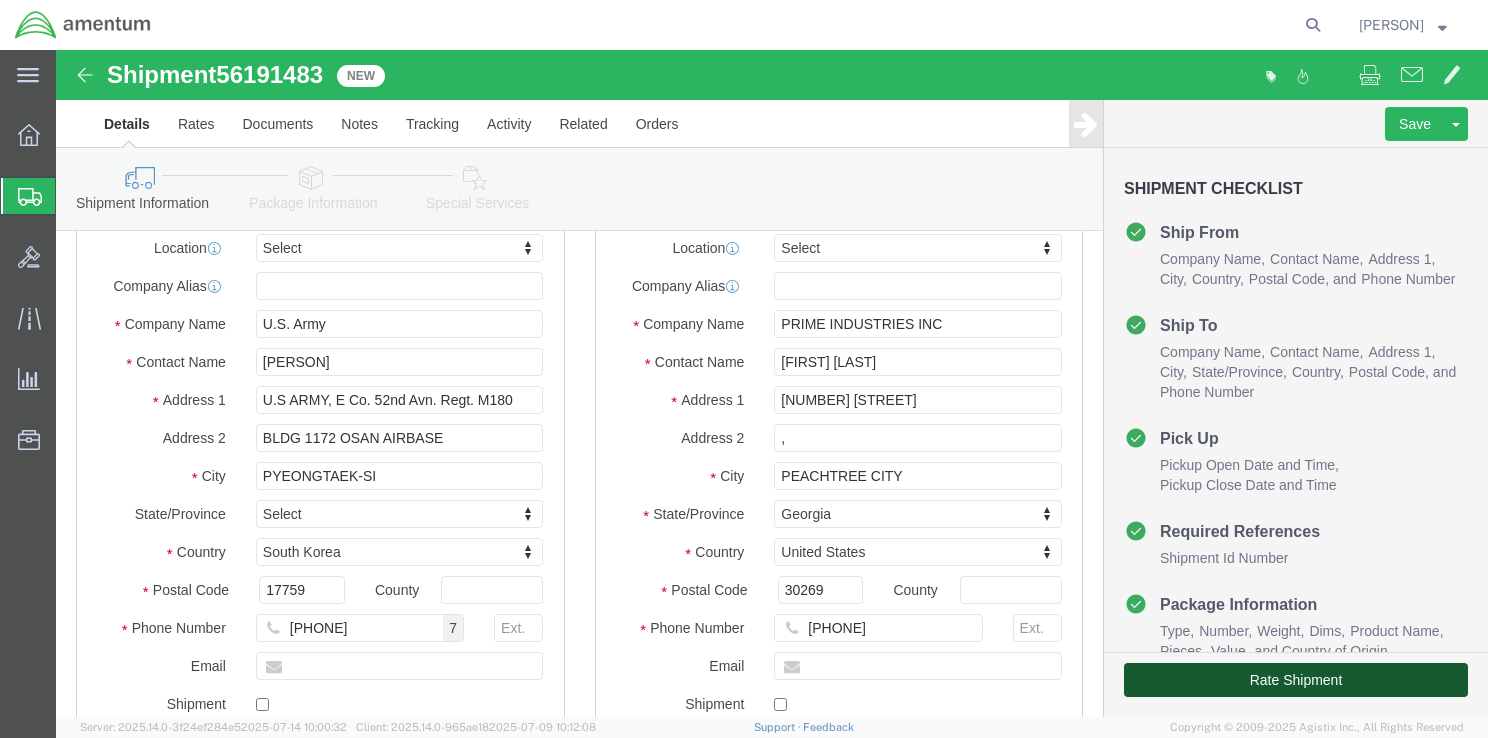 click on "Rate Shipment" 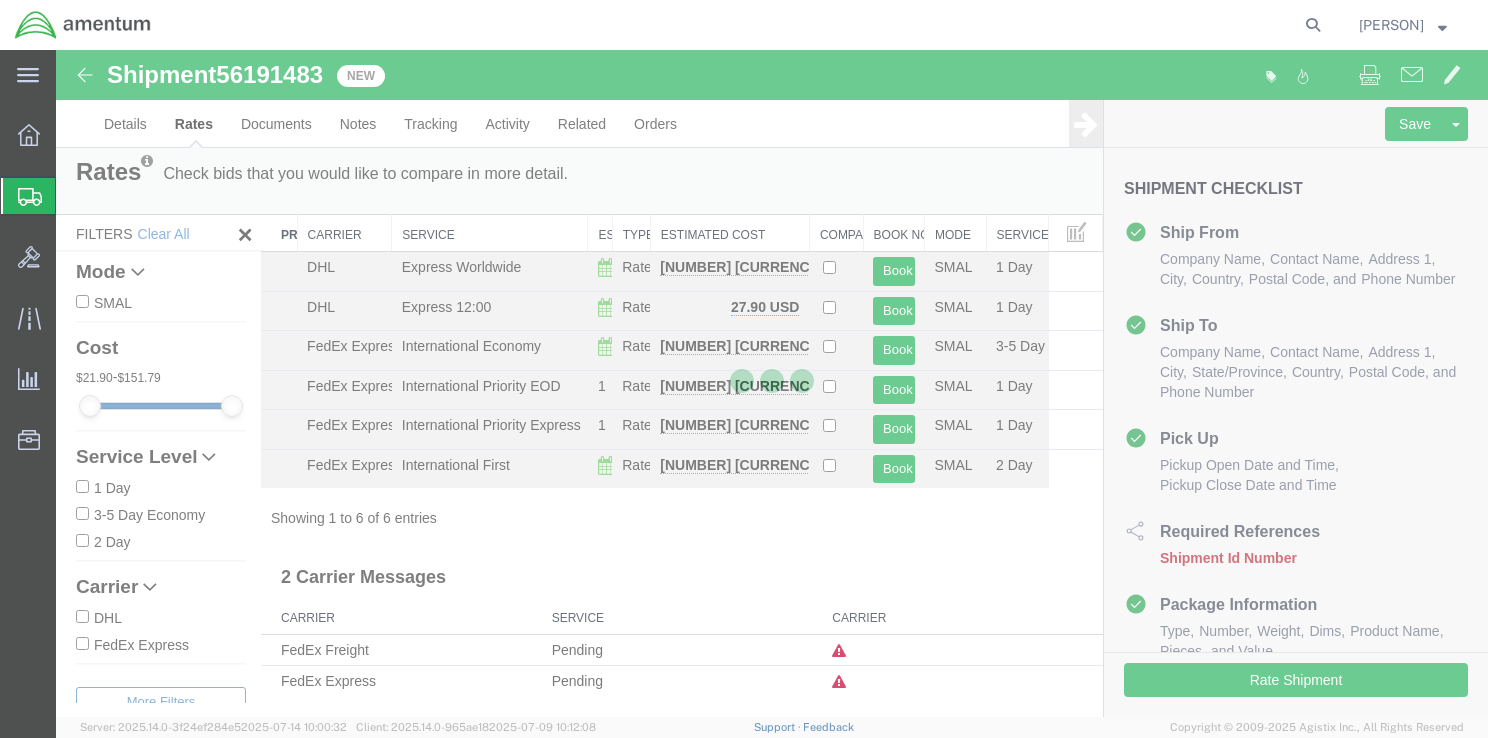 scroll, scrollTop: 0, scrollLeft: 0, axis: both 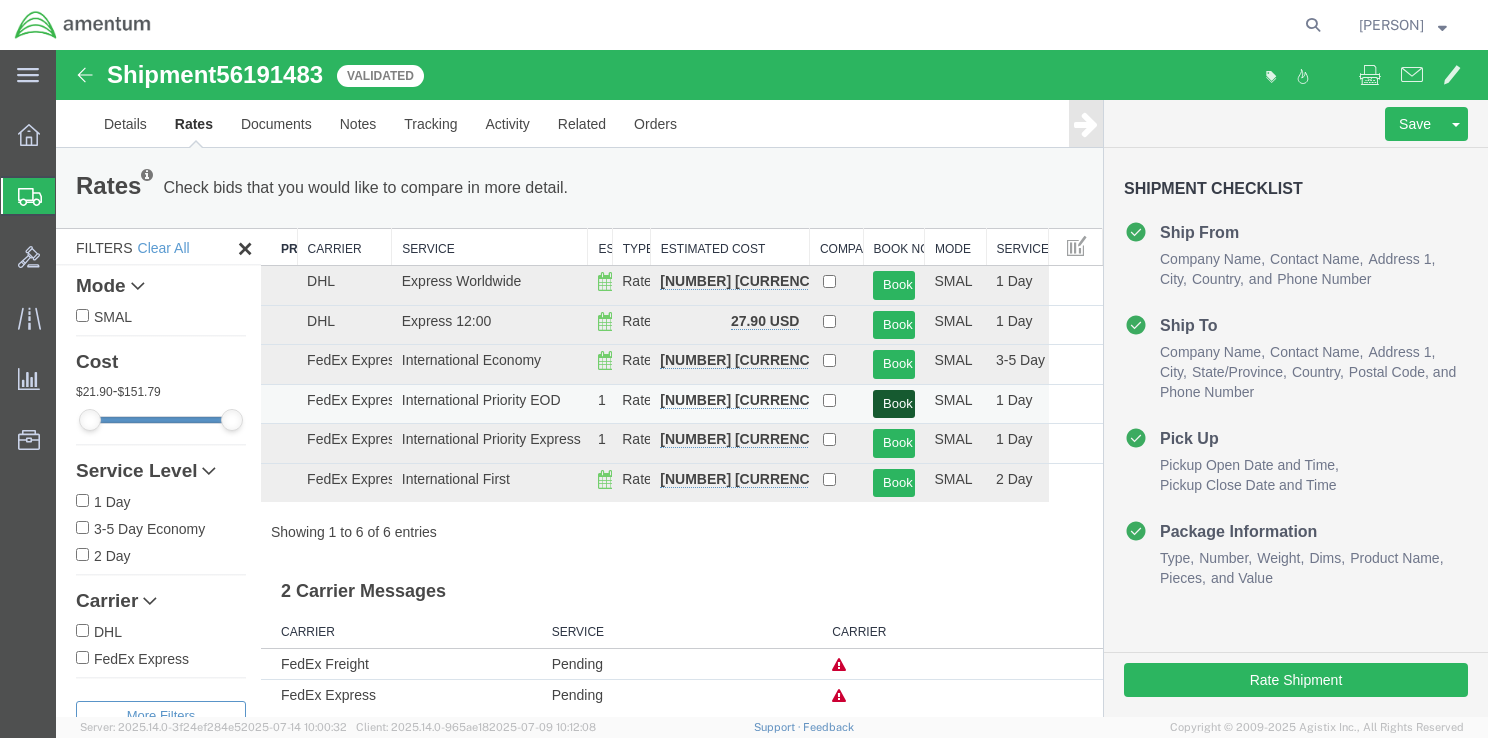 click on "Book" at bounding box center [893, 404] 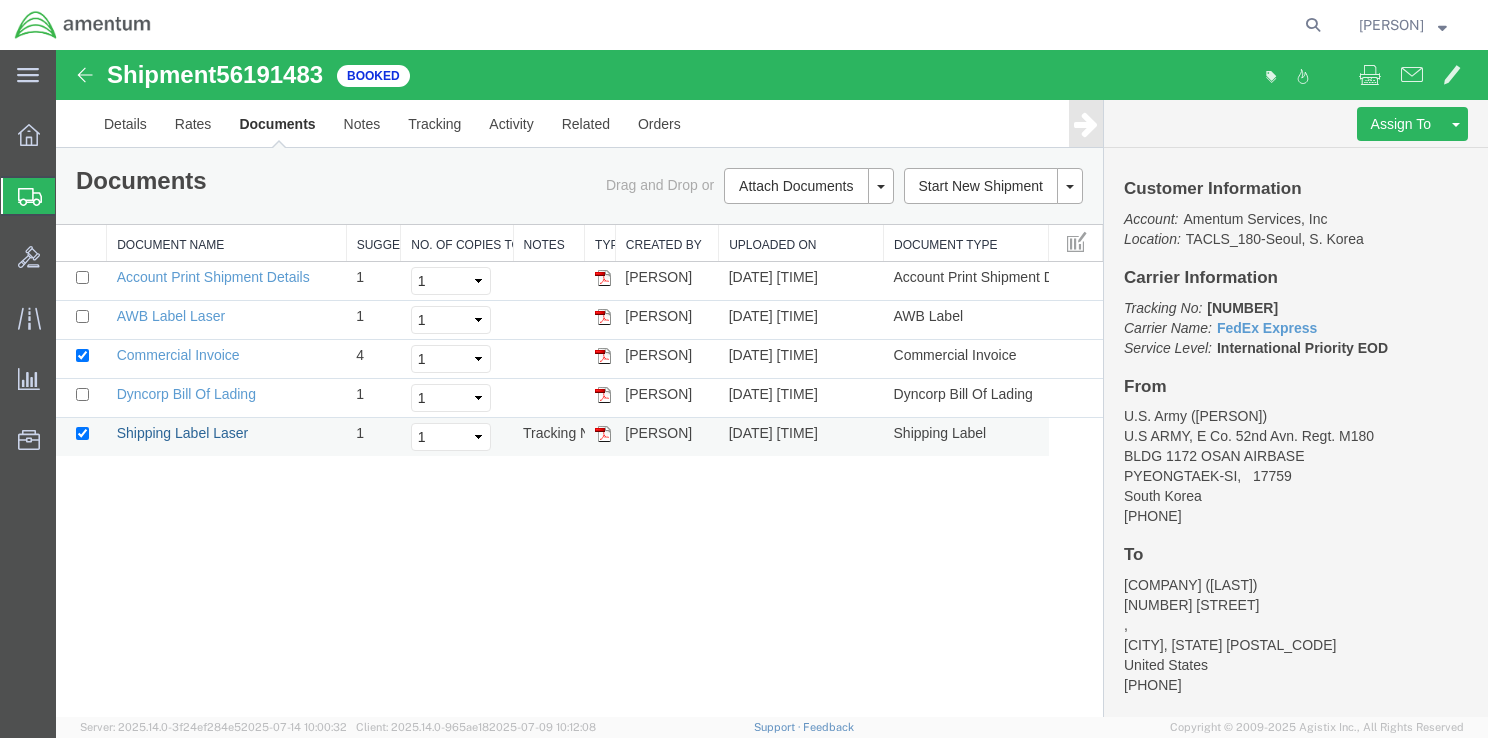 drag, startPoint x: 188, startPoint y: 429, endPoint x: 251, endPoint y: 433, distance: 63.126858 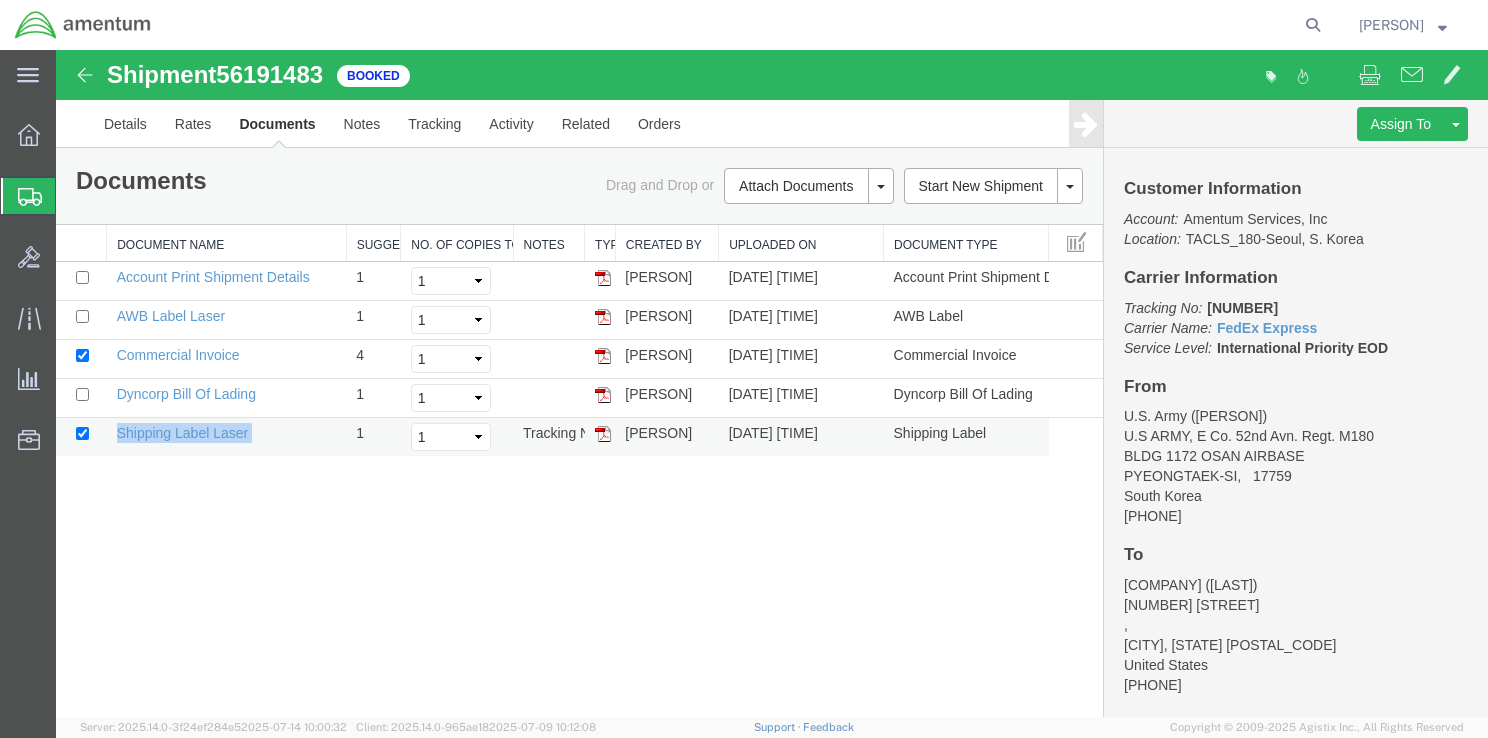 drag, startPoint x: 252, startPoint y: 429, endPoint x: 115, endPoint y: 434, distance: 137.09122 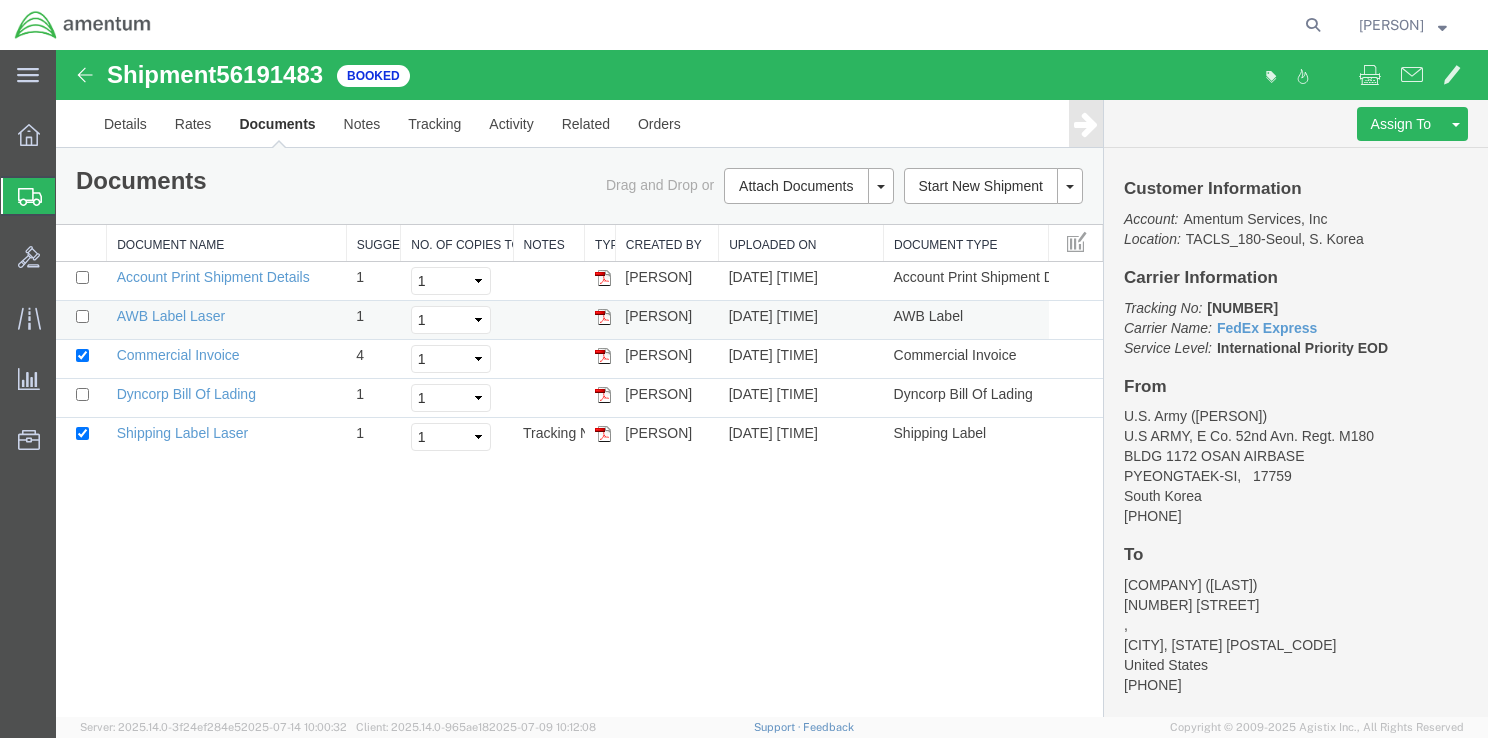 click on "AWB Label Laser" at bounding box center (226, 320) 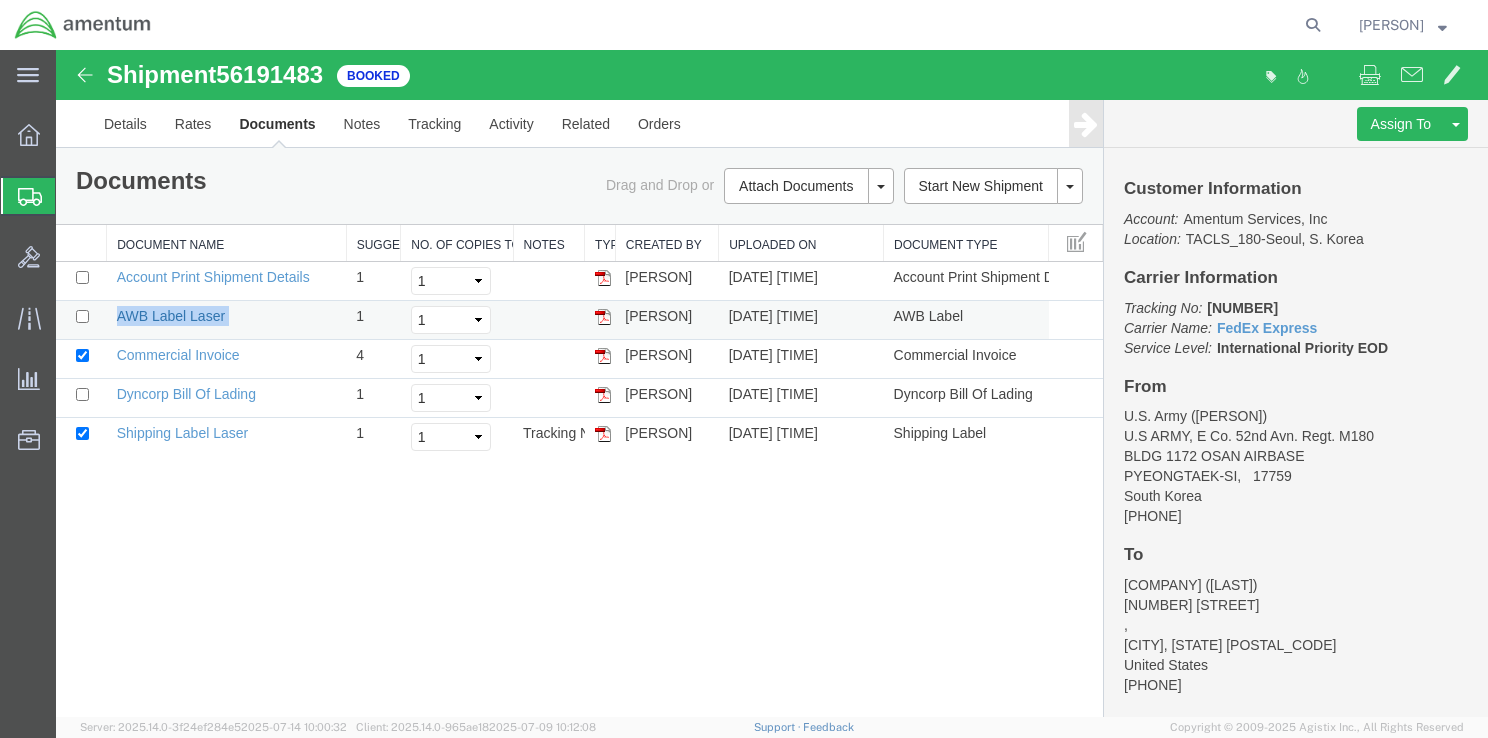 drag, startPoint x: 231, startPoint y: 318, endPoint x: 120, endPoint y: 320, distance: 111.01801 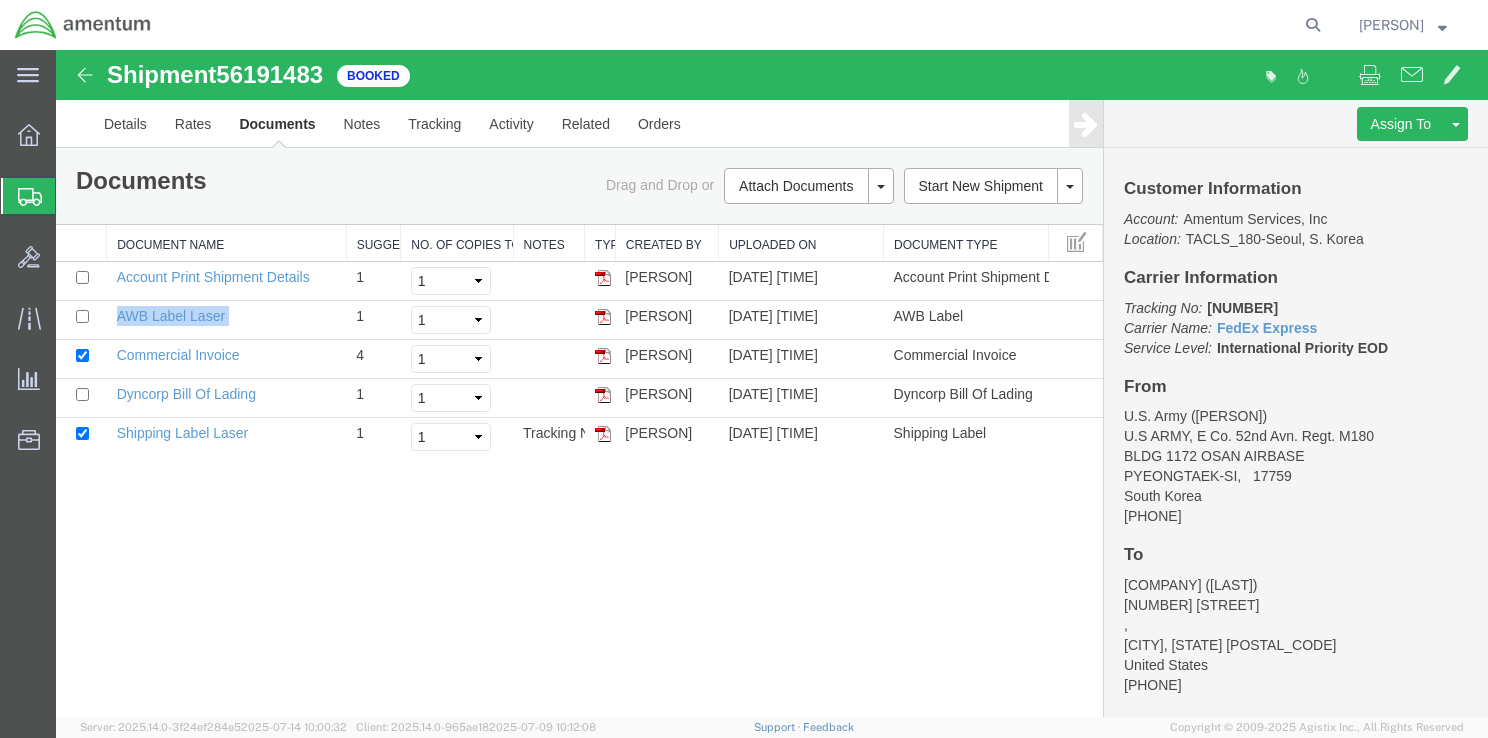 click at bounding box center [603, 317] 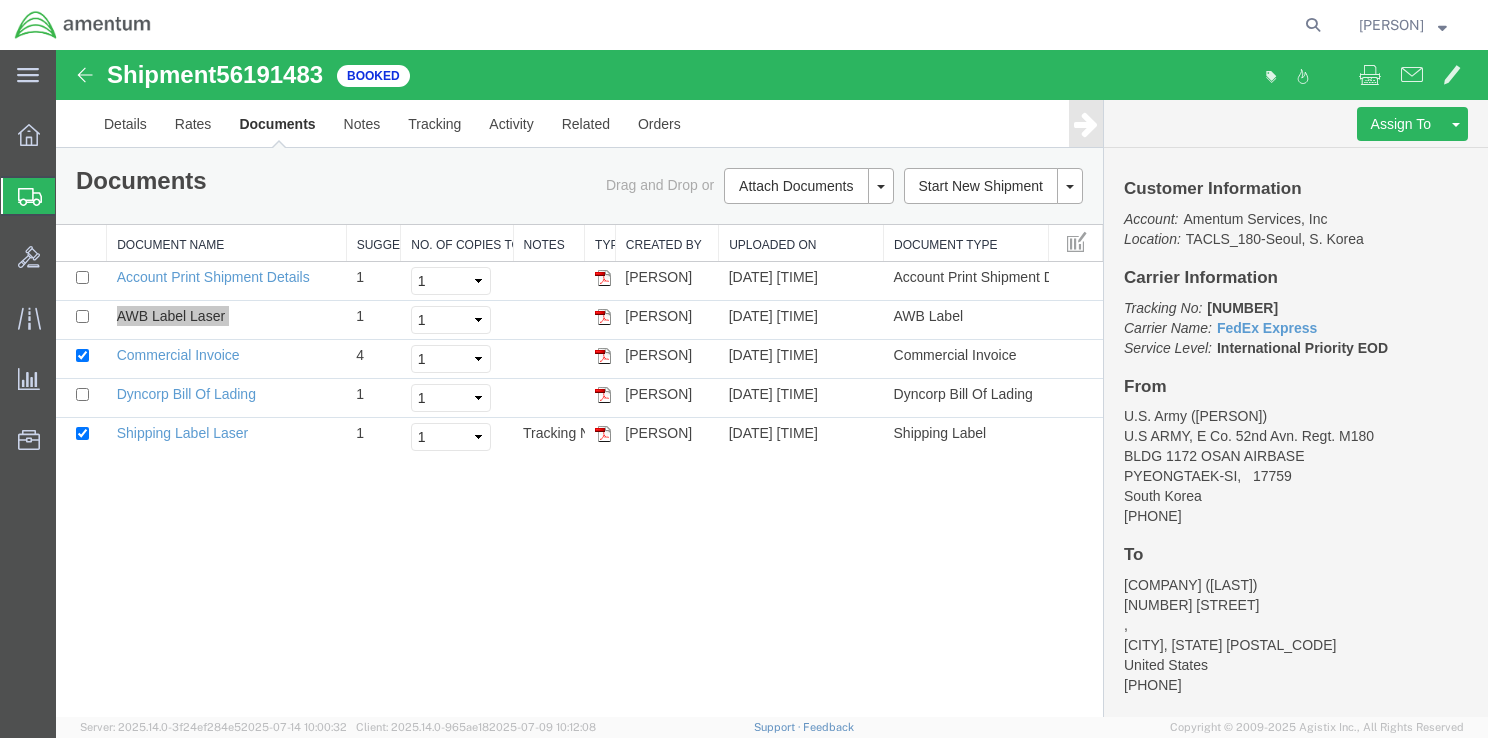 click 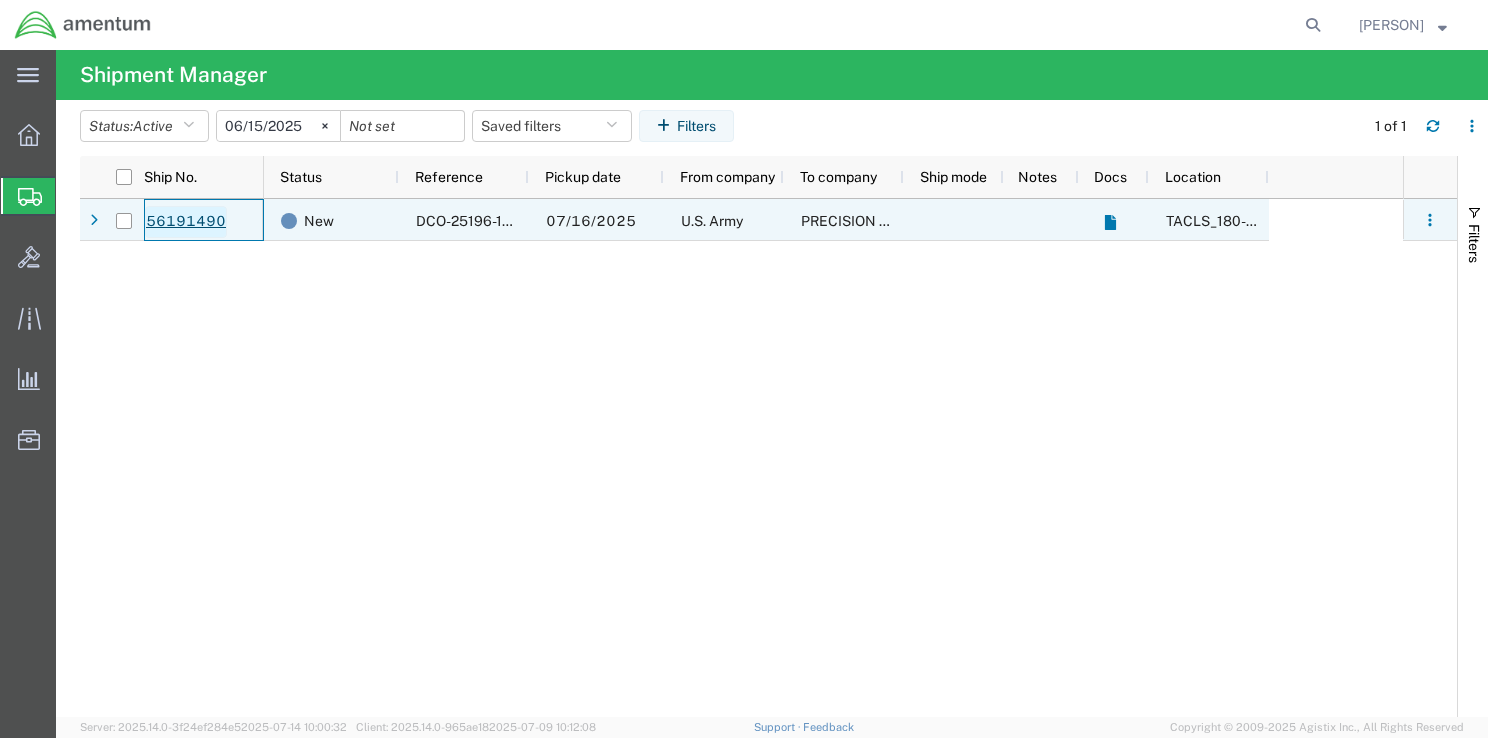 click on "56191490" 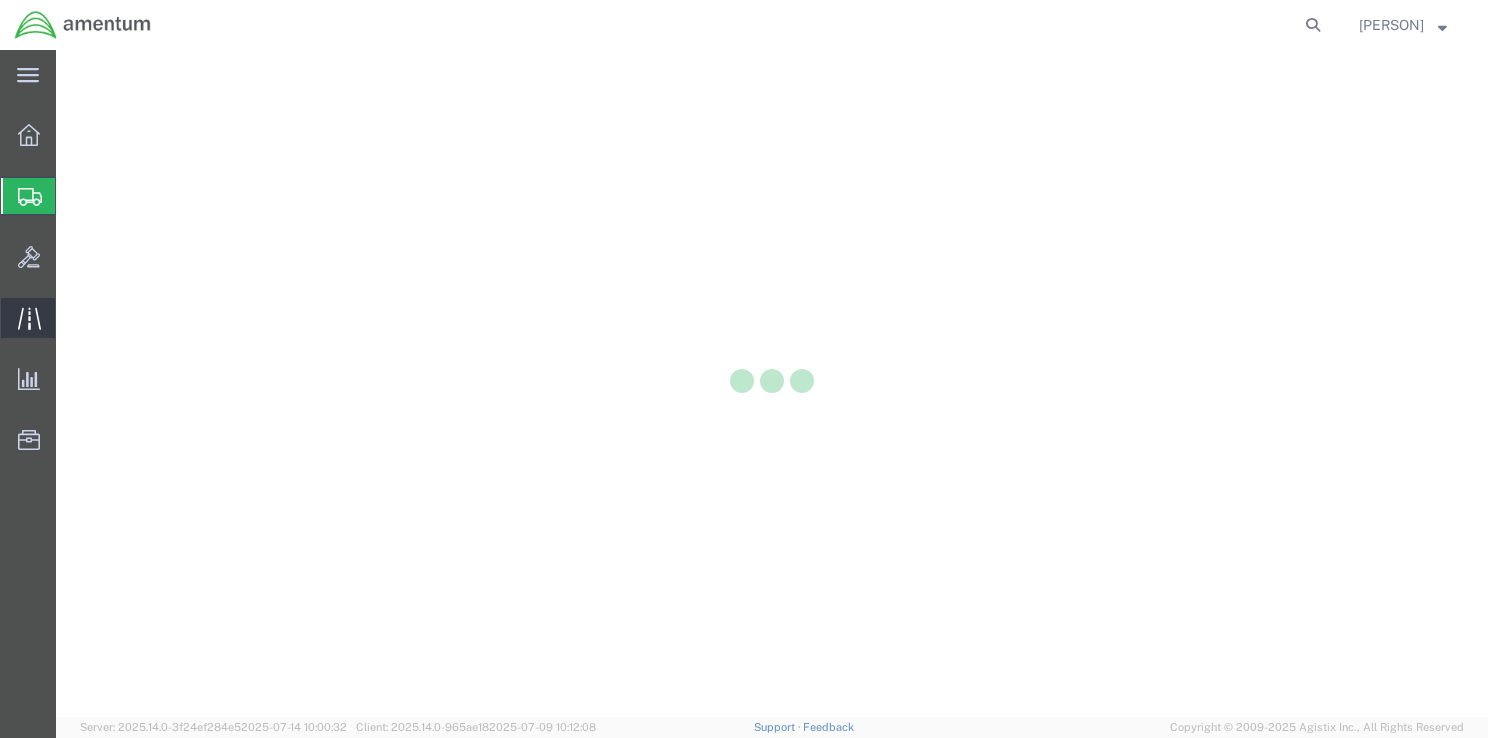 scroll, scrollTop: 0, scrollLeft: 0, axis: both 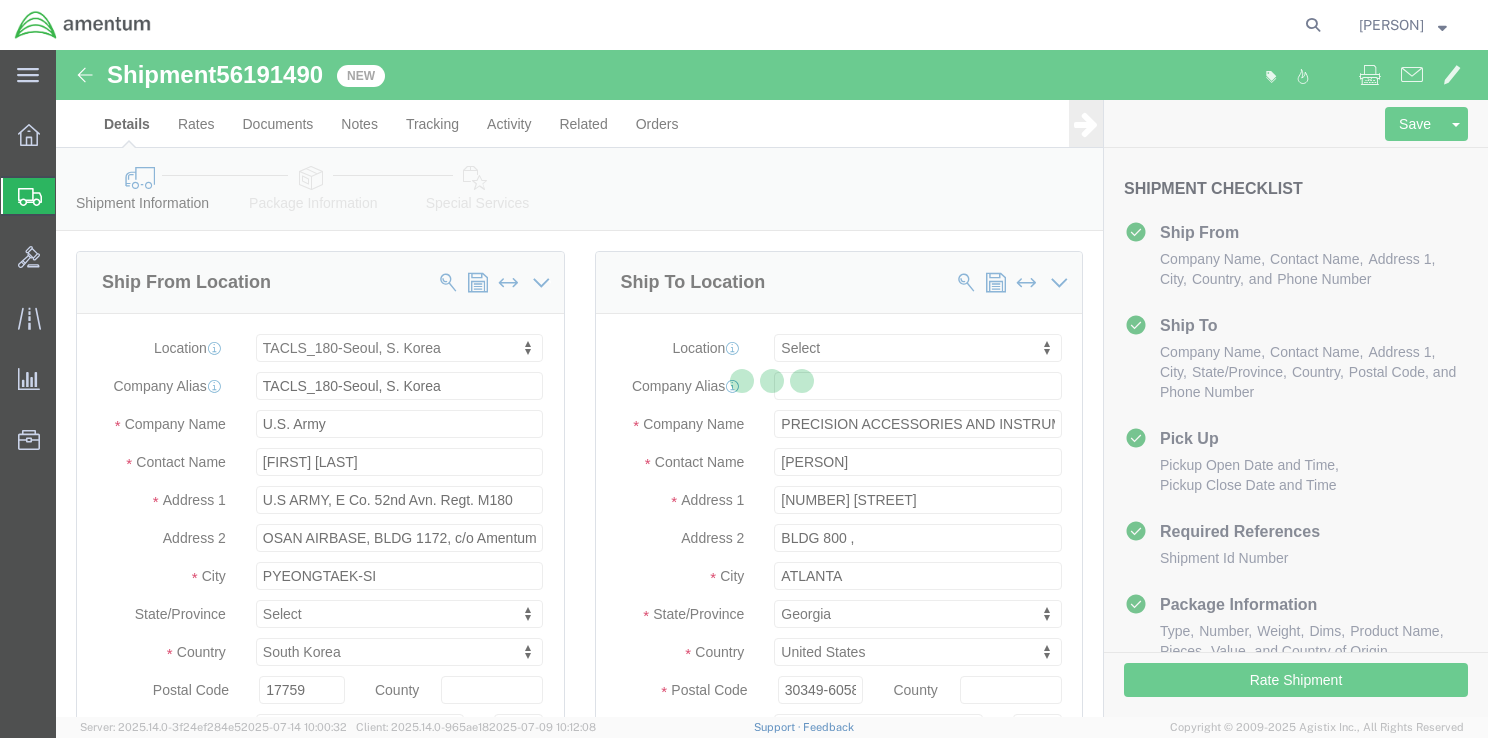 select on "42679" 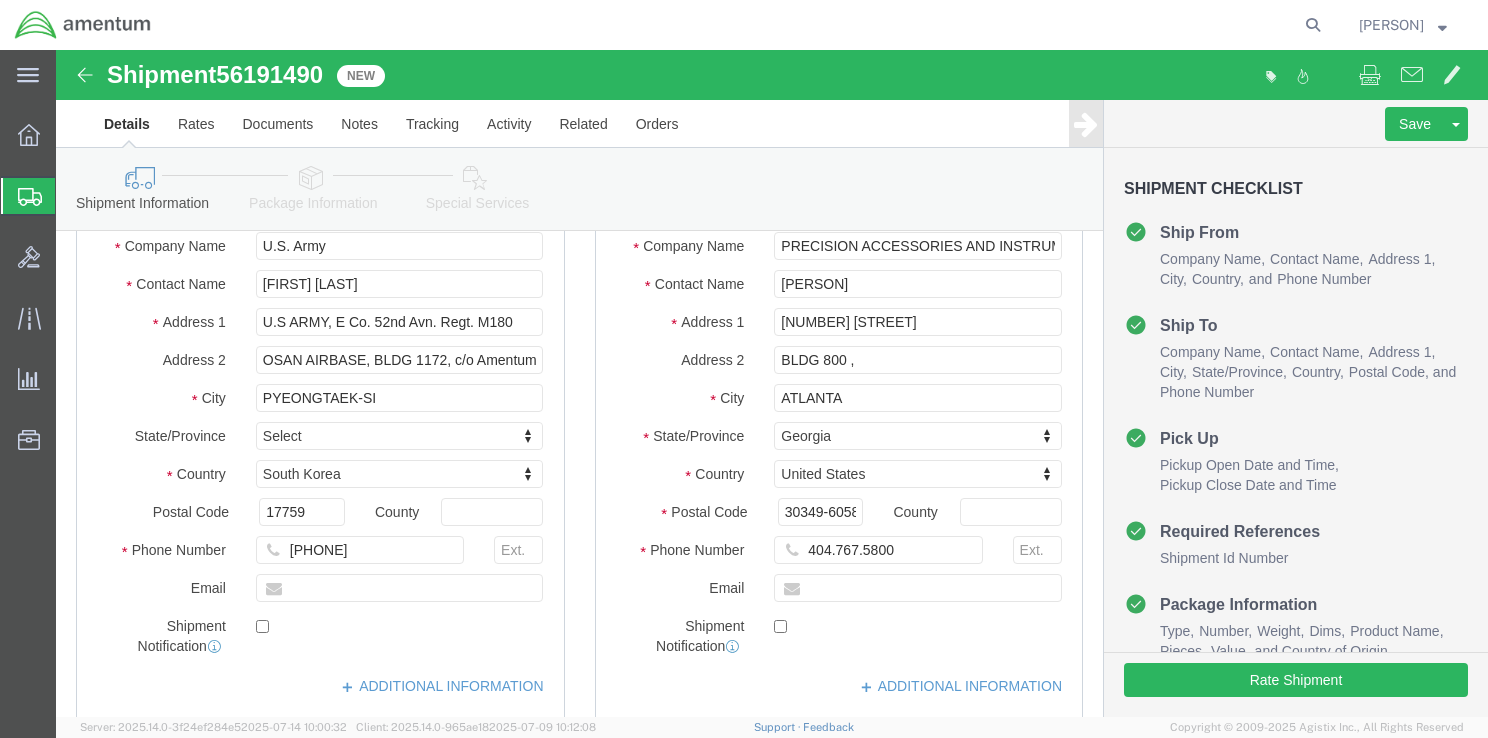 scroll, scrollTop: 200, scrollLeft: 0, axis: vertical 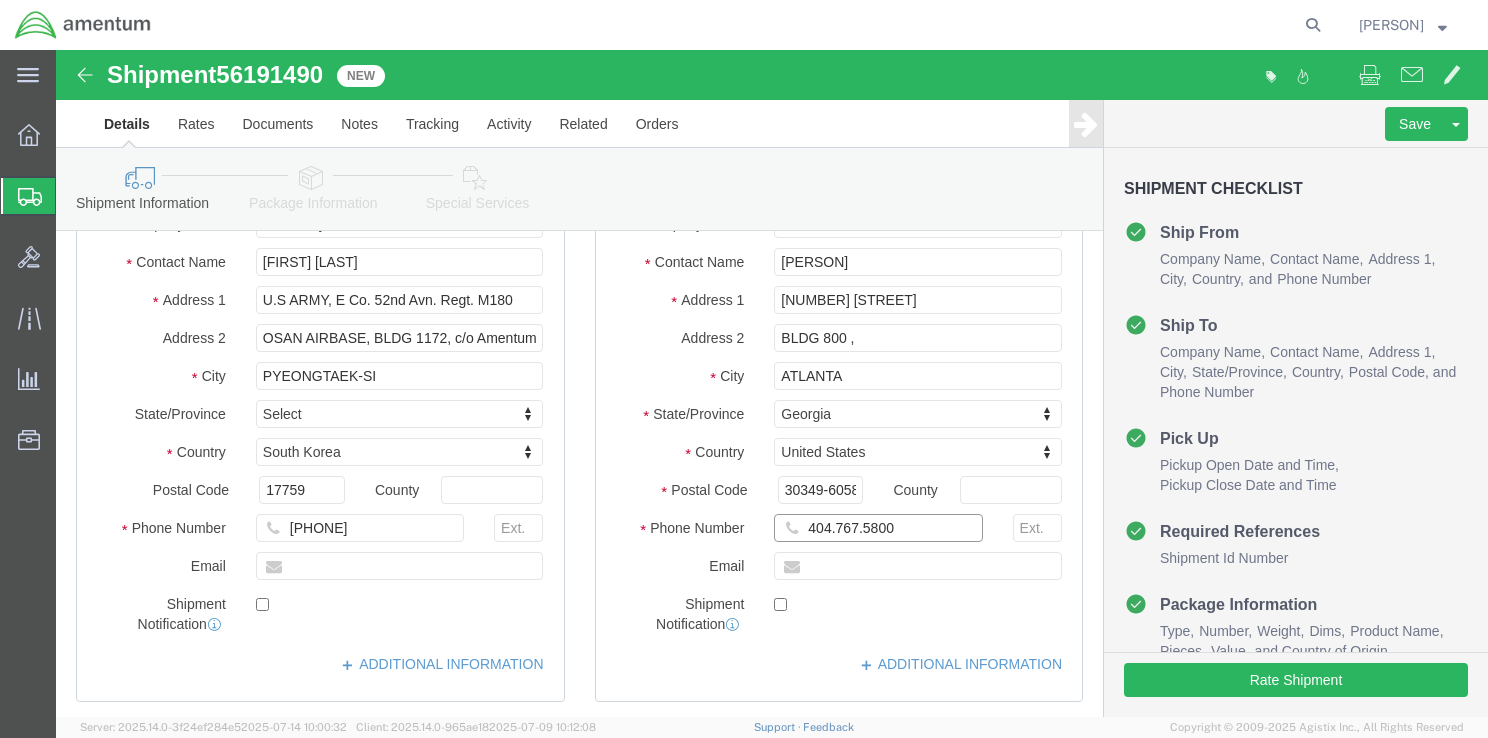 click on "404.767.5800" 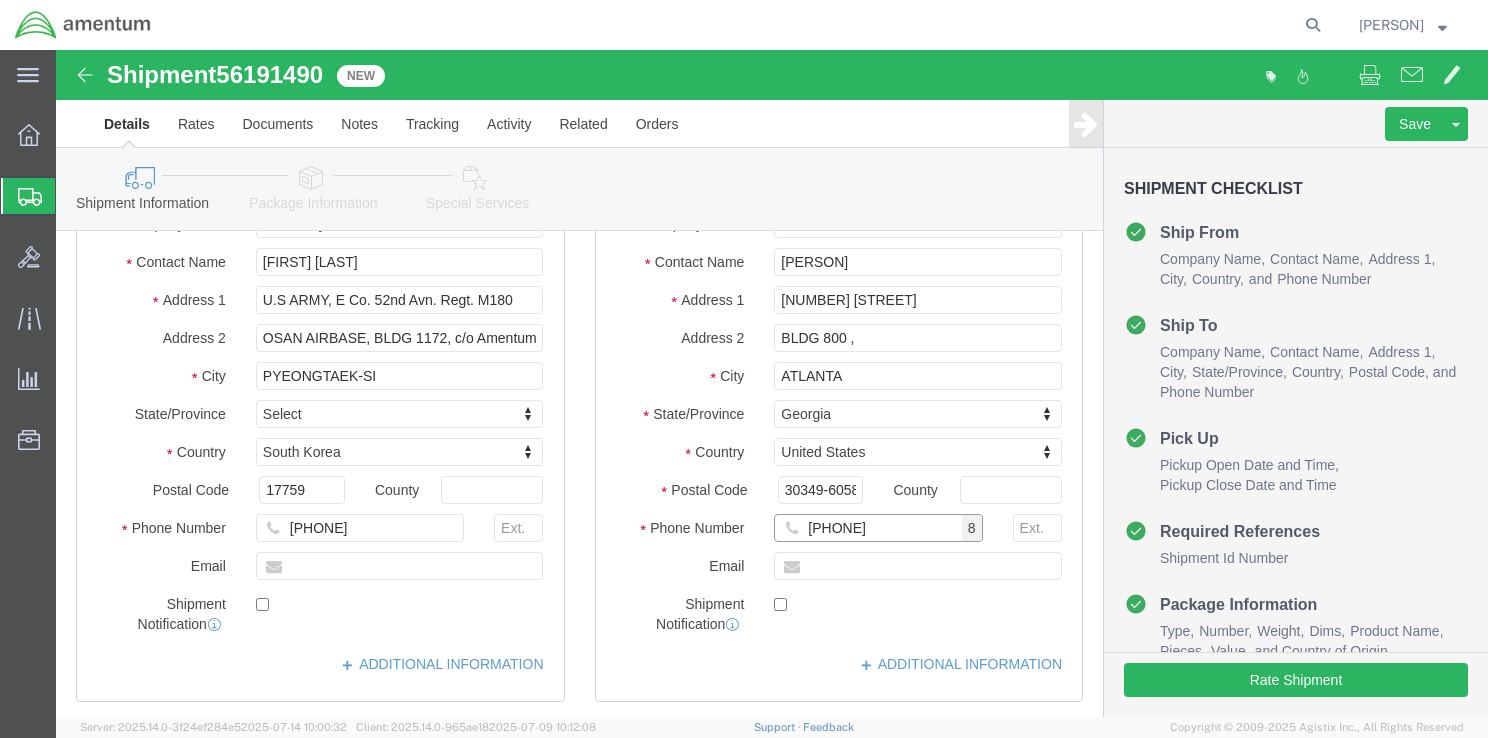 click on "[PHONE]" 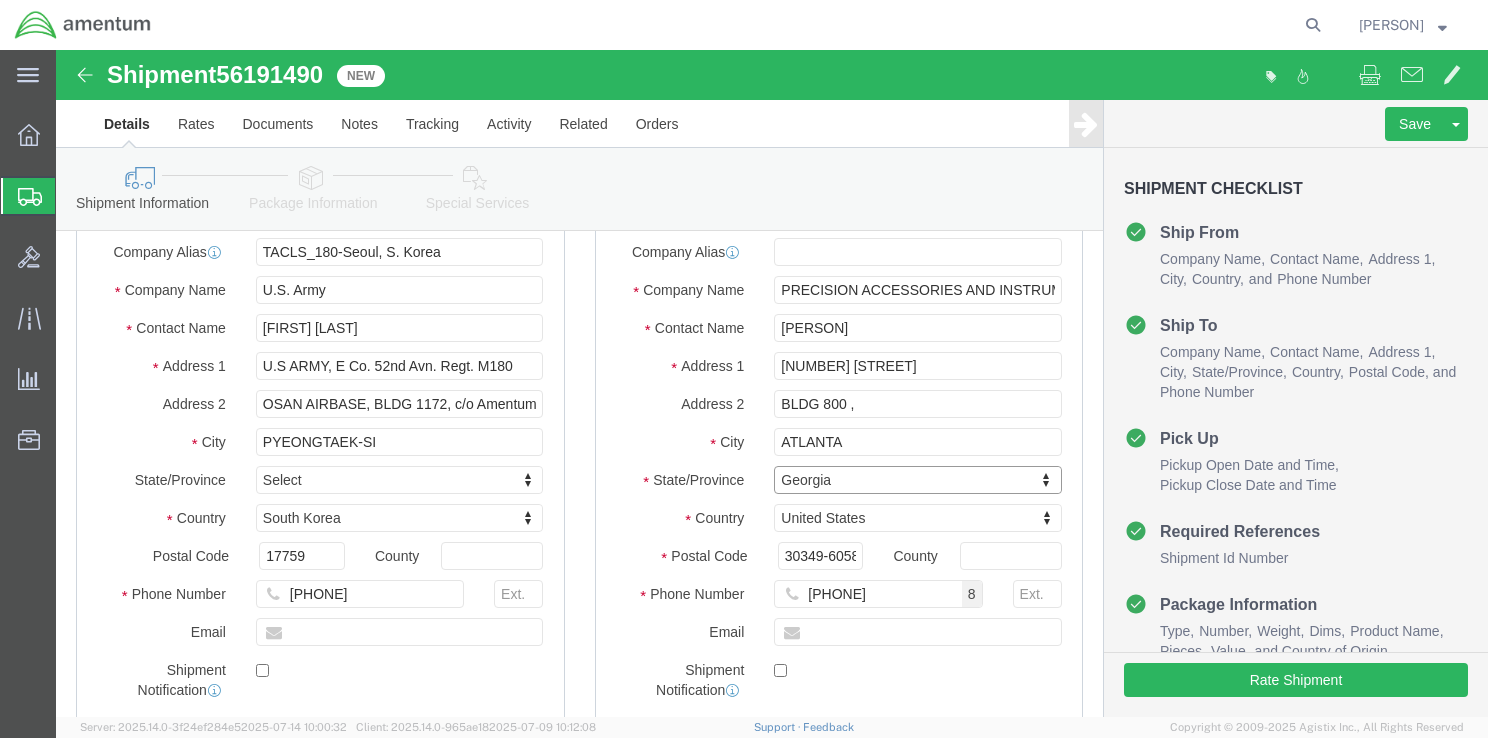 scroll, scrollTop: 100, scrollLeft: 0, axis: vertical 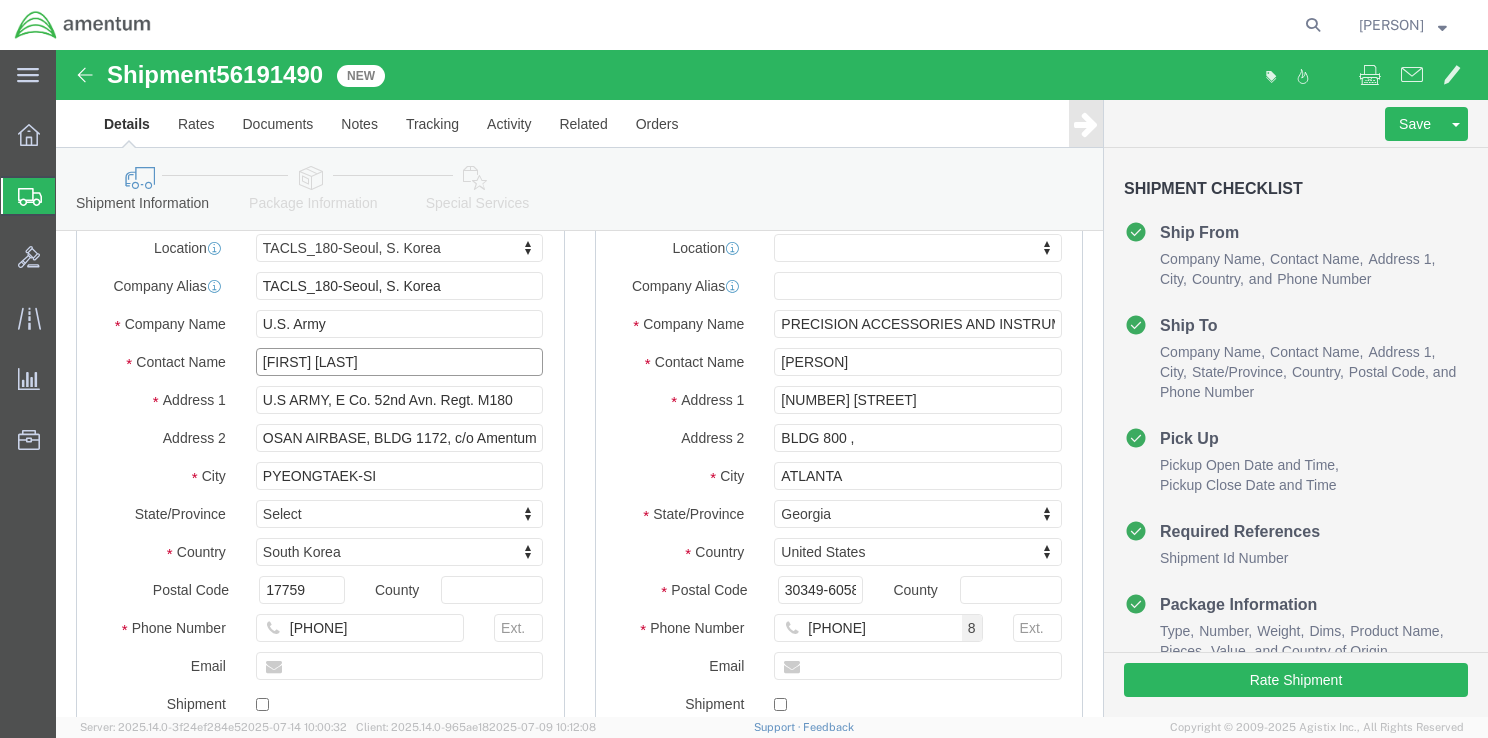 drag, startPoint x: 296, startPoint y: 316, endPoint x: 202, endPoint y: 326, distance: 94.53042 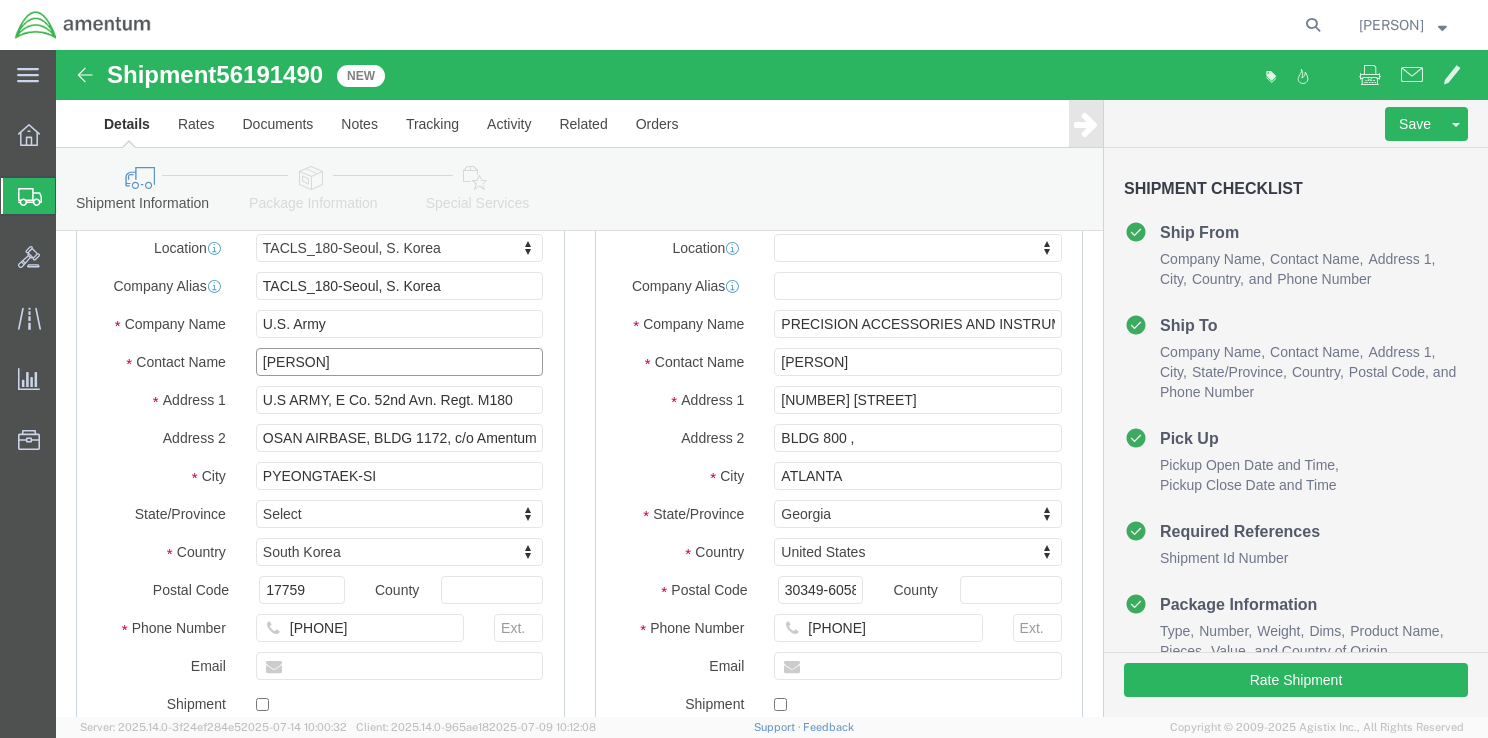 type on "[PERSON]" 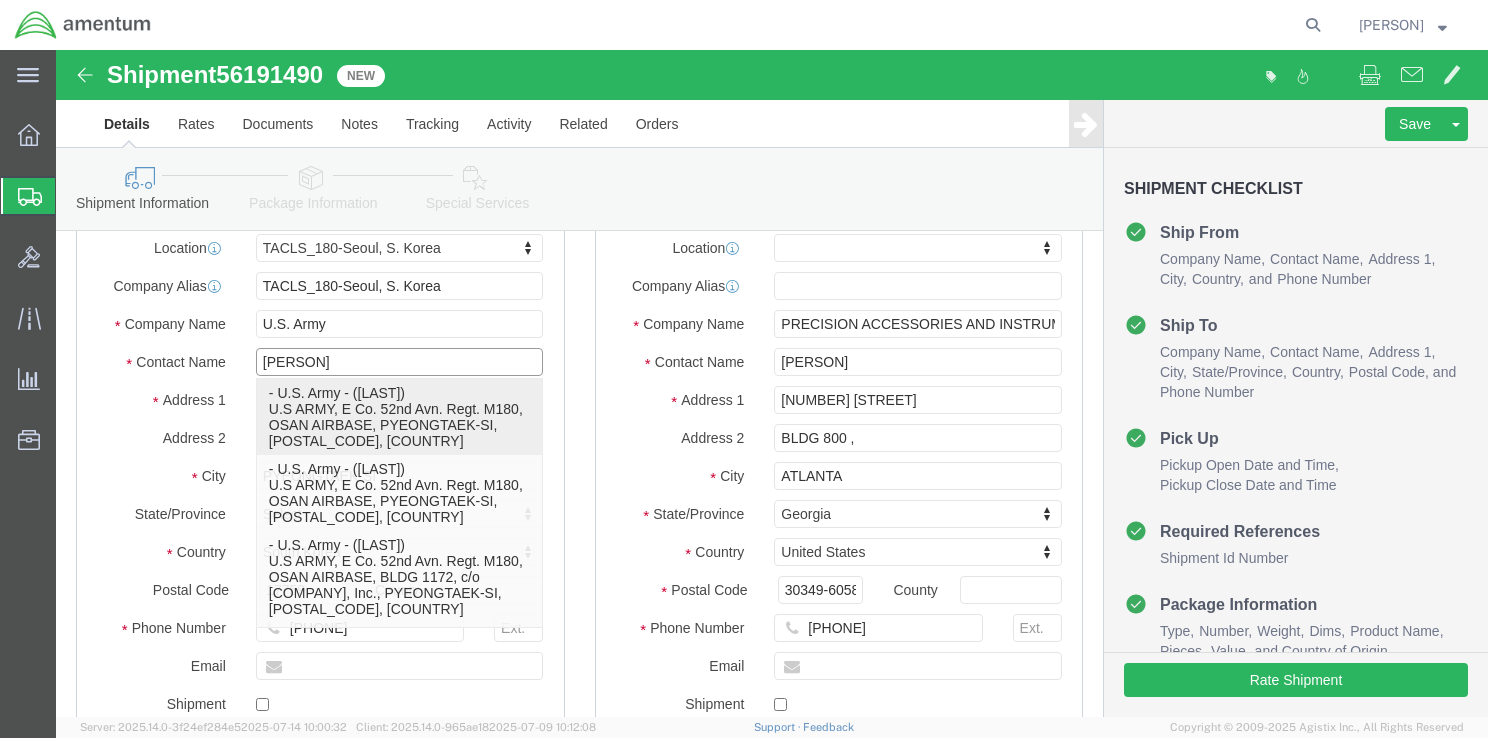 click on "- U.S. Army - ([PERSON]) U.S ARMY, E Co. 52nd Avn. Regt. M180, BLDG 1172 OSAN AIRBASE, [CITY], 17759, KR" 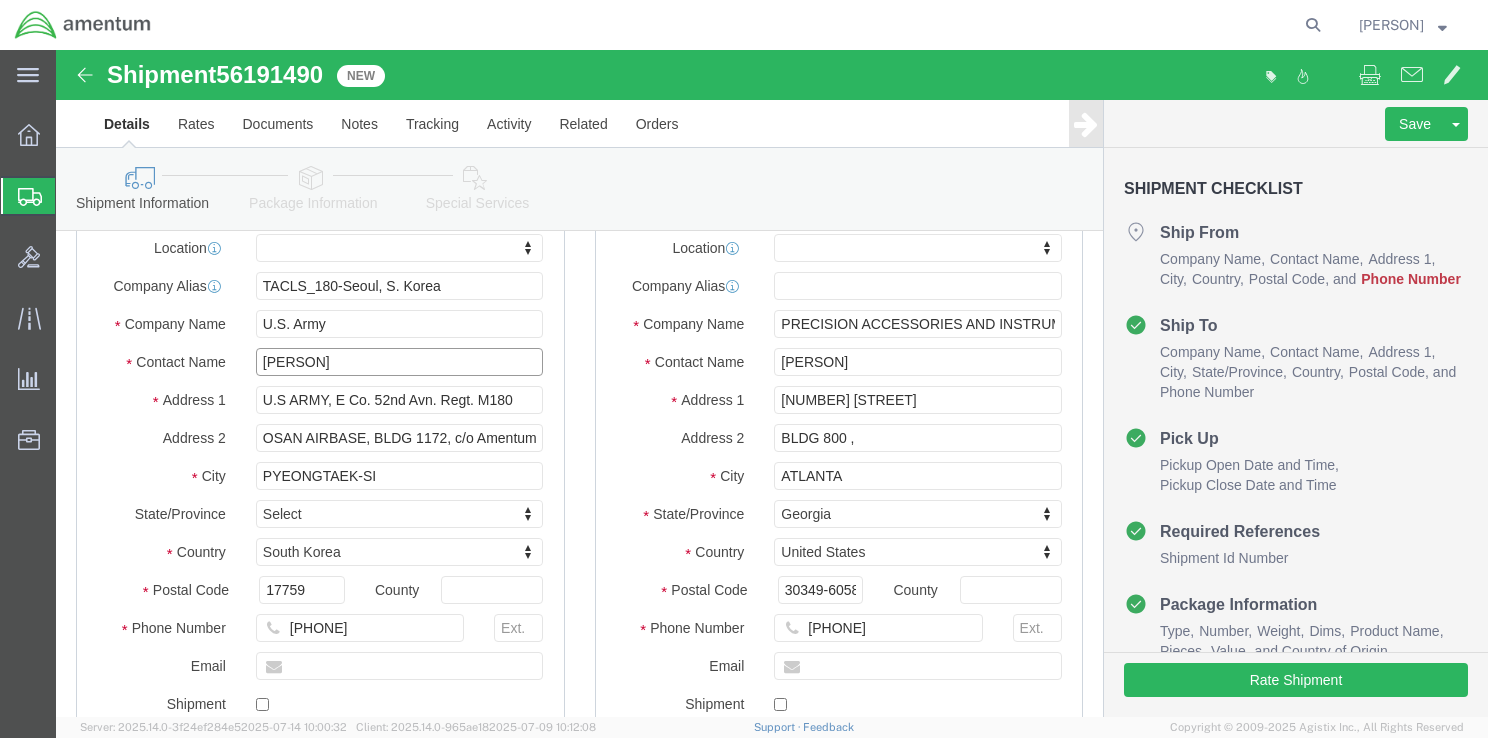 type on "[PERSON]" 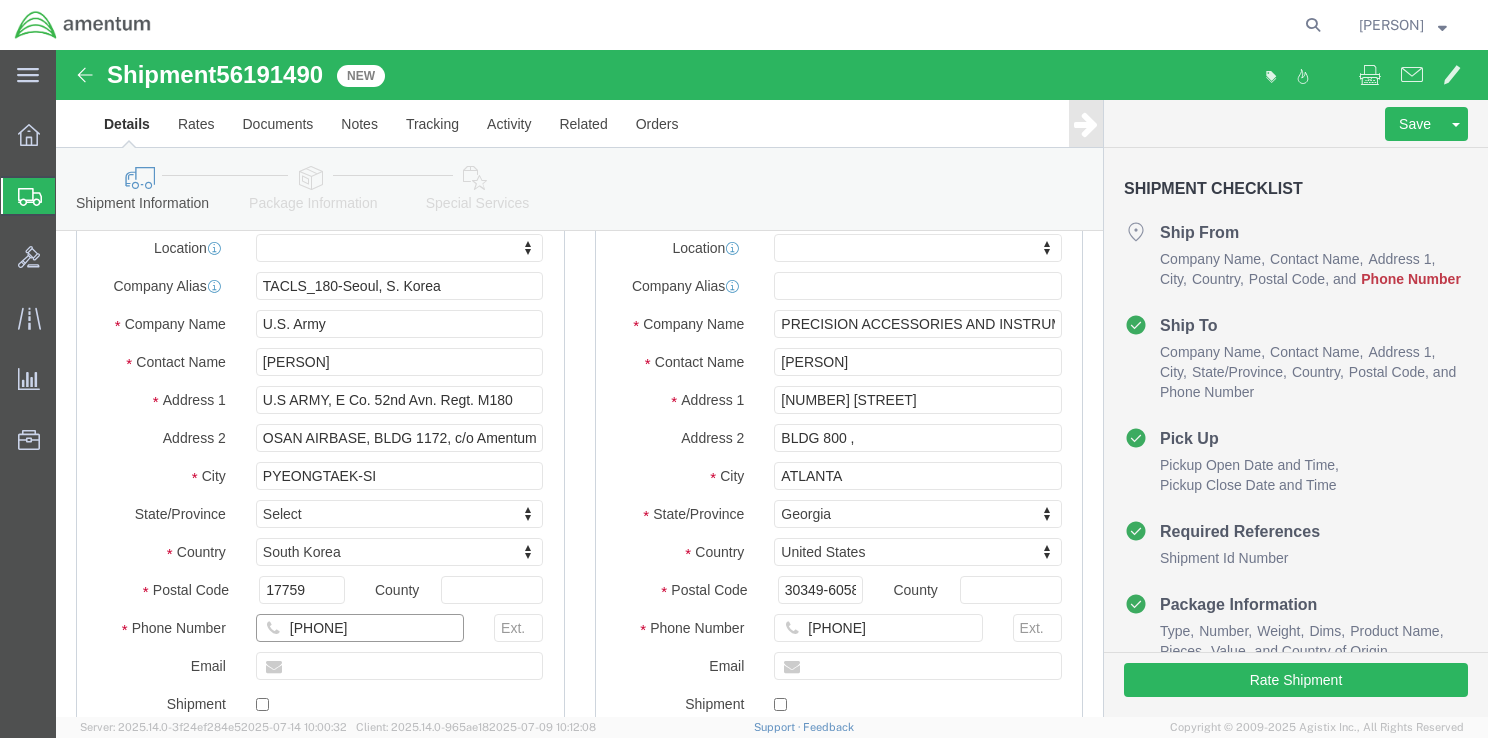 click on "[PHONE]" 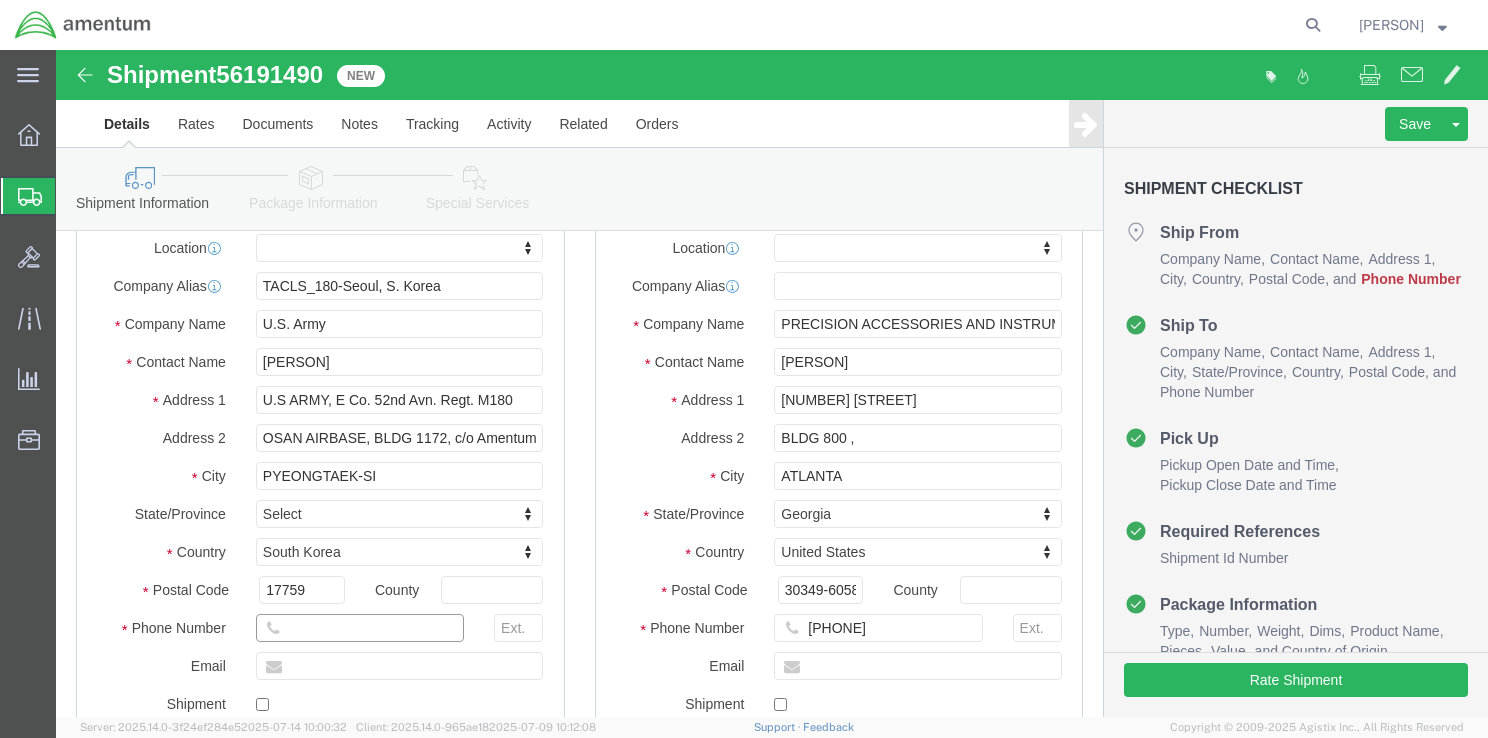type on "[PHONE]" 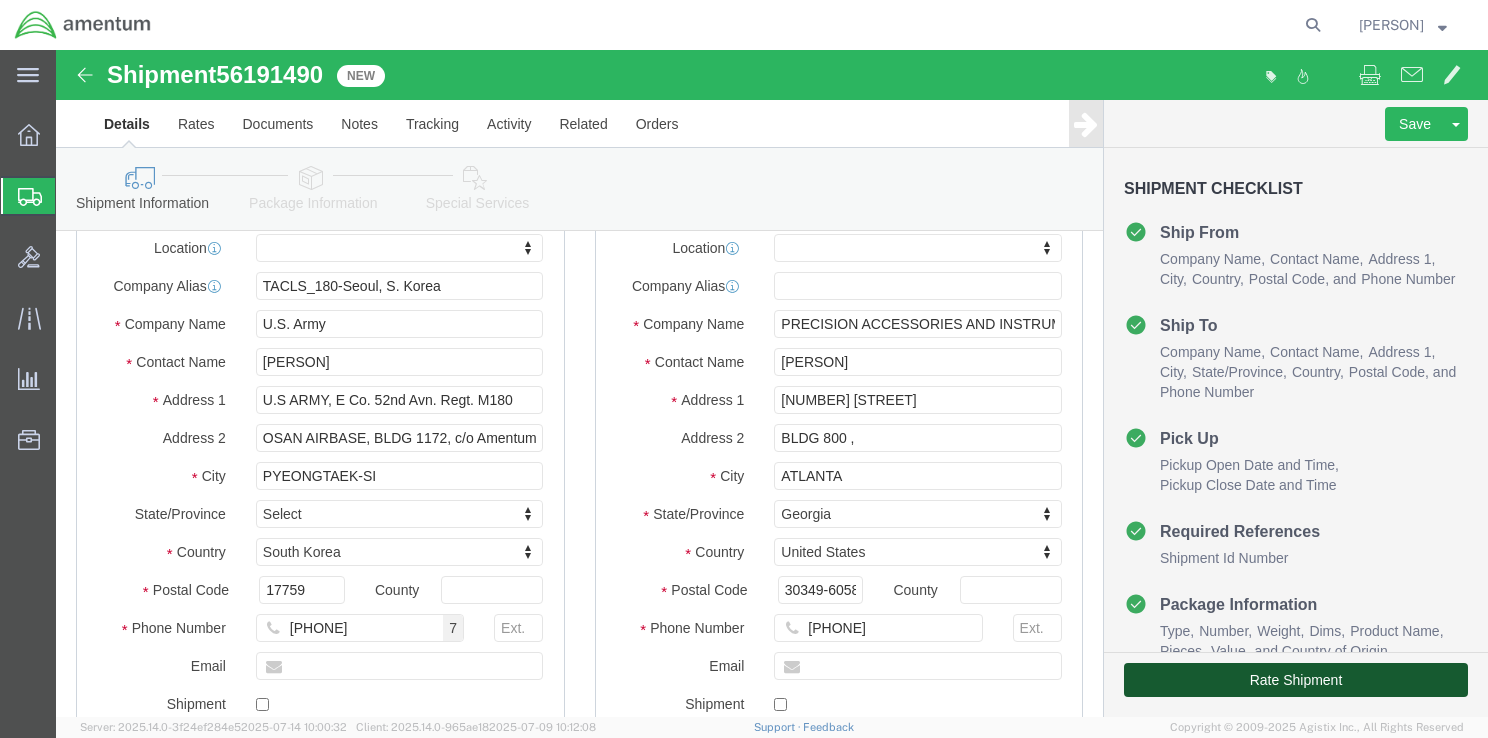 click on "Rate Shipment" 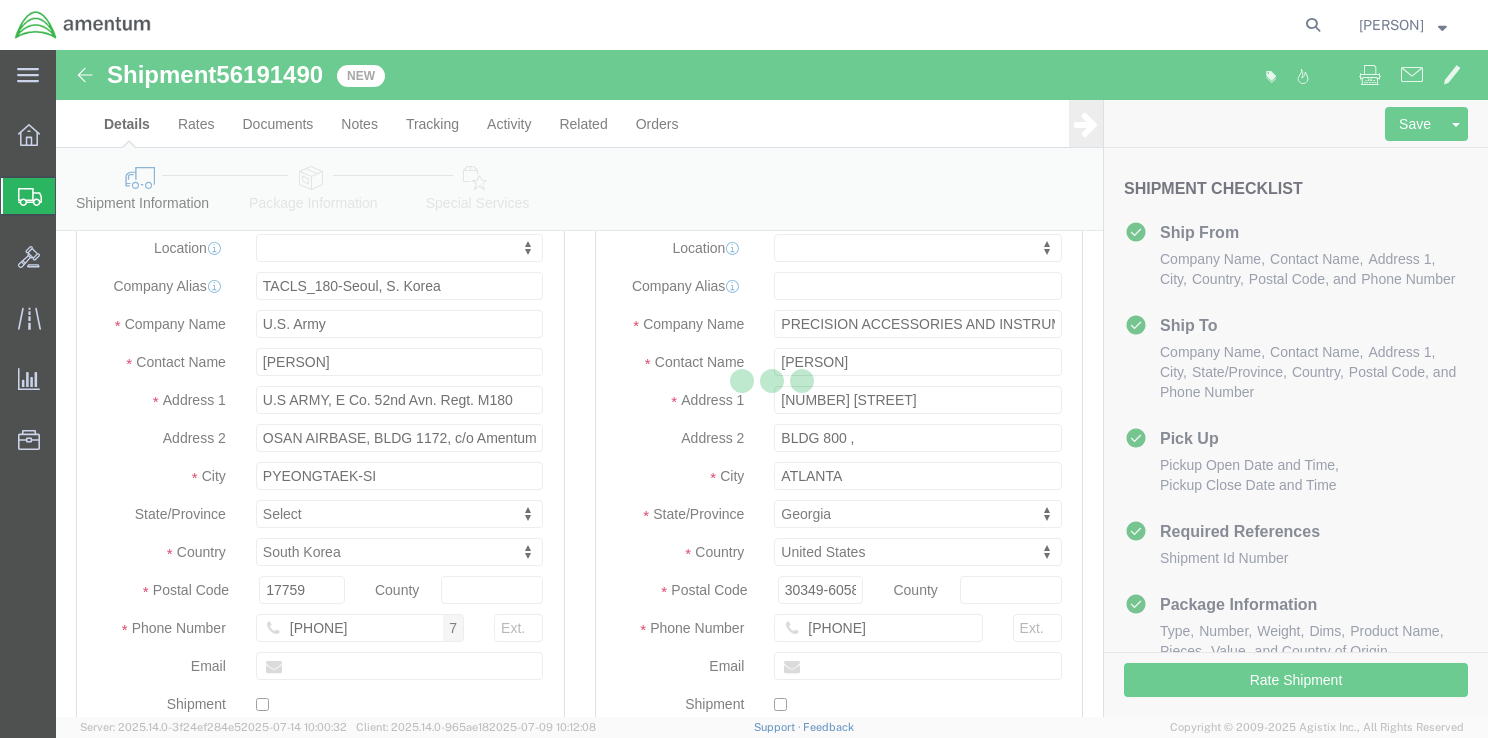 scroll, scrollTop: 0, scrollLeft: 0, axis: both 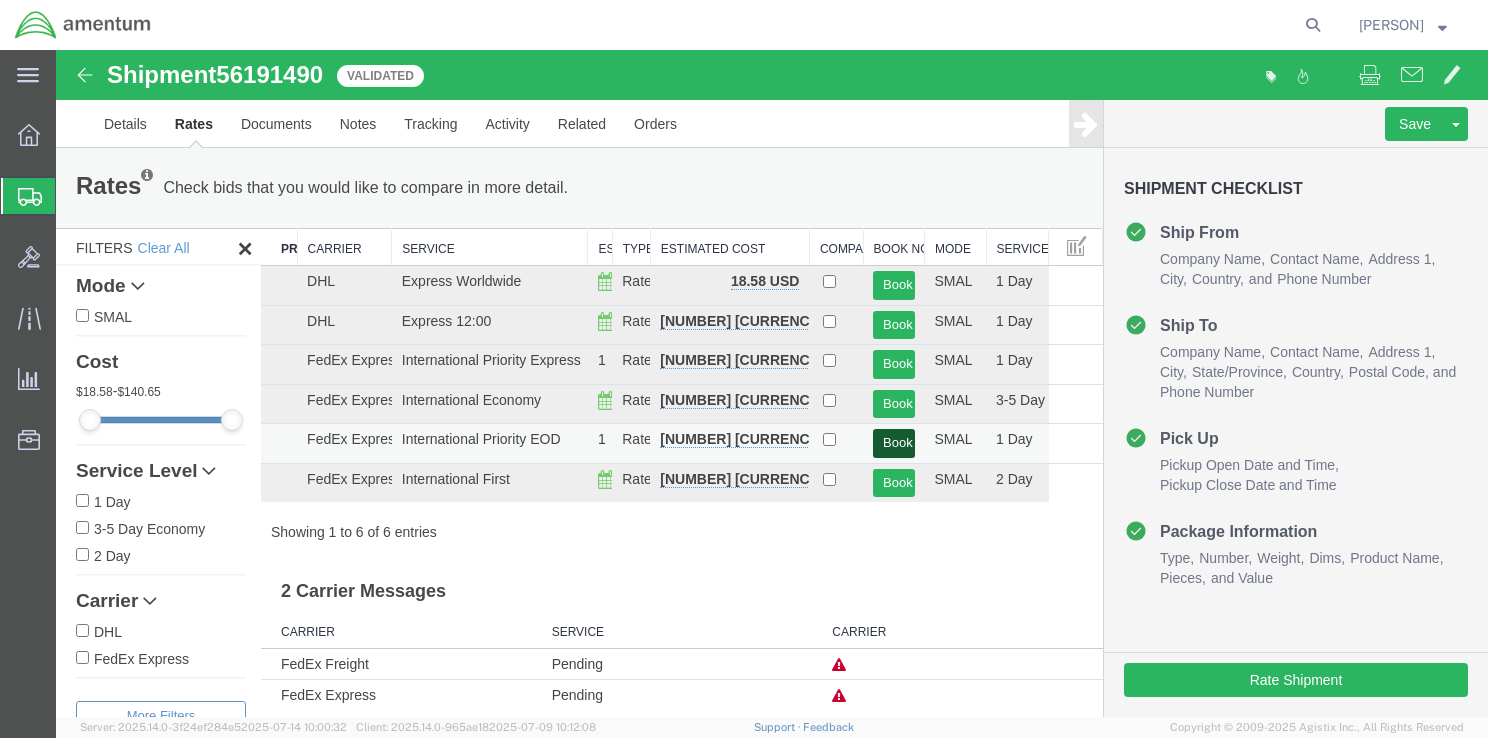 click on "Book" at bounding box center [893, 443] 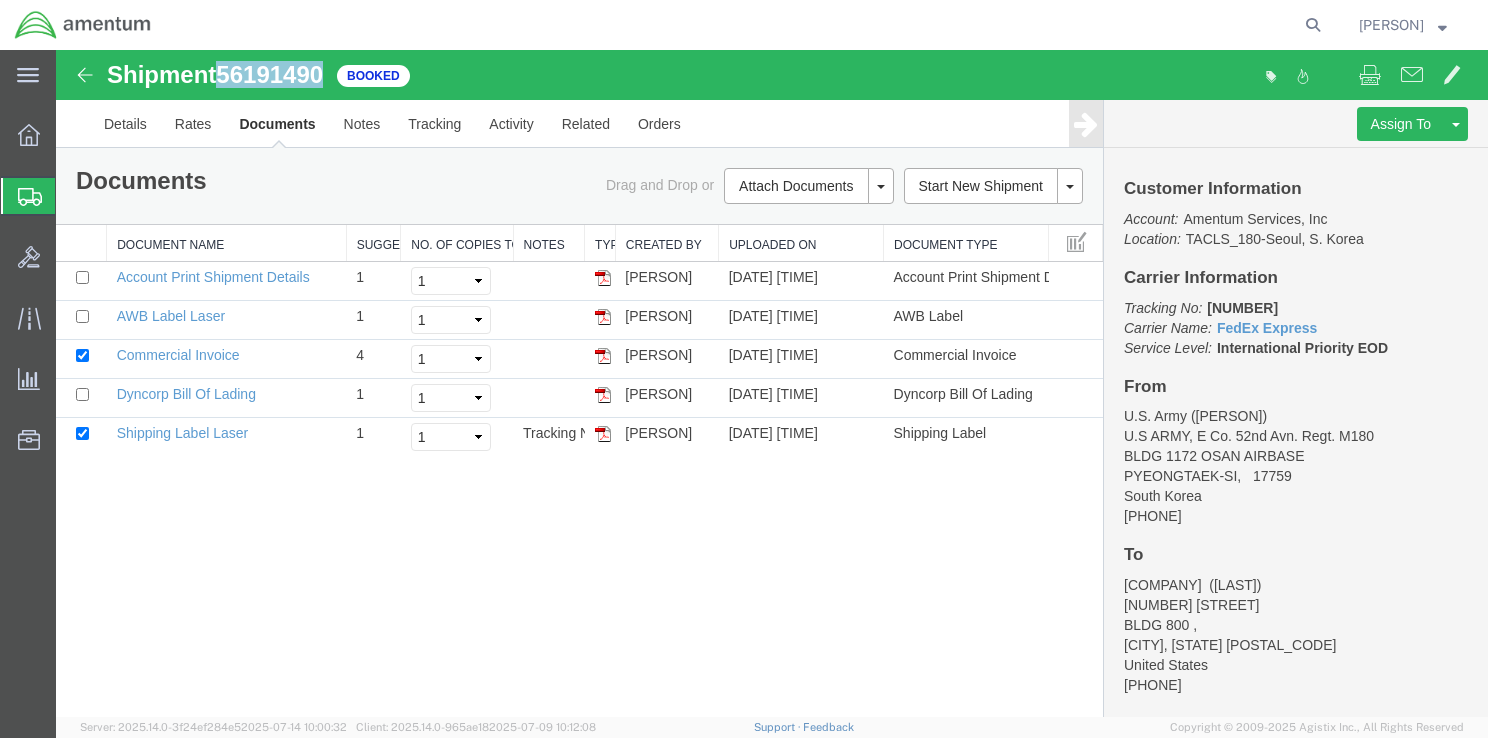 drag, startPoint x: 224, startPoint y: 74, endPoint x: 325, endPoint y: 73, distance: 101.00495 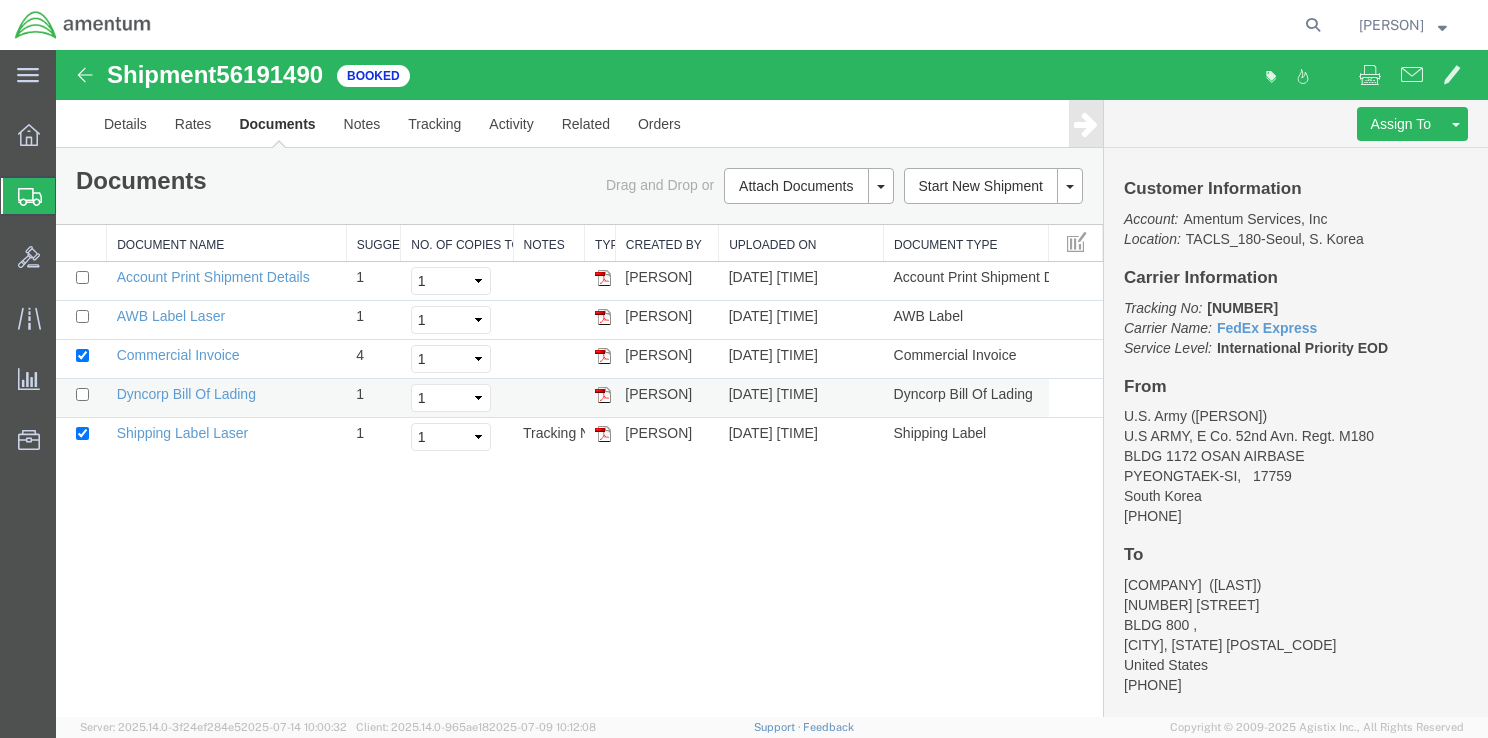 click on "Dyncorp Bill Of Lading" at bounding box center (226, 398) 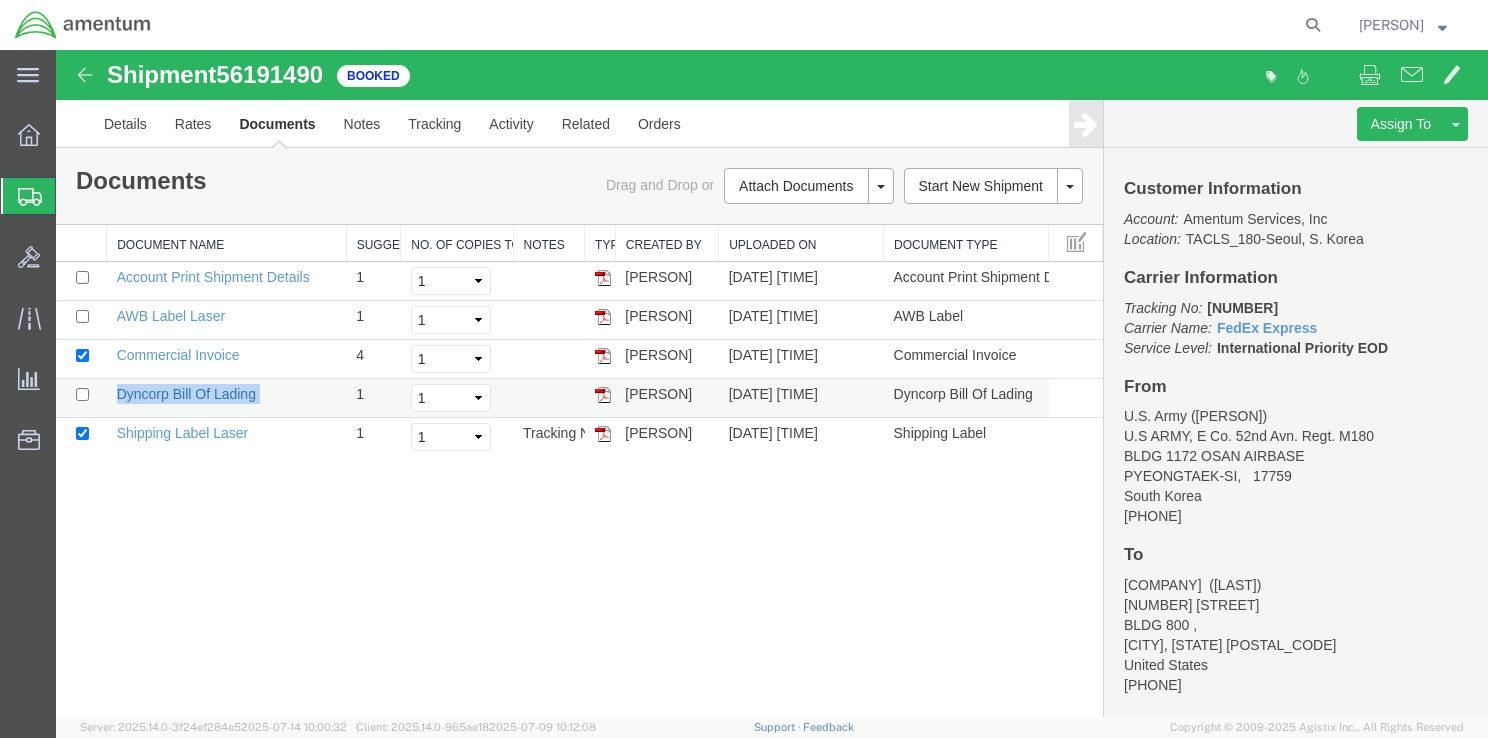 drag, startPoint x: 262, startPoint y: 393, endPoint x: 119, endPoint y: 392, distance: 143.0035 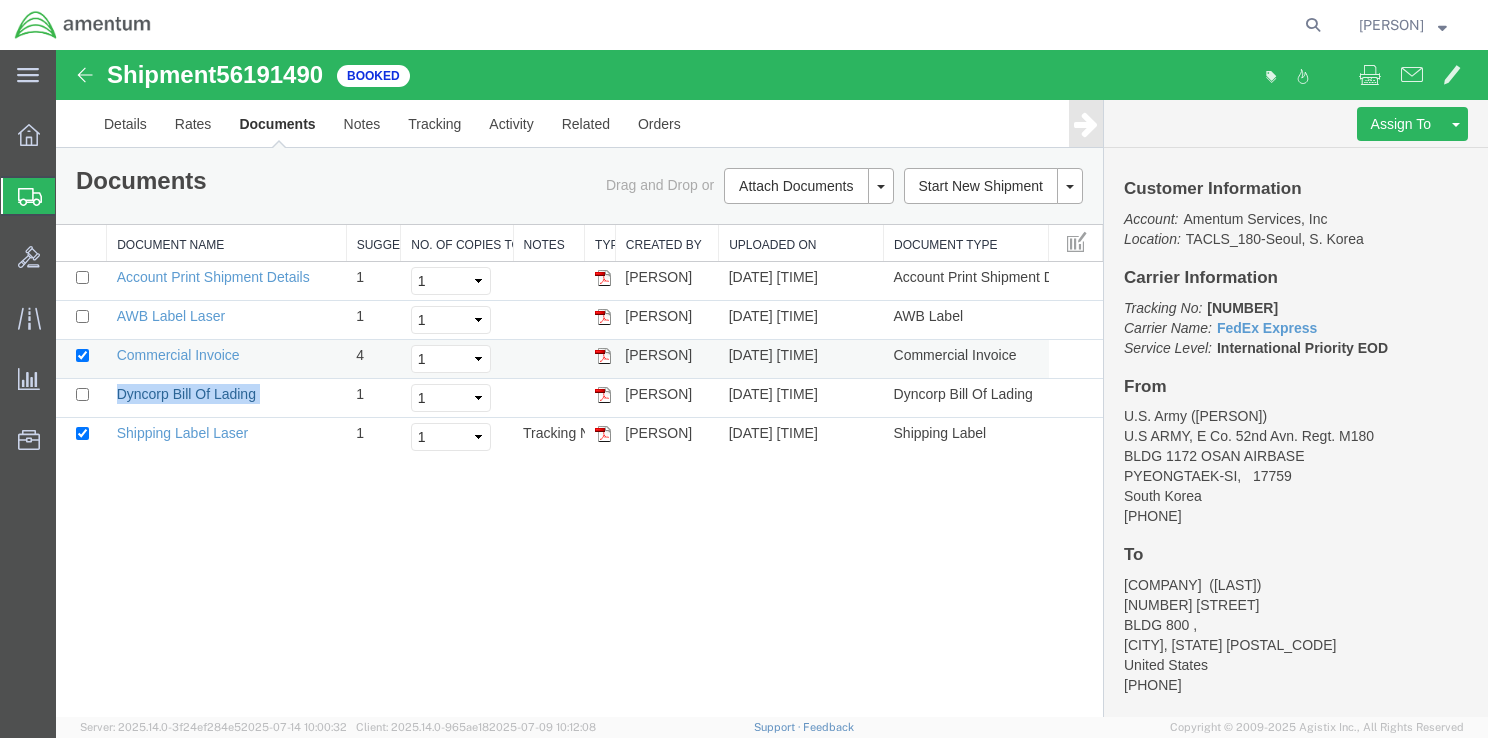 drag, startPoint x: 119, startPoint y: 392, endPoint x: 148, endPoint y: 369, distance: 37.01351 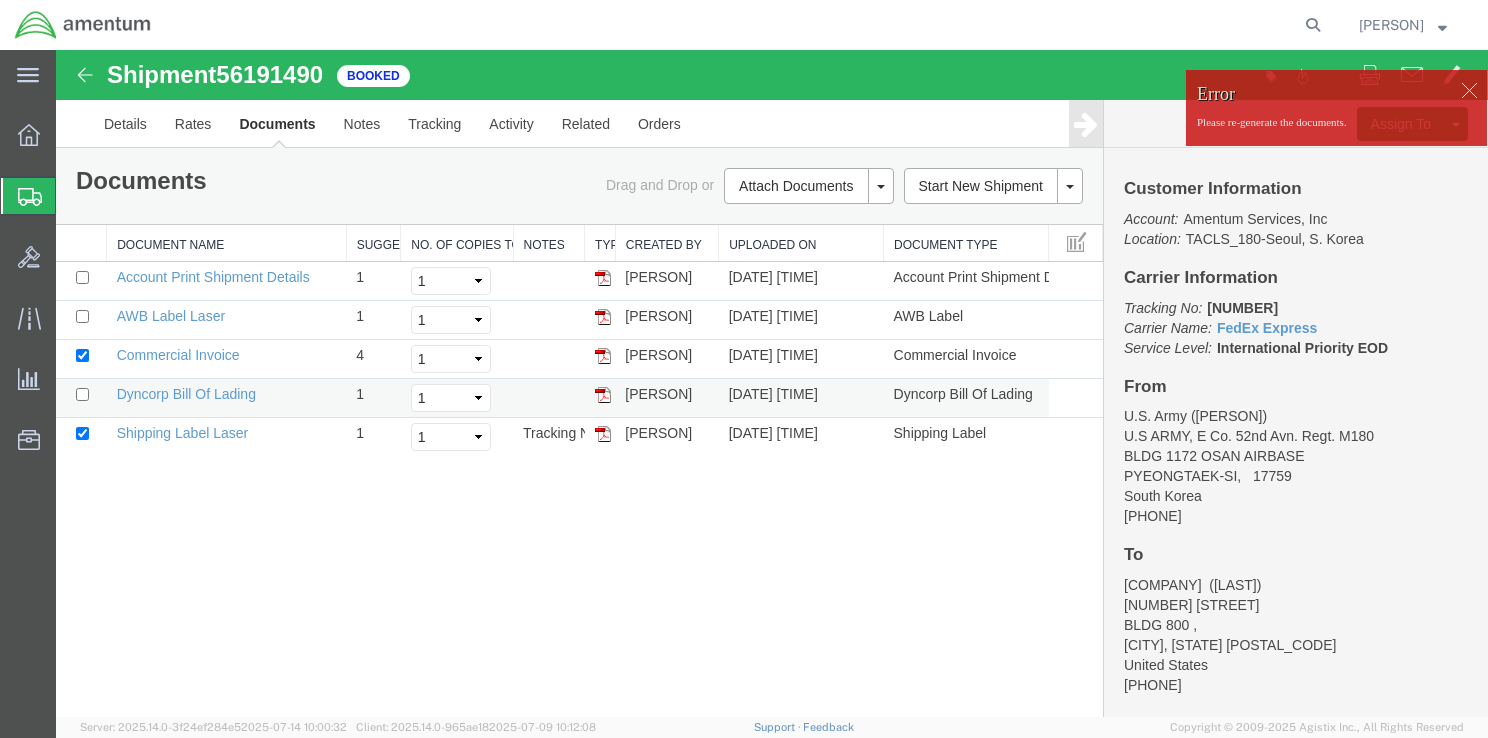 click on "[PERSON]" at bounding box center [666, 398] 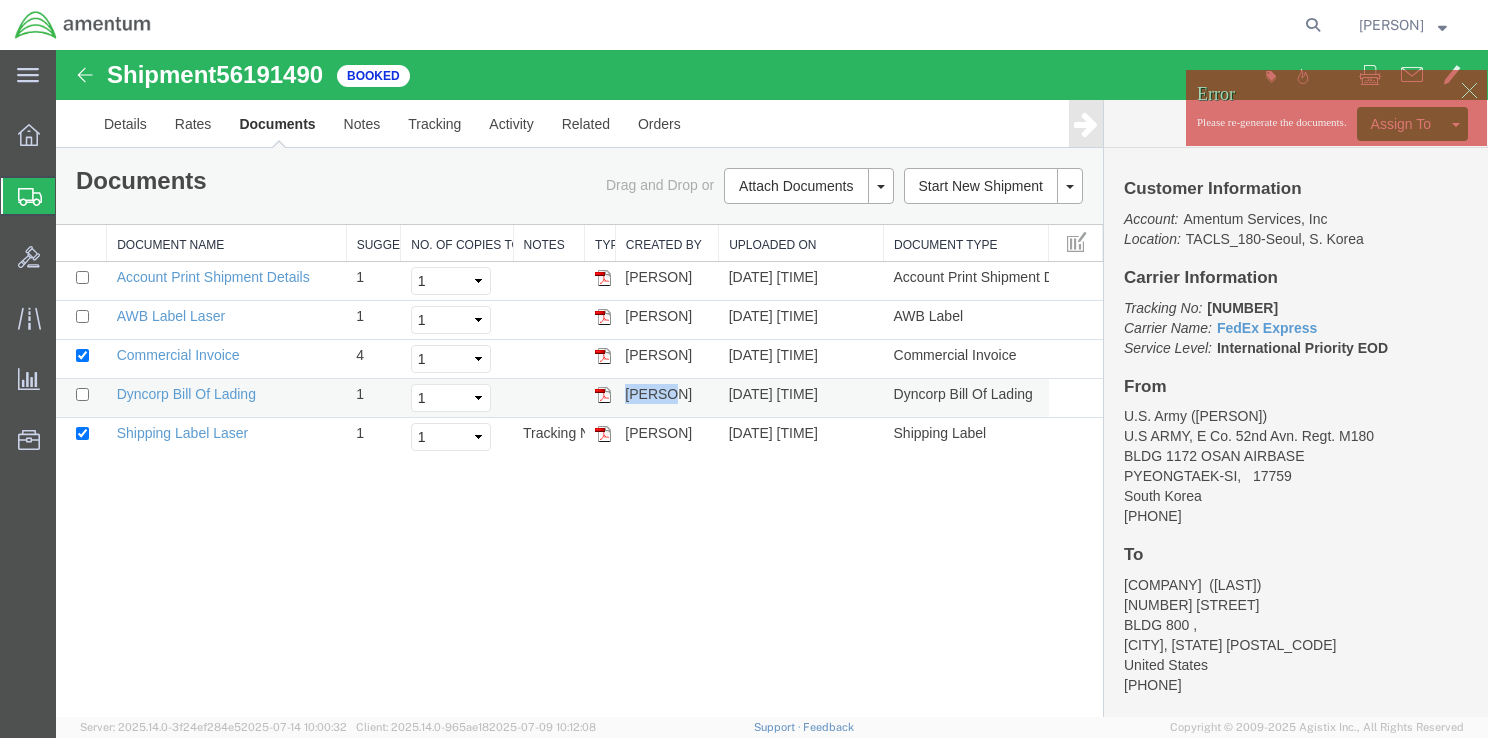 click on "[PERSON]" at bounding box center (666, 398) 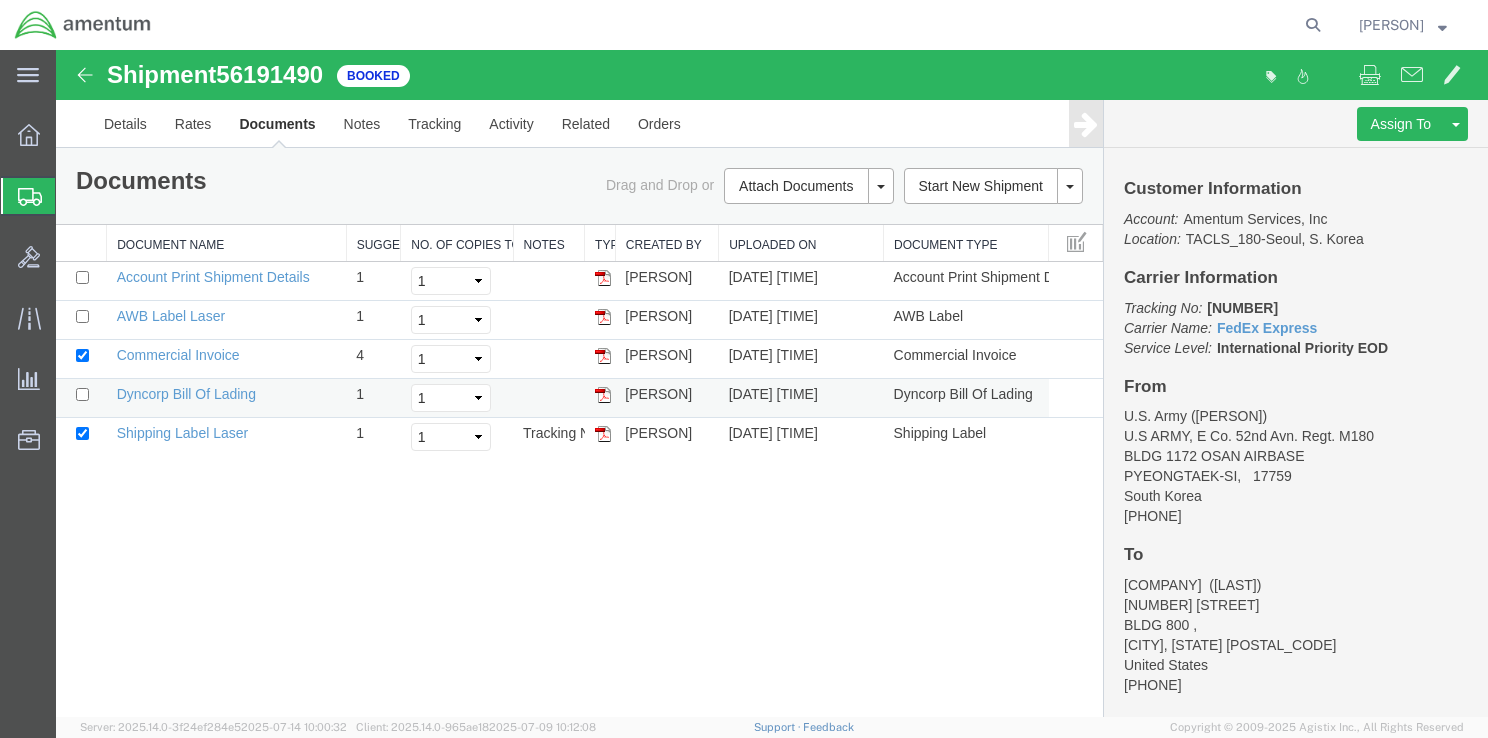 drag, startPoint x: 635, startPoint y: 403, endPoint x: 612, endPoint y: 390, distance: 26.41969 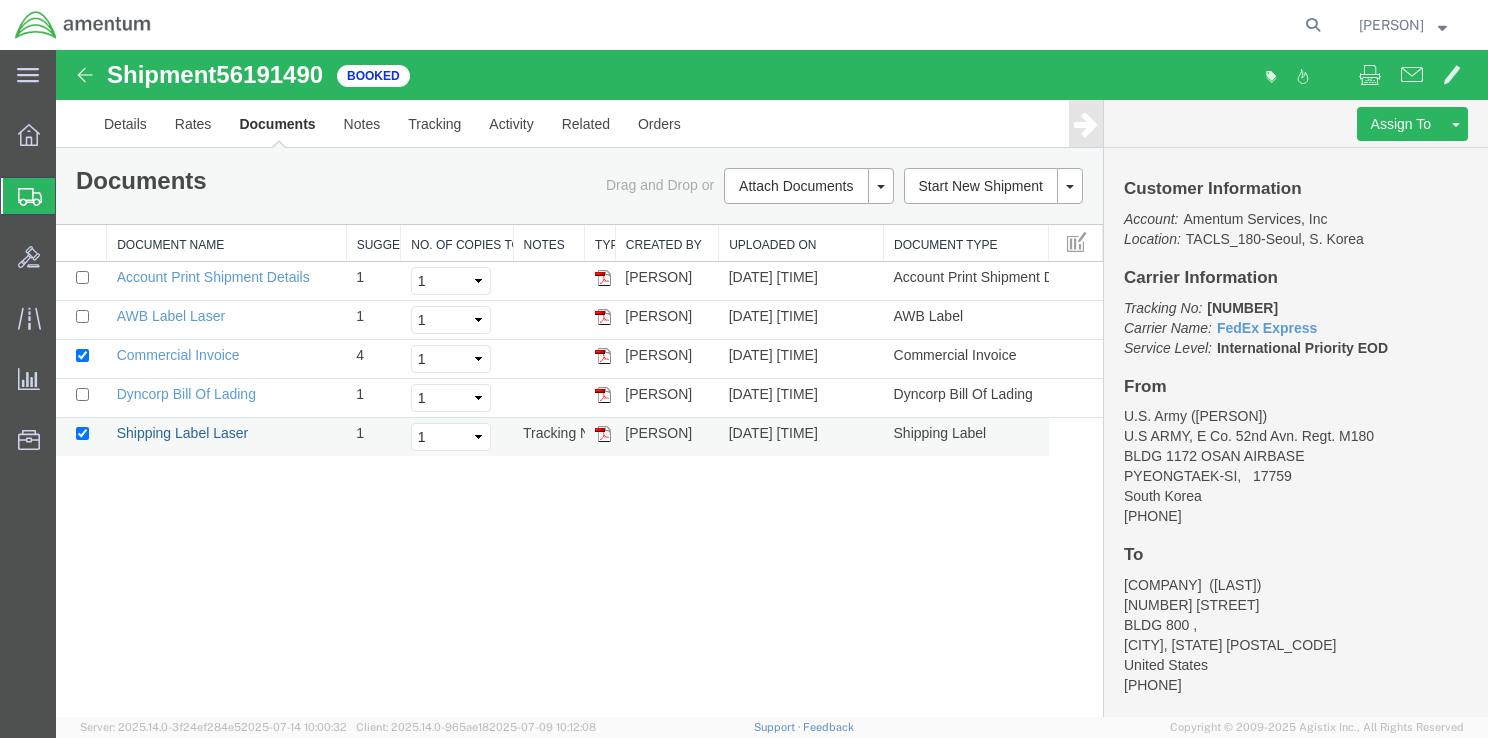 click on "Shipping Label Laser" at bounding box center [183, 433] 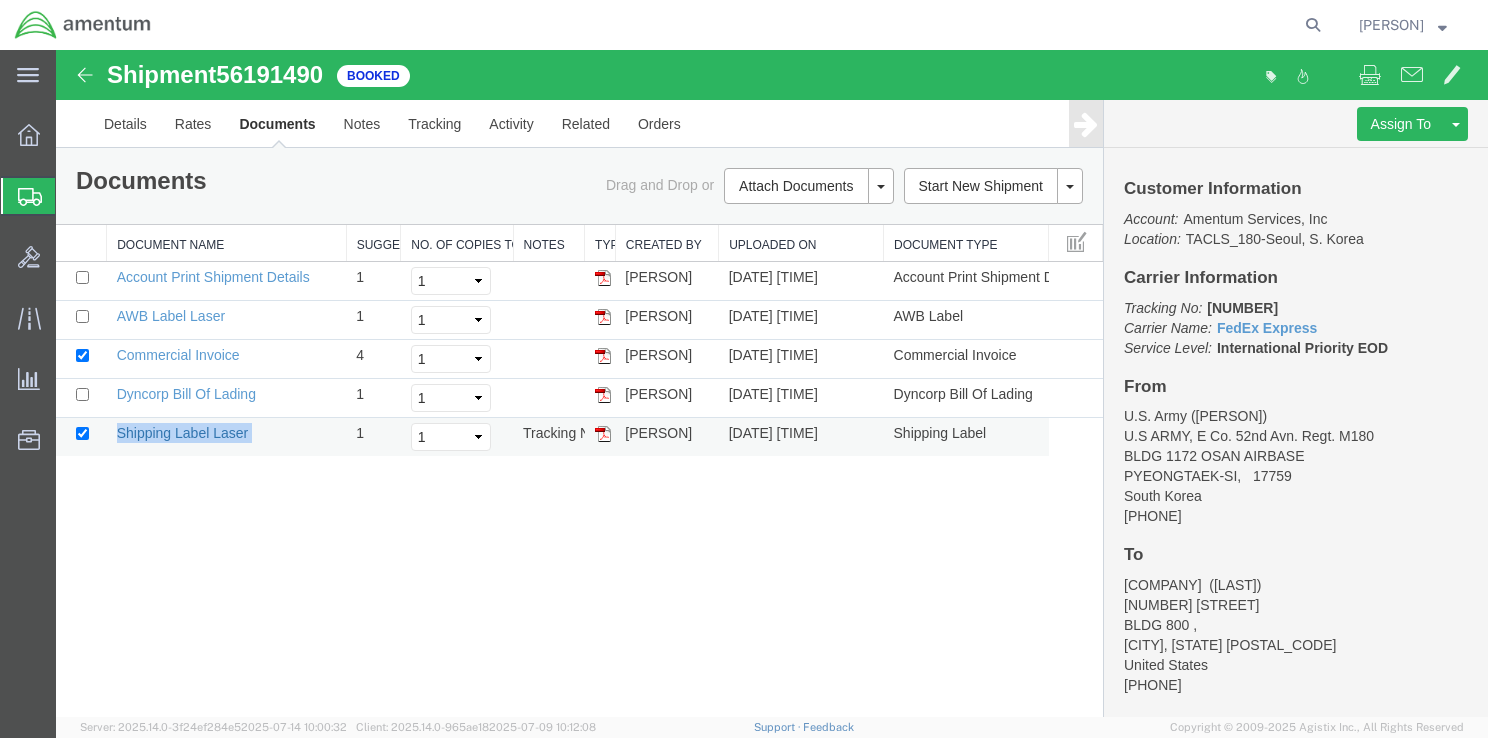 drag, startPoint x: 260, startPoint y: 435, endPoint x: 117, endPoint y: 433, distance: 143.01399 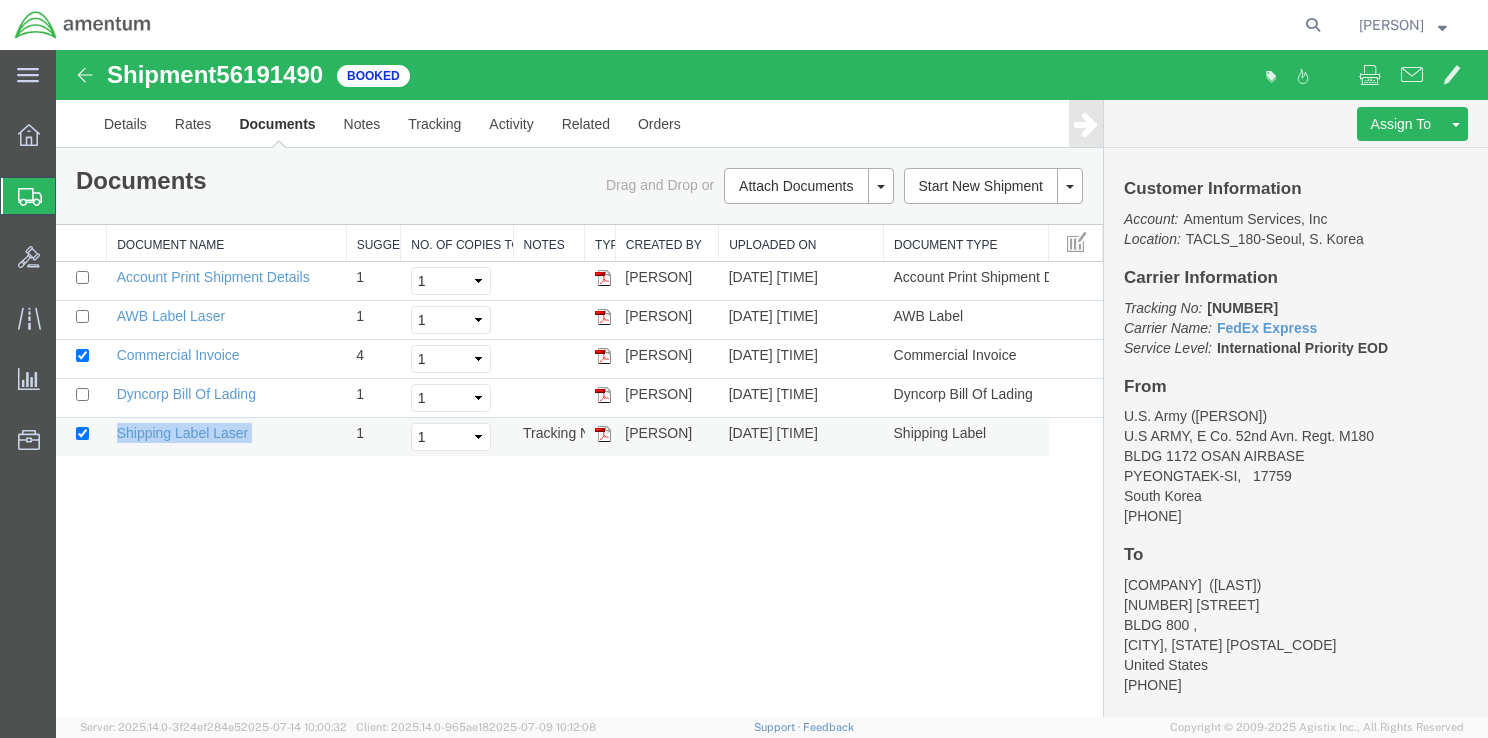 click at bounding box center [603, 434] 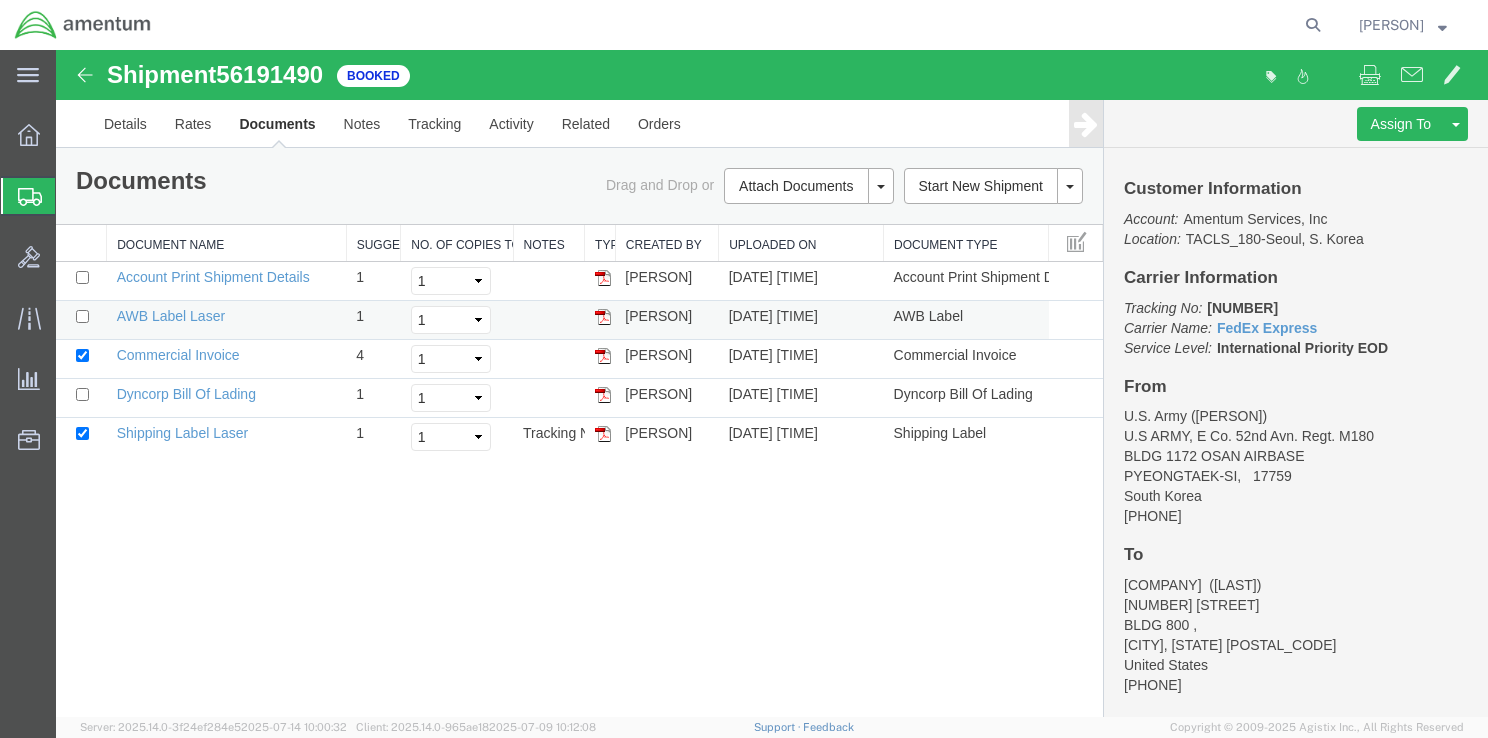 click on "AWB Label Laser" at bounding box center (226, 320) 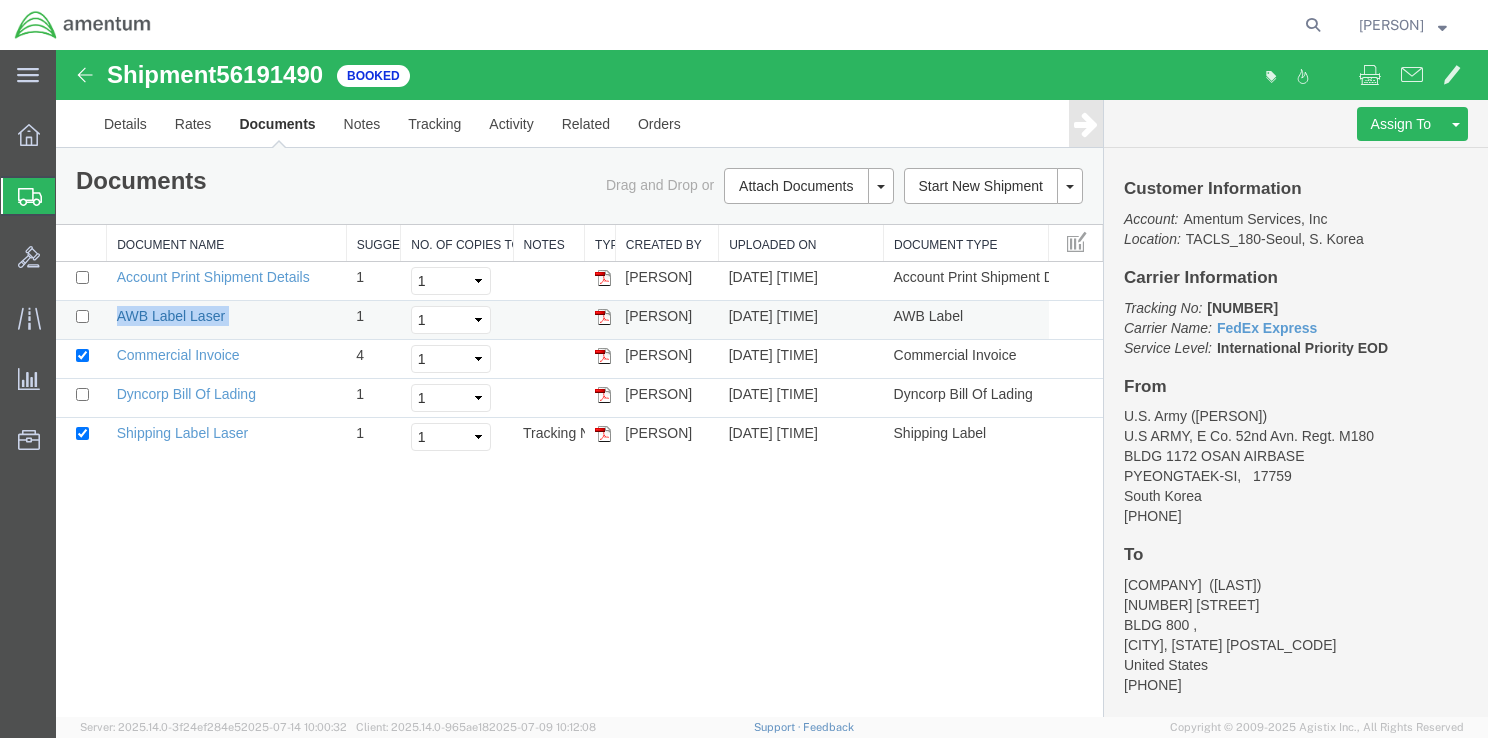 drag, startPoint x: 234, startPoint y: 317, endPoint x: 118, endPoint y: 320, distance: 116.03879 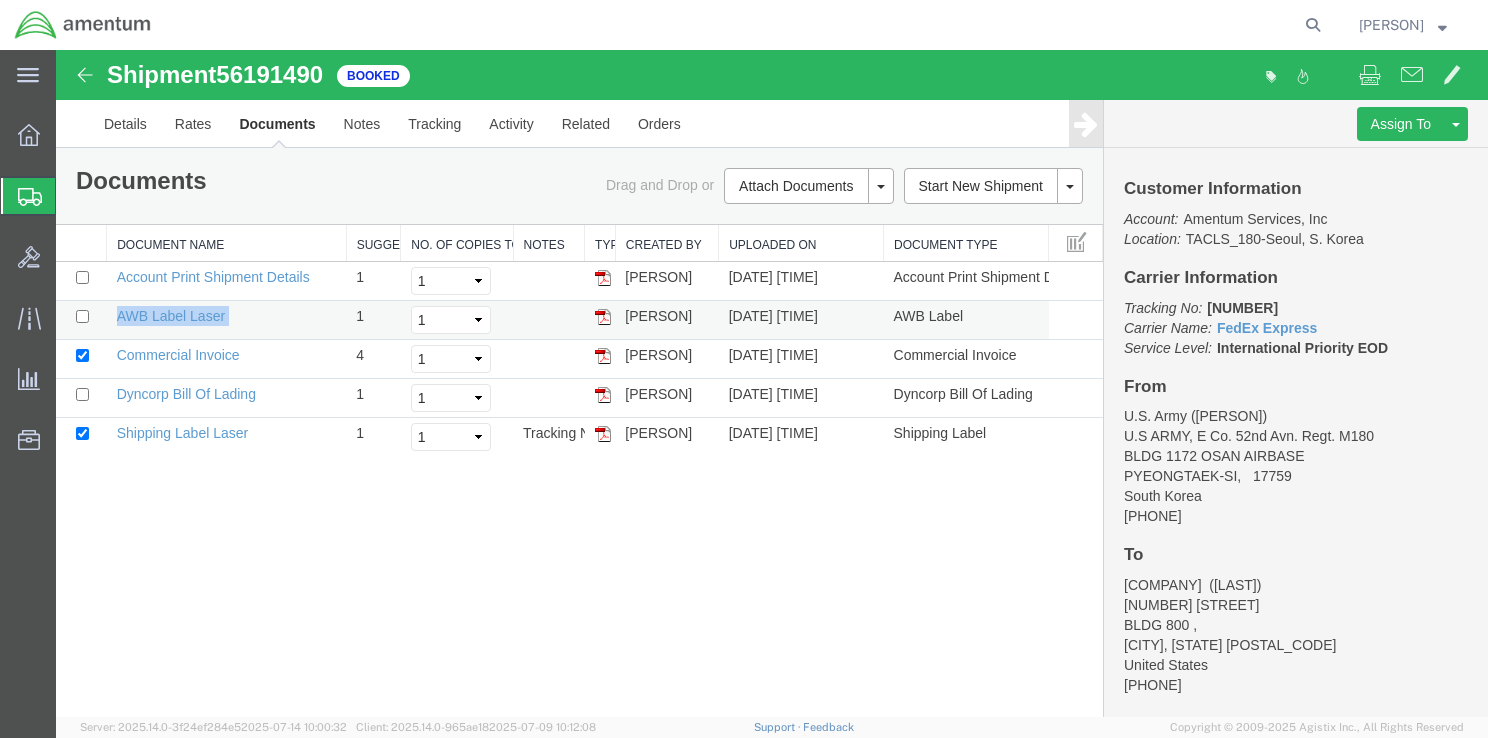 click at bounding box center (603, 317) 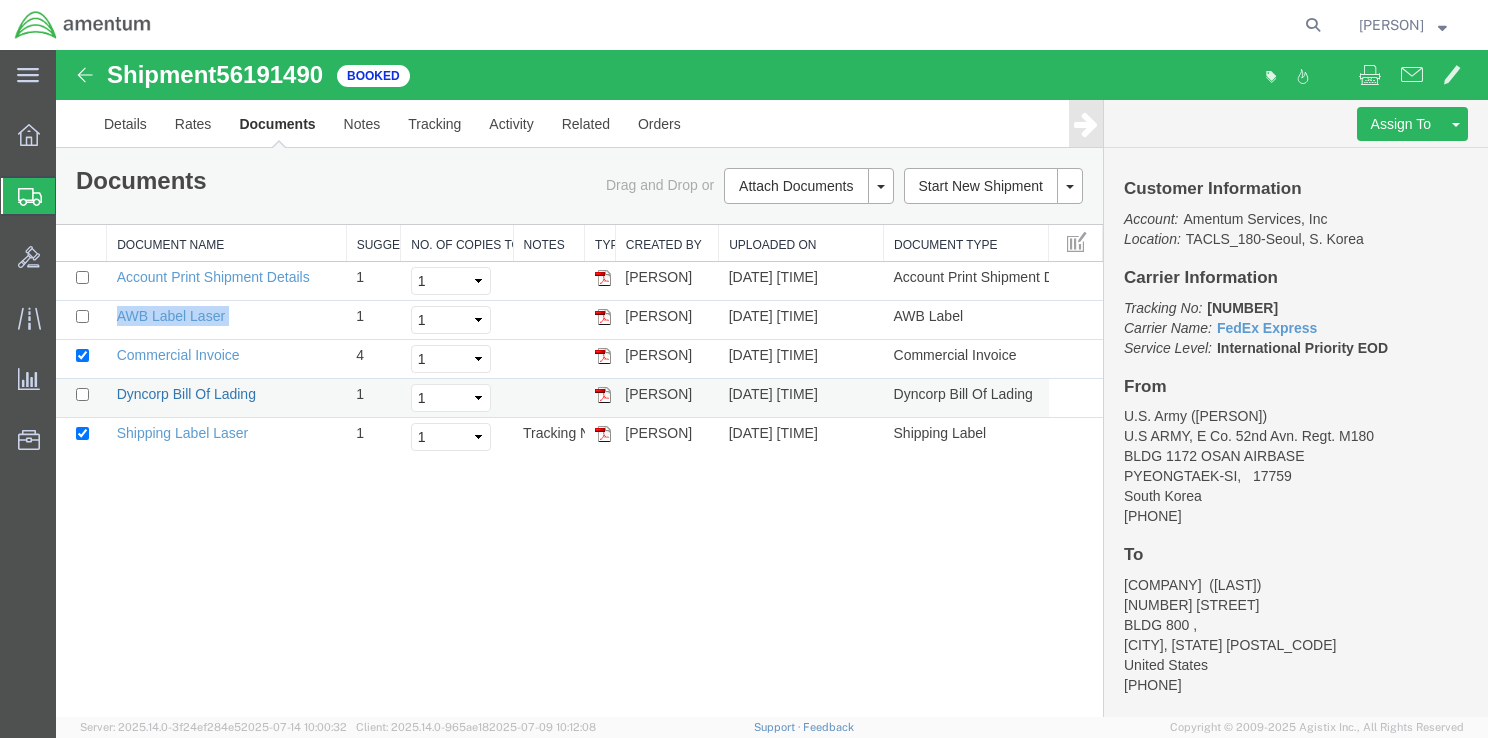 click on "Dyncorp Bill Of Lading" at bounding box center (186, 394) 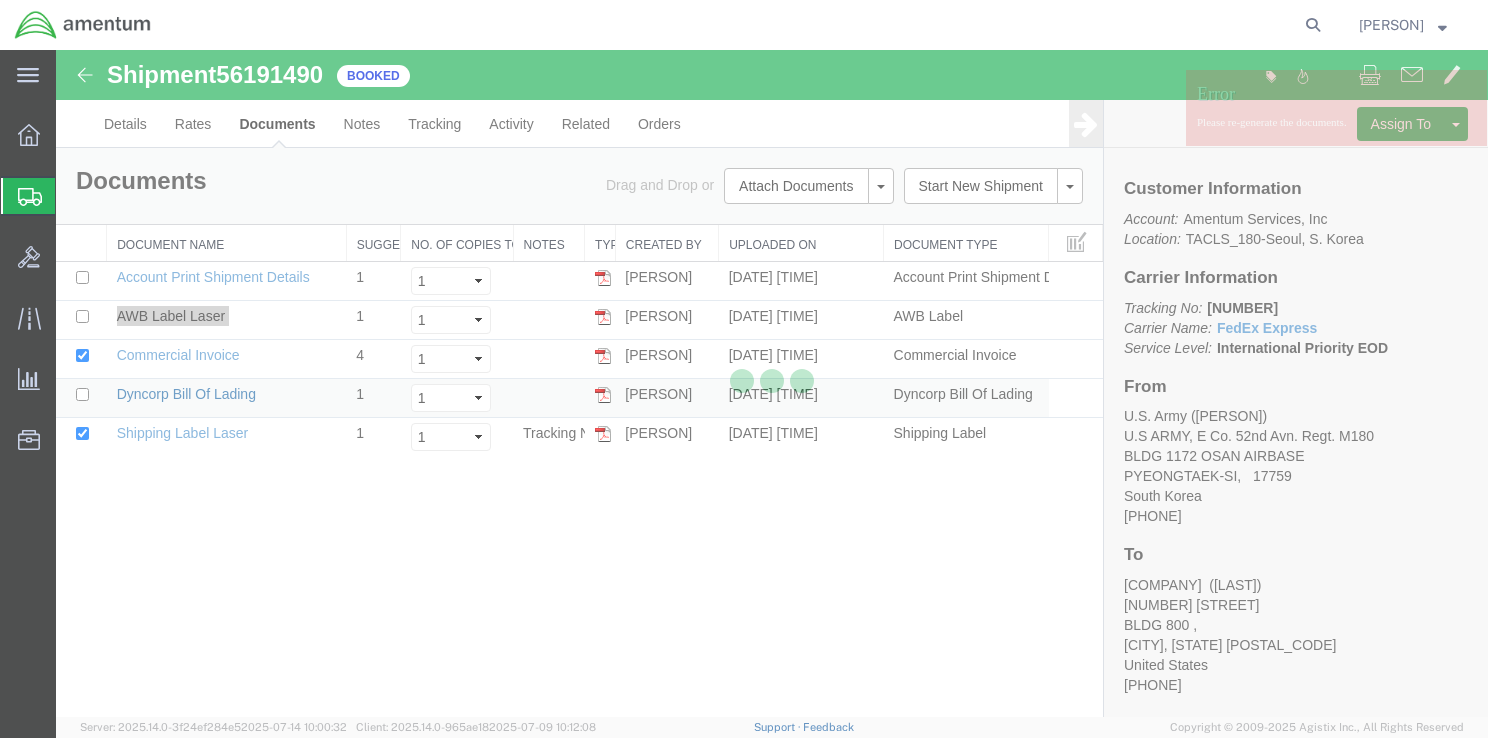 click 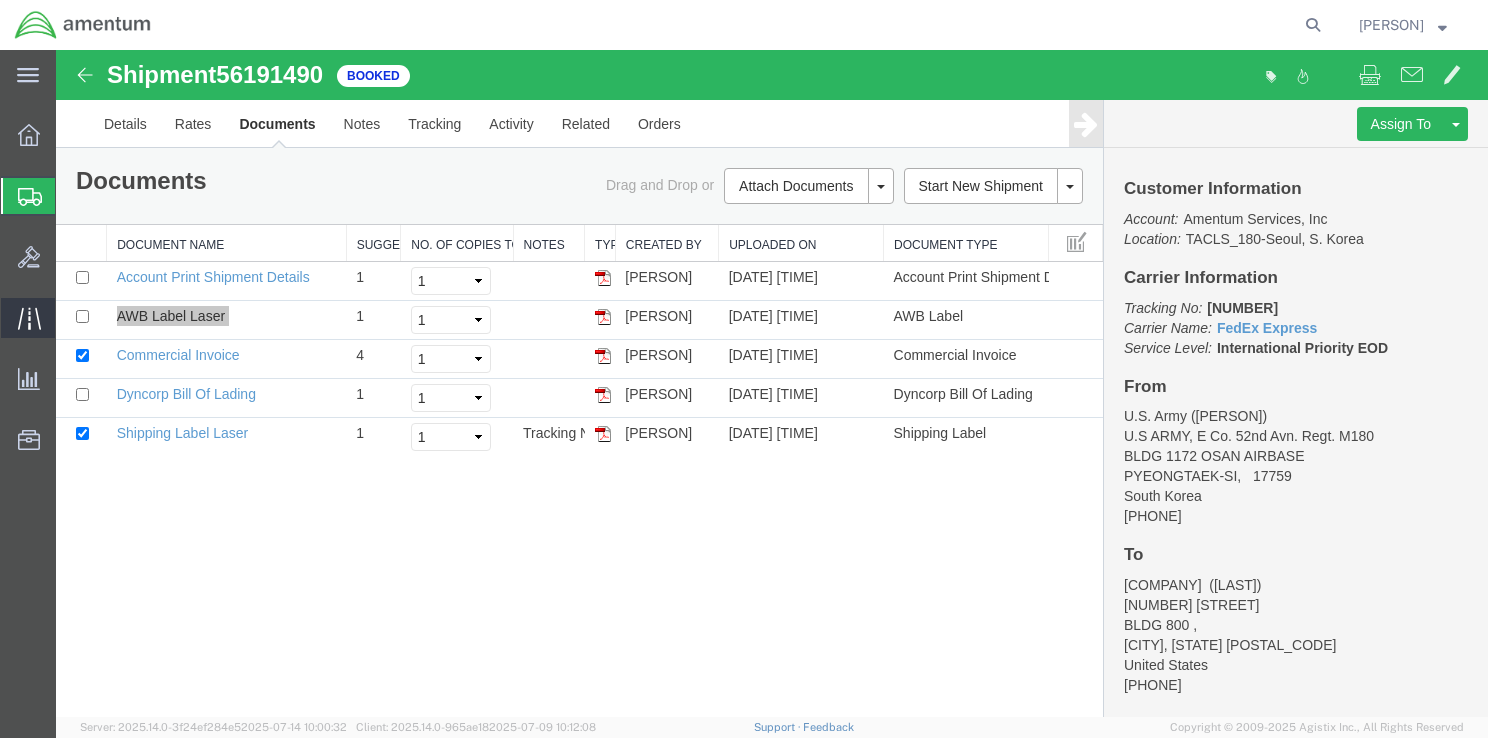 click 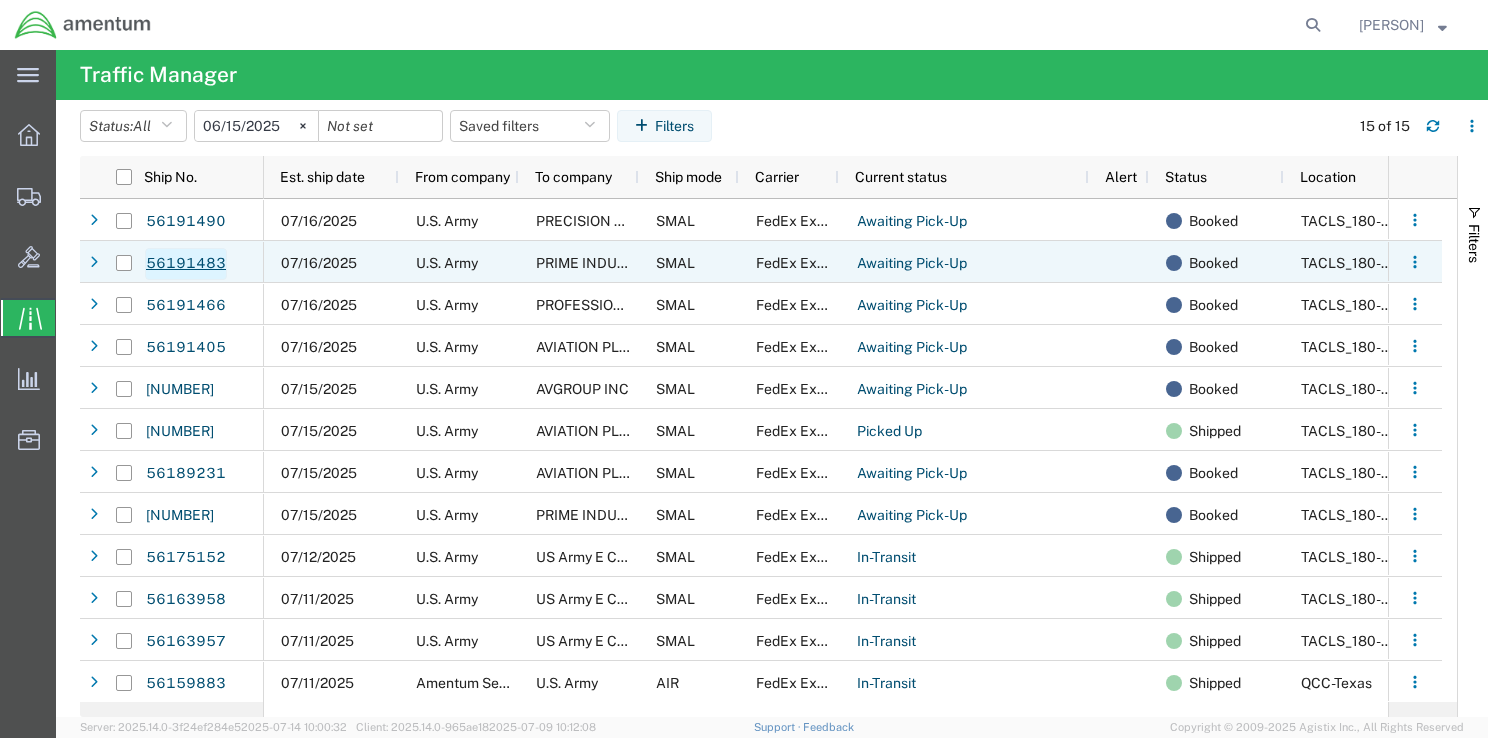 click on "56191483" 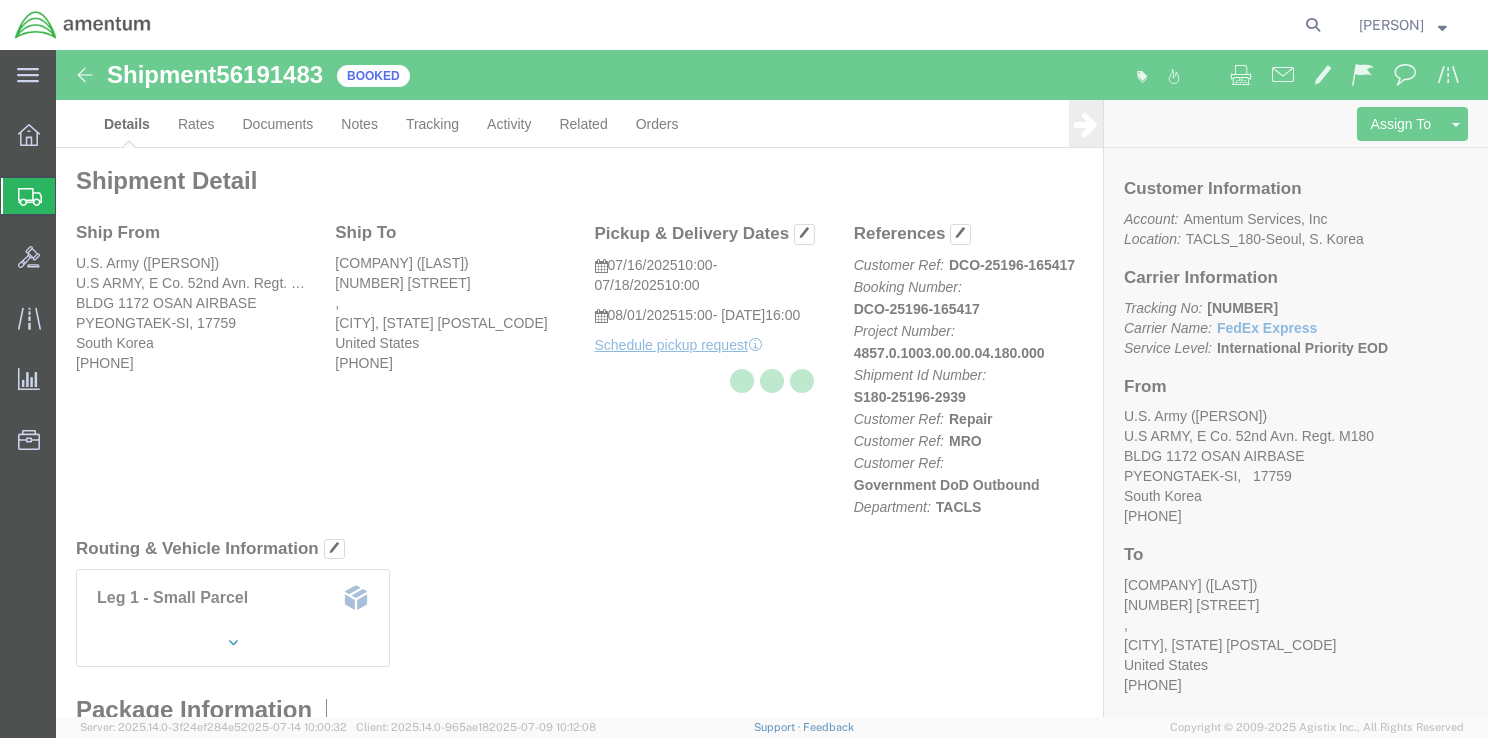 scroll, scrollTop: 0, scrollLeft: 0, axis: both 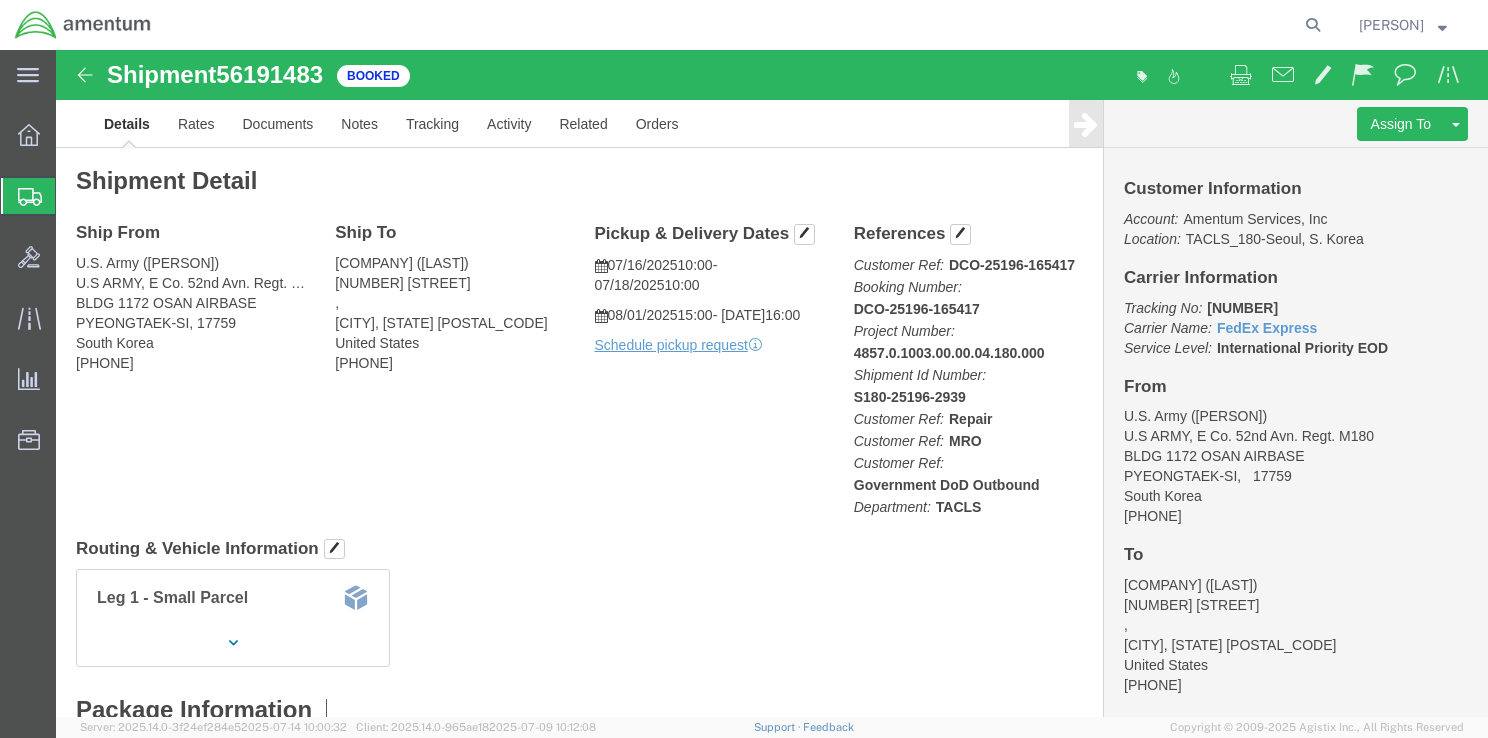 click on "Tracking No: 391033307913 Carrier Name: FedEx Express FedEx Express Service Level: International Priority EOD" 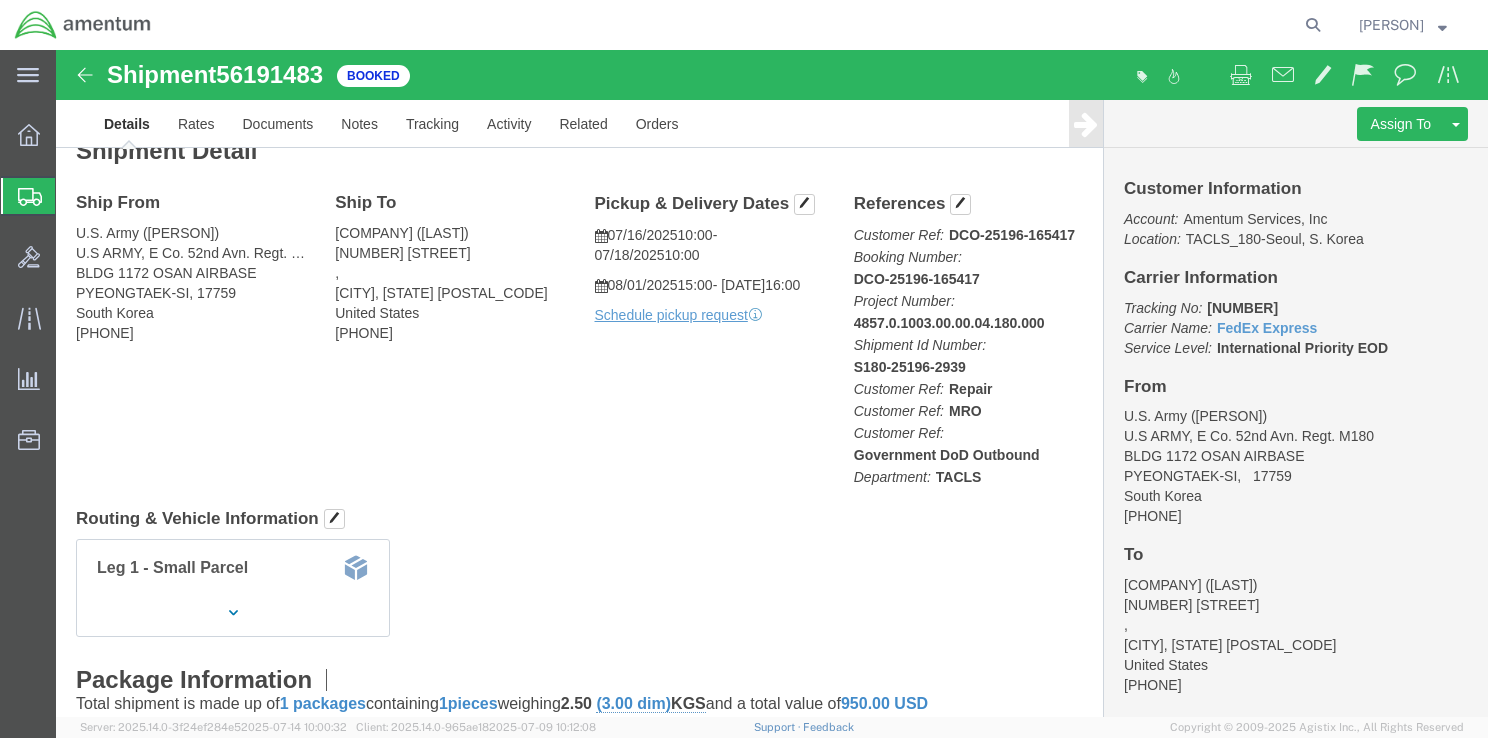 scroll, scrollTop: 0, scrollLeft: 0, axis: both 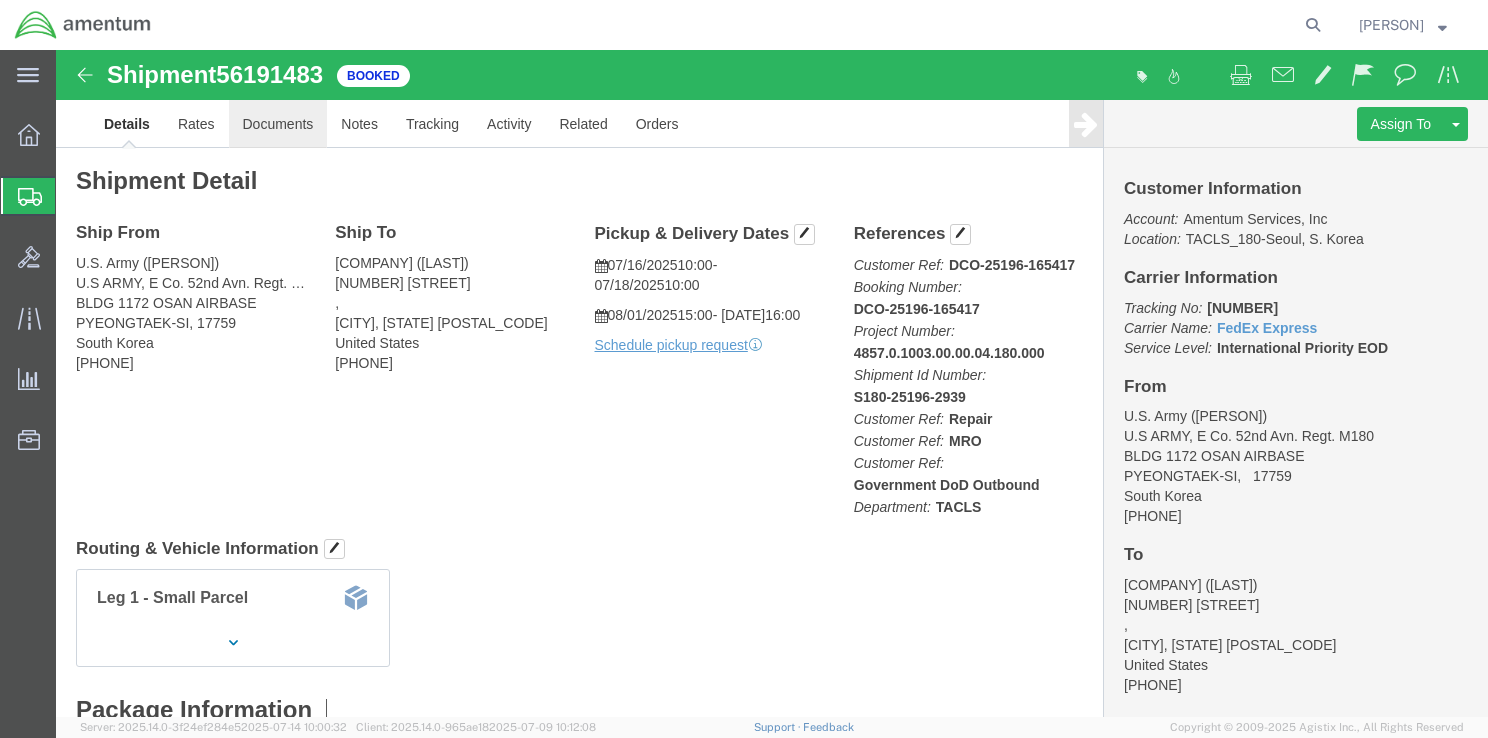 click on "Documents" 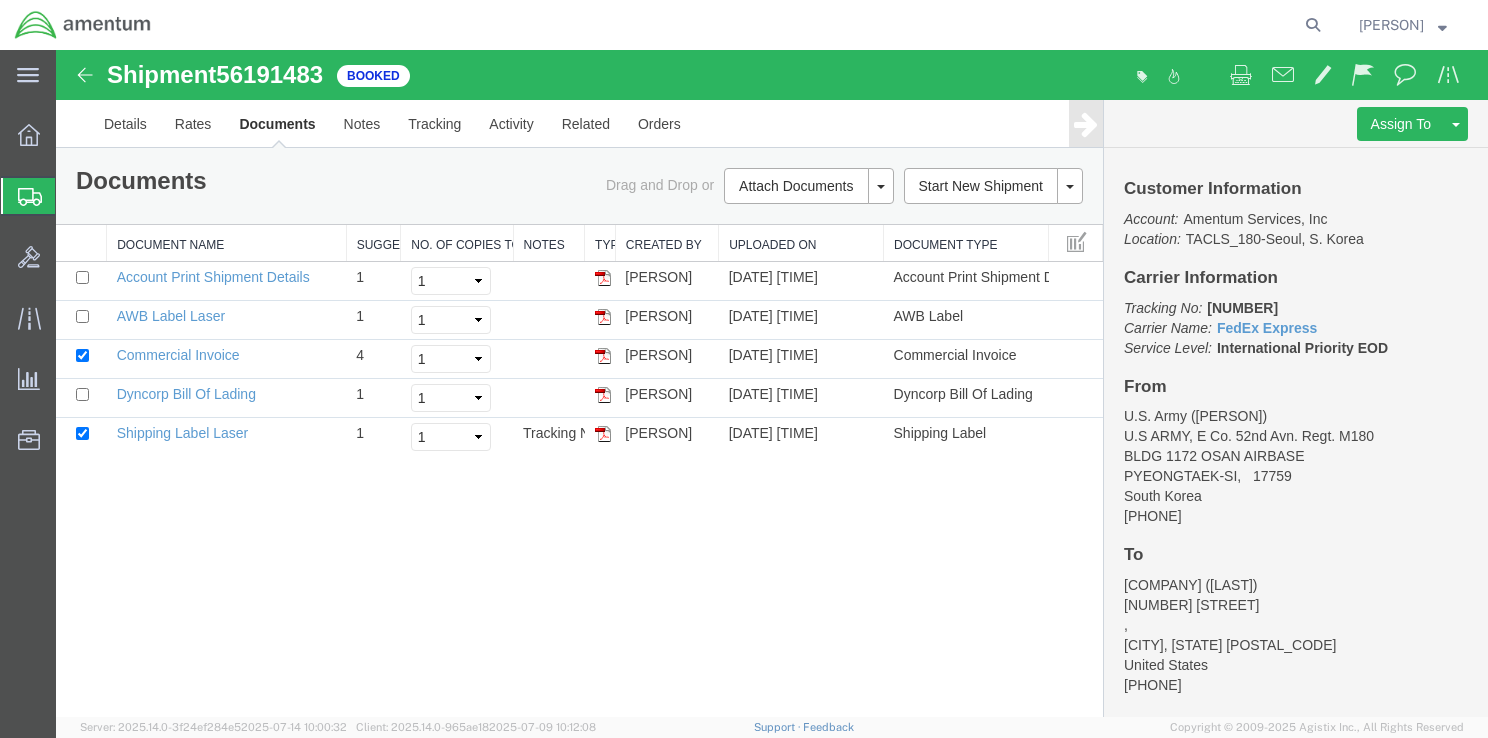 click on "Shipment  56191483 5
of
5   Booked
Details Rates Documents Notes Tracking Activity Related Orders
Assign To
Clone Shipment
Save As Template
Customer Information
Account: Amentum Services, Inc
Location: TACLS_180-Seoul, S. Korea
Carrier Information
Tracking No: 391033307913
Carrier Name: FedEx Express FedEx Express
Service Level: International Priority EOD
From
U.S. Army ([PERSON])
U.S ARMY, E Co. 52nd Avn. Regt. M180 BLDG 1172 OSAN AIRBASE PYEONGTAEK-SI,
17759
South Korea
070-7957-1123
To
PRIME INDUSTRIES INC ([PERSON])
406 DIVIDEND DRIVE , [CITY], [STATE] 30269
United States
770-632-1851
Other details
Reference: DCO-25196-165417
Ship Date: 07/16/2025
Mode: Small Parcel
Creator: 204 Dyncorp
Creator:
Last Saved:" at bounding box center [772, 383] 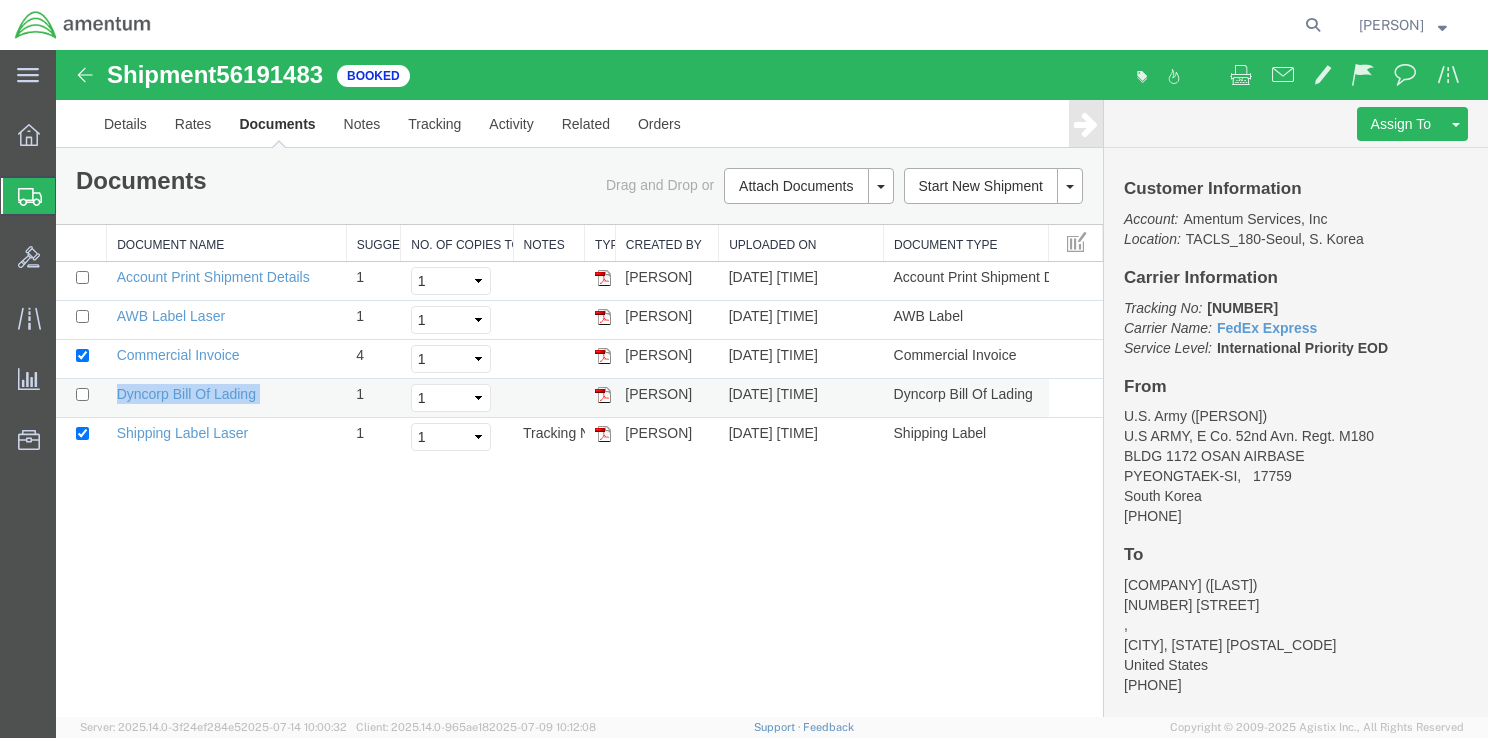 drag, startPoint x: 258, startPoint y: 394, endPoint x: 113, endPoint y: 401, distance: 145.16887 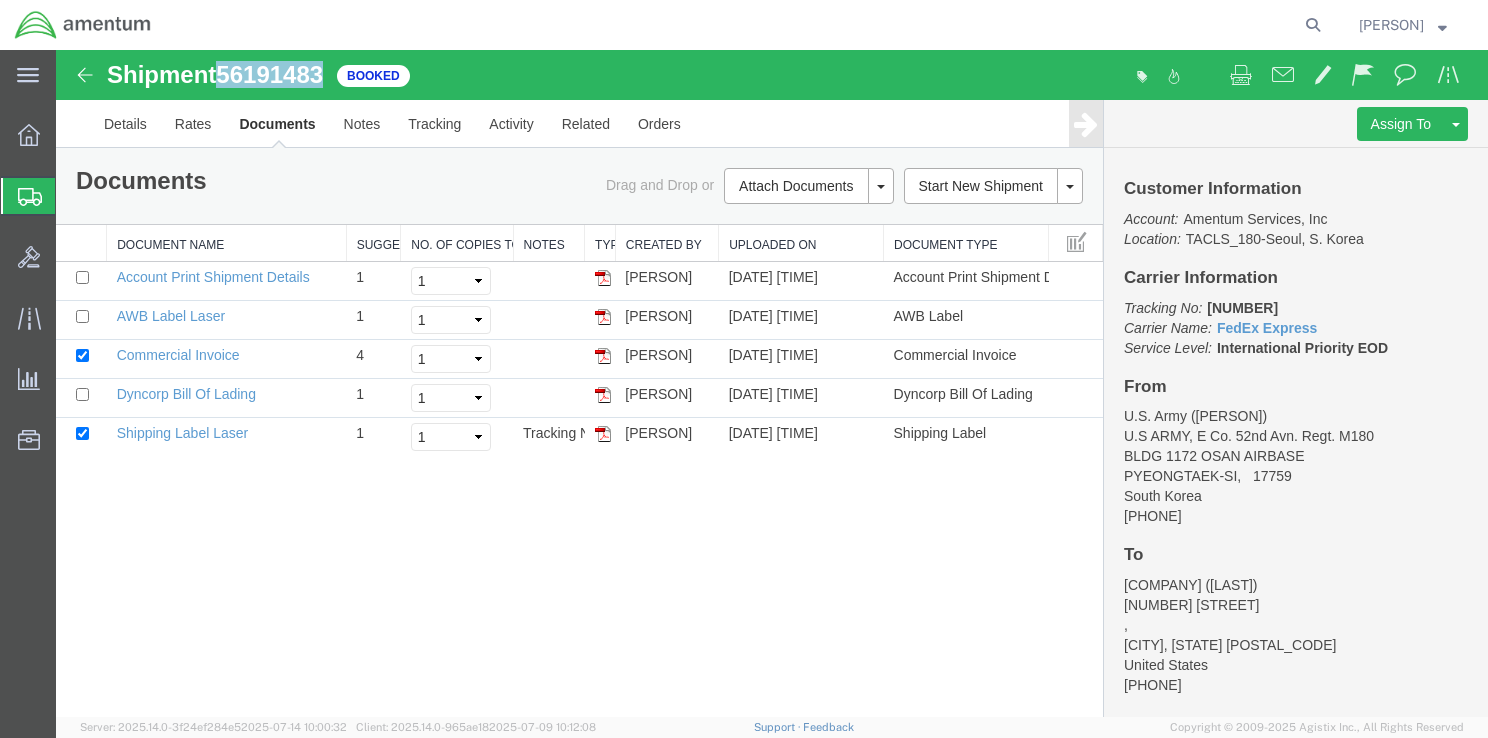 drag, startPoint x: 227, startPoint y: 70, endPoint x: 325, endPoint y: 73, distance: 98.045906 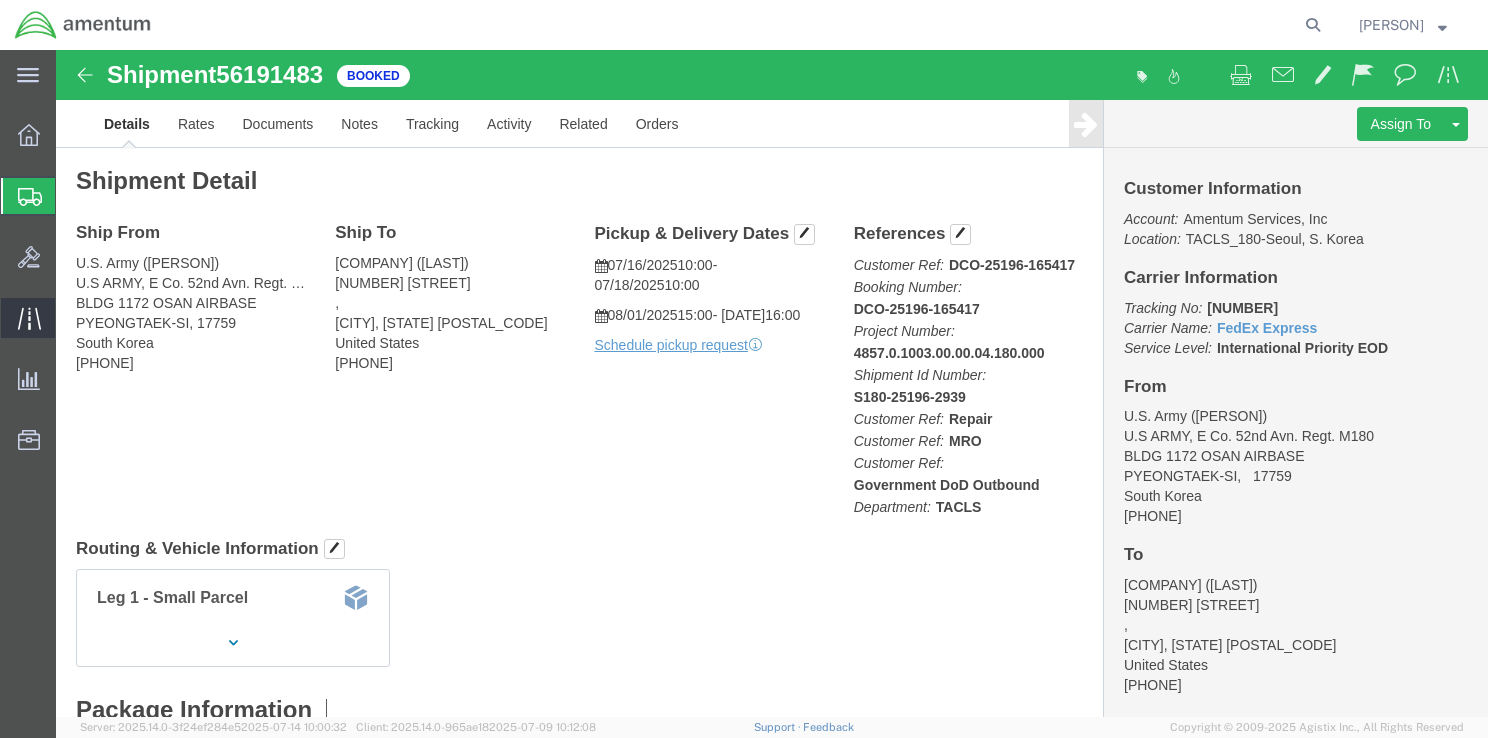 click 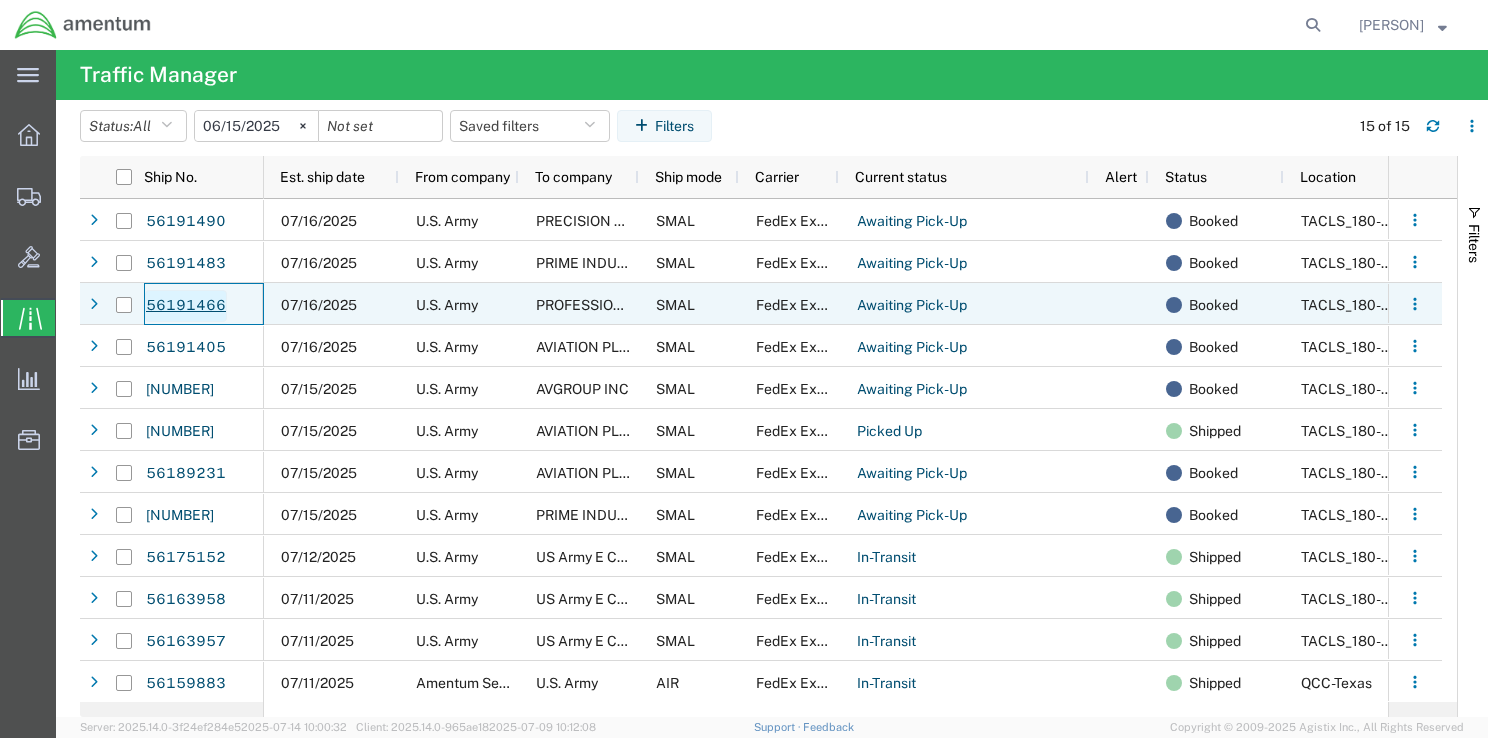 click on "56191466" 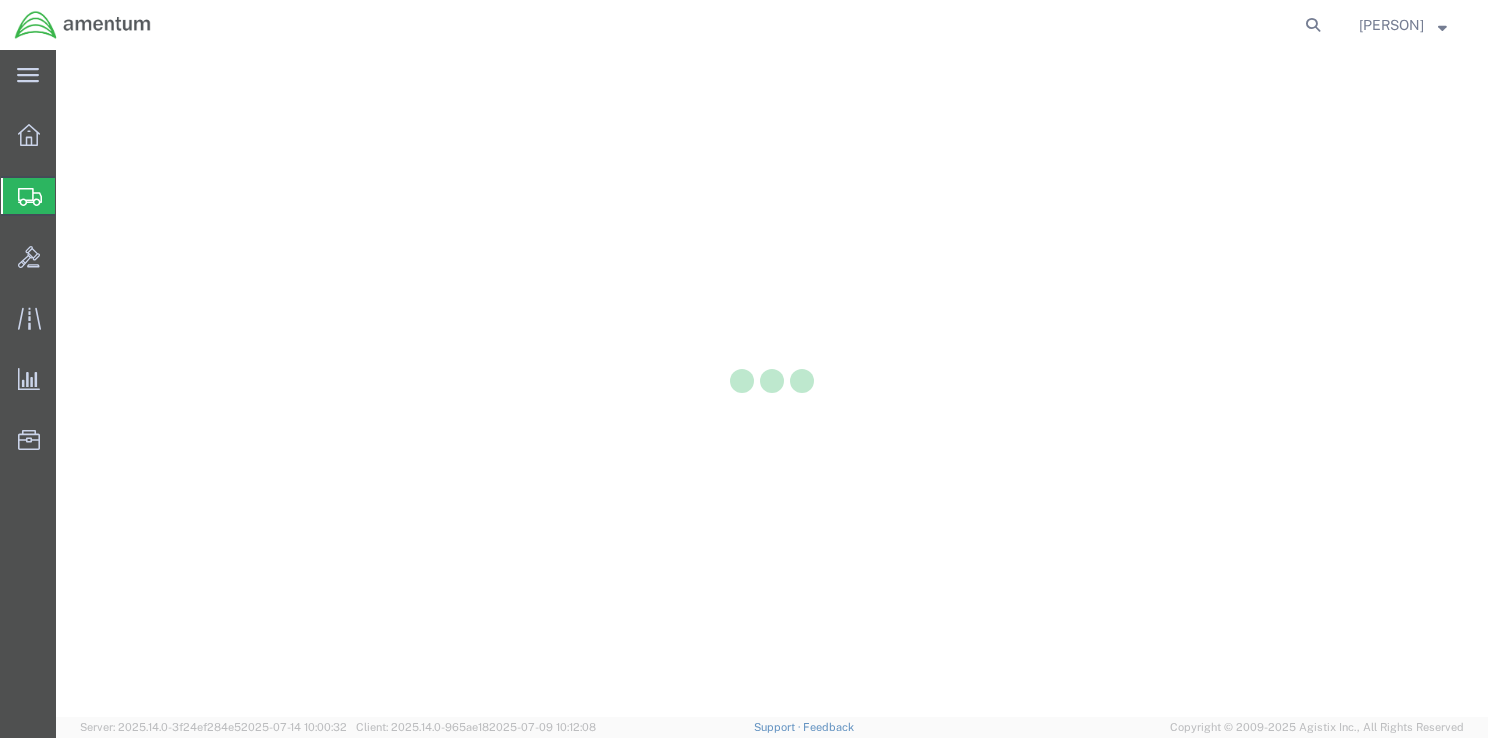 scroll, scrollTop: 0, scrollLeft: 0, axis: both 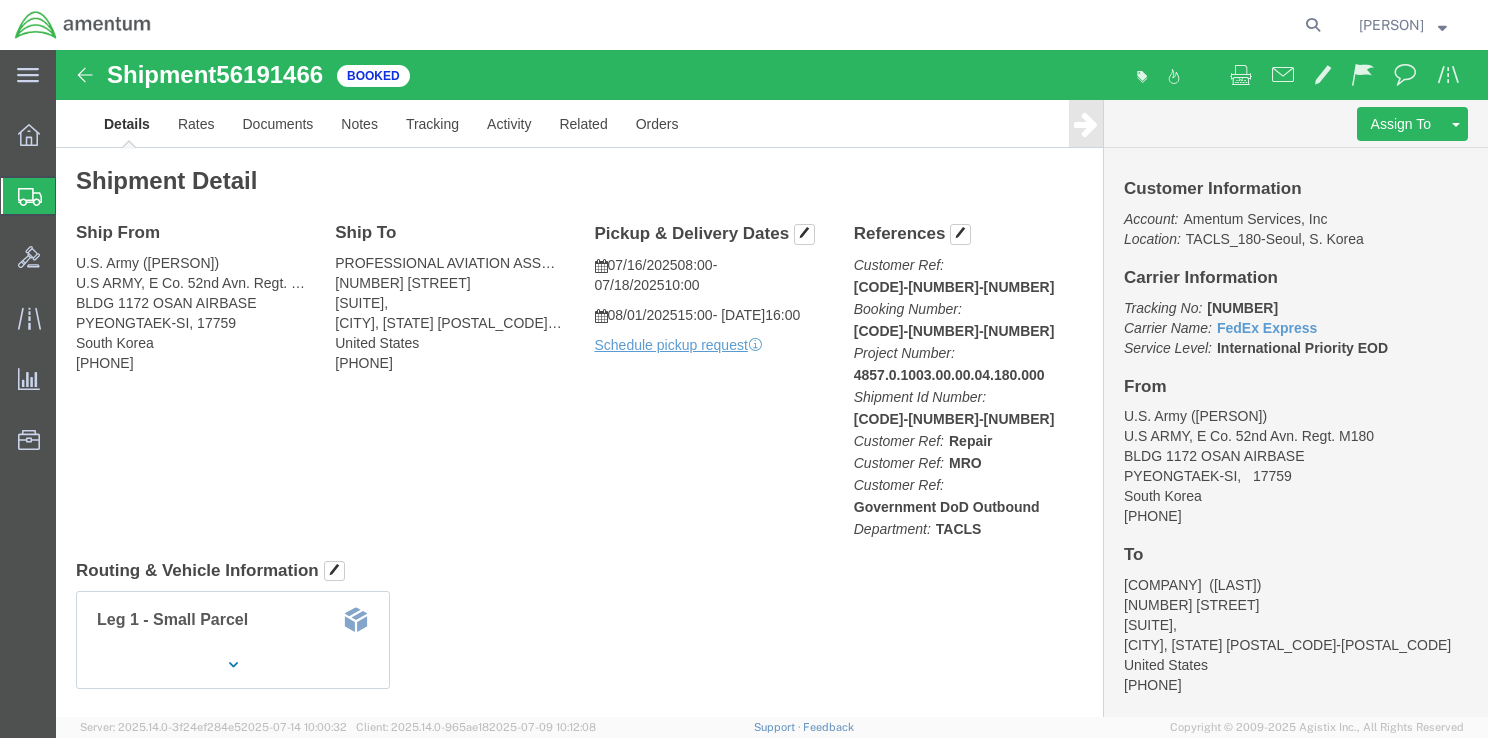drag, startPoint x: 1140, startPoint y: 258, endPoint x: 1230, endPoint y: 259, distance: 90.005554 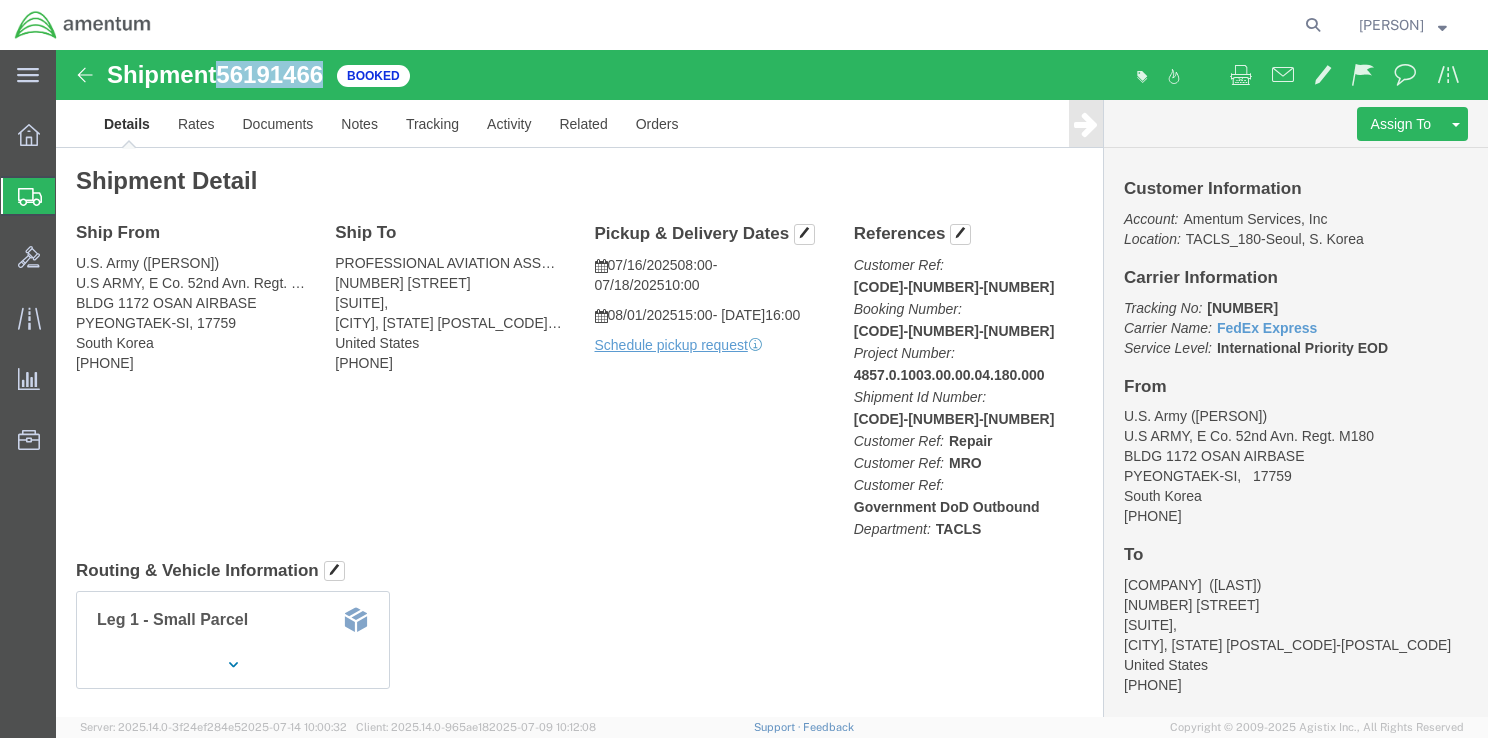 drag, startPoint x: 164, startPoint y: 28, endPoint x: 269, endPoint y: 25, distance: 105.04285 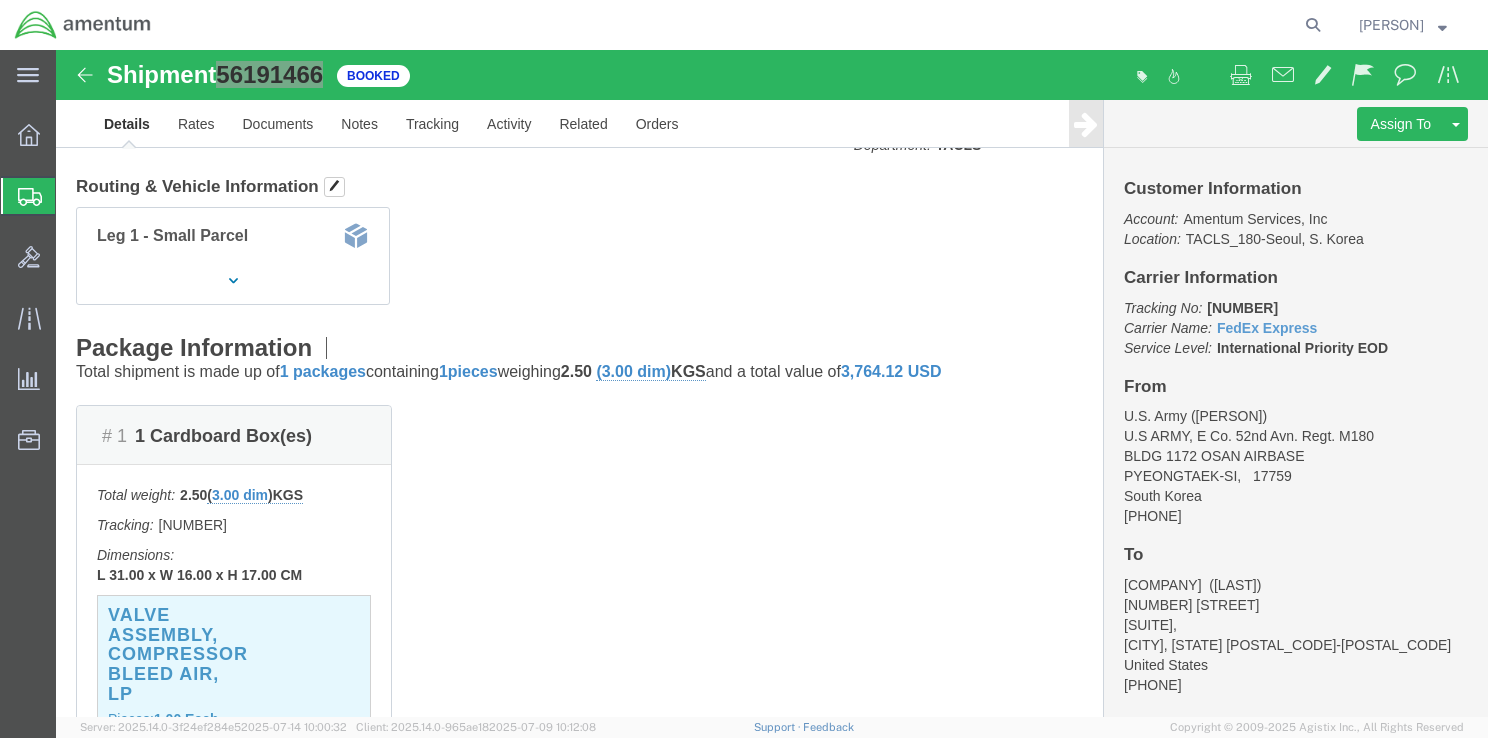 scroll, scrollTop: 500, scrollLeft: 0, axis: vertical 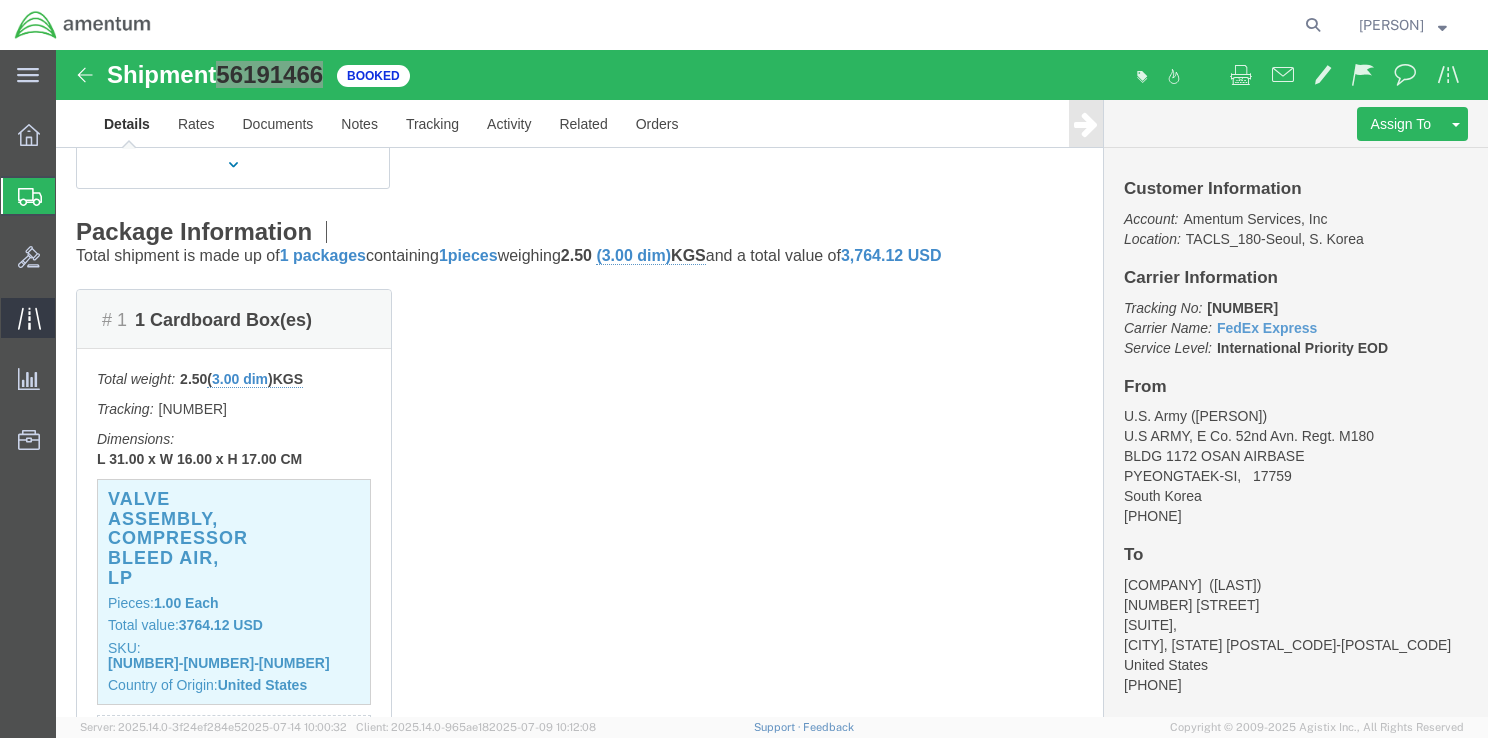 click 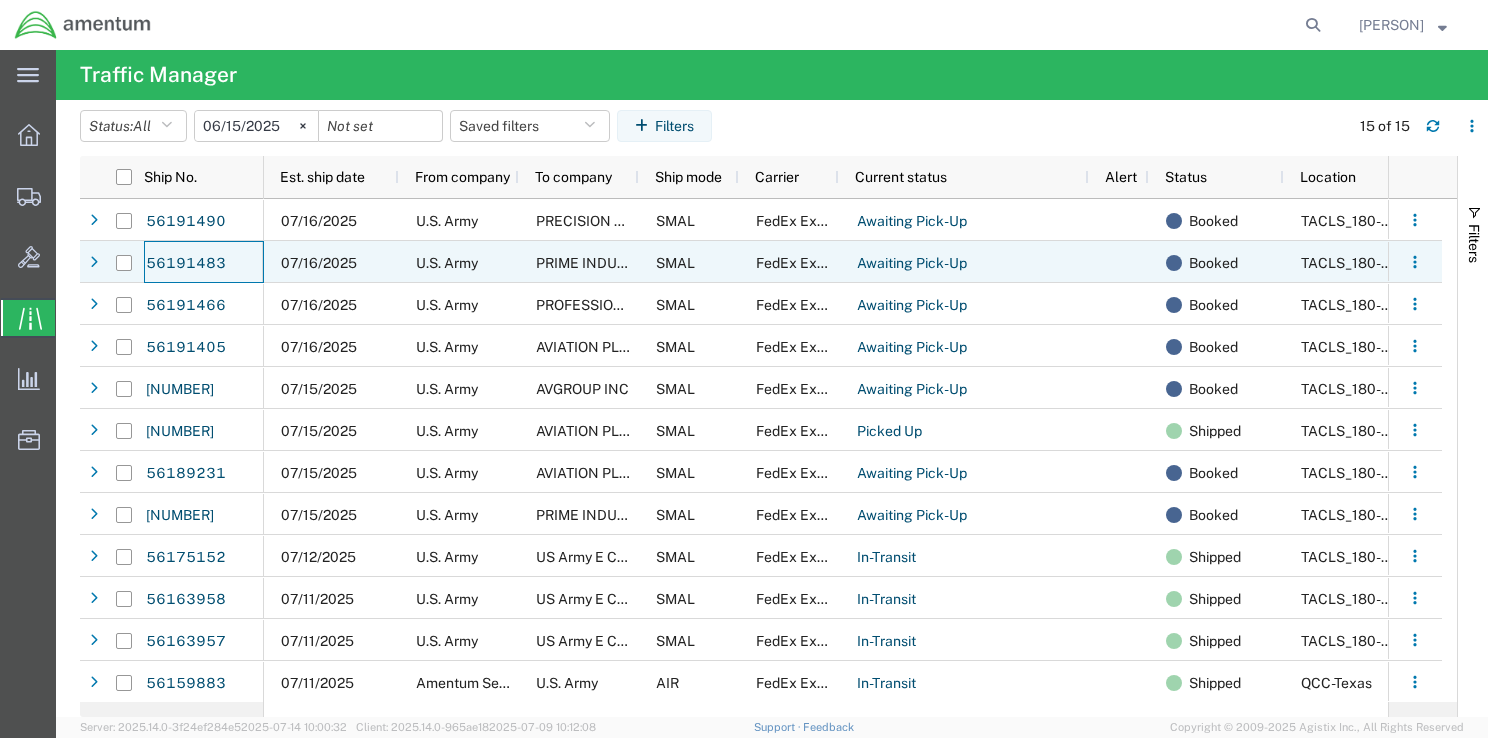 click on "56191483" 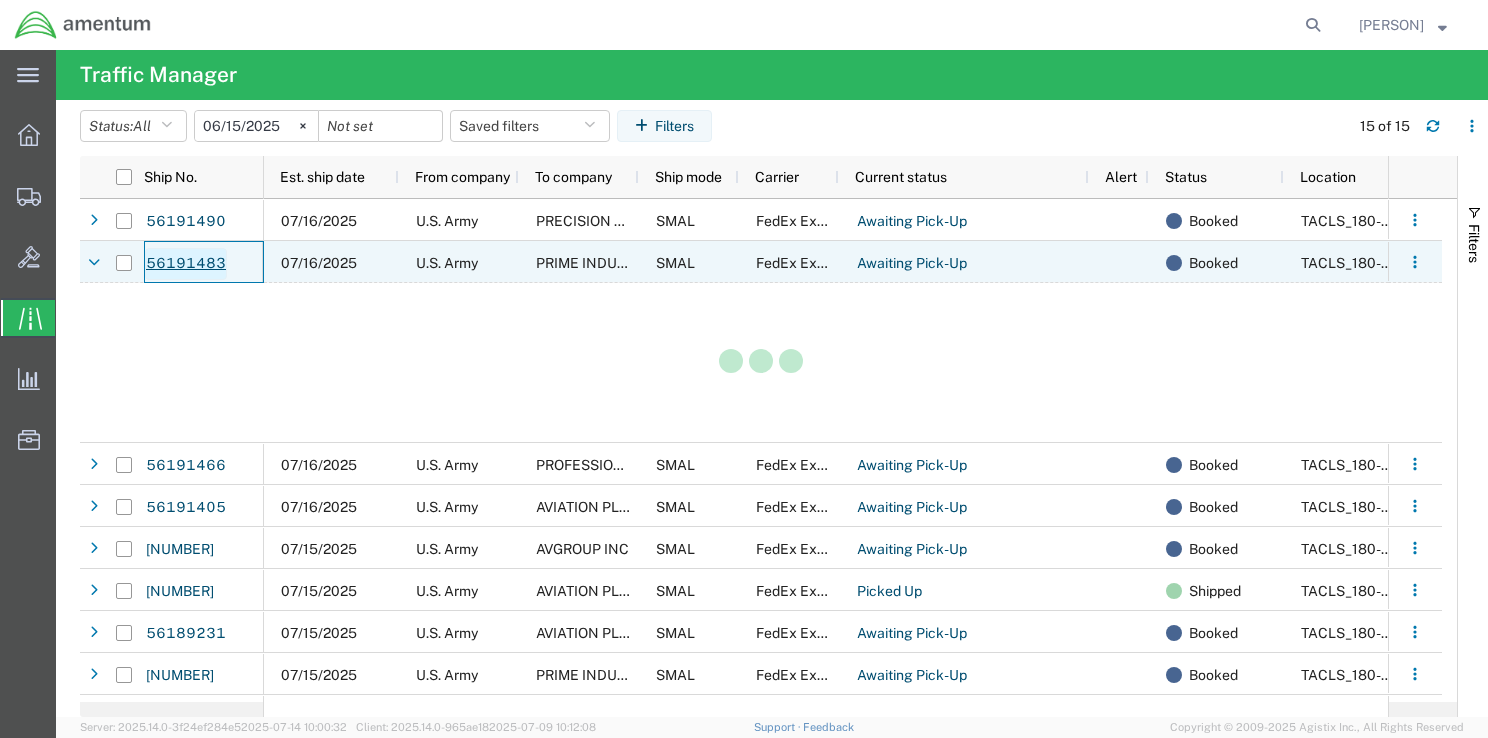 click on "56191483" 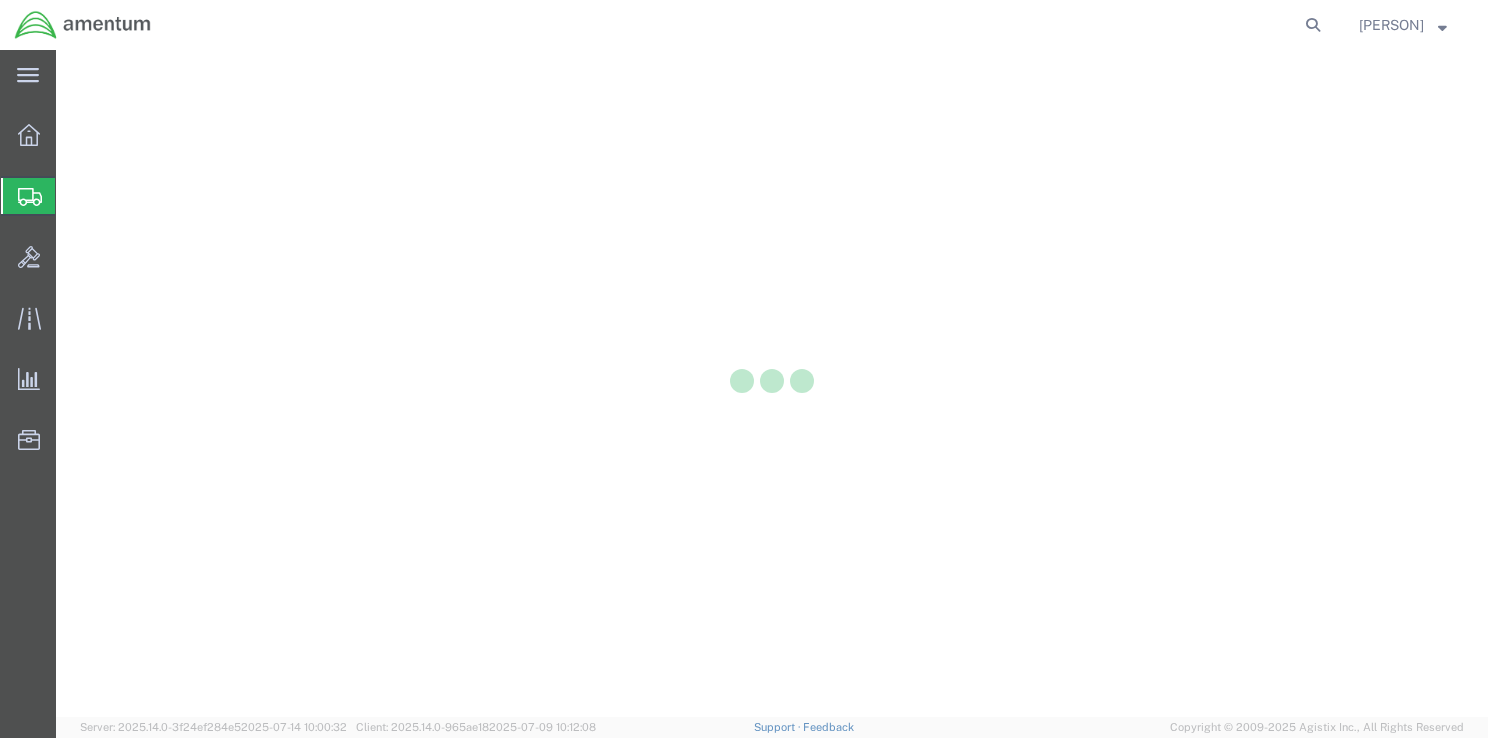 scroll, scrollTop: 0, scrollLeft: 0, axis: both 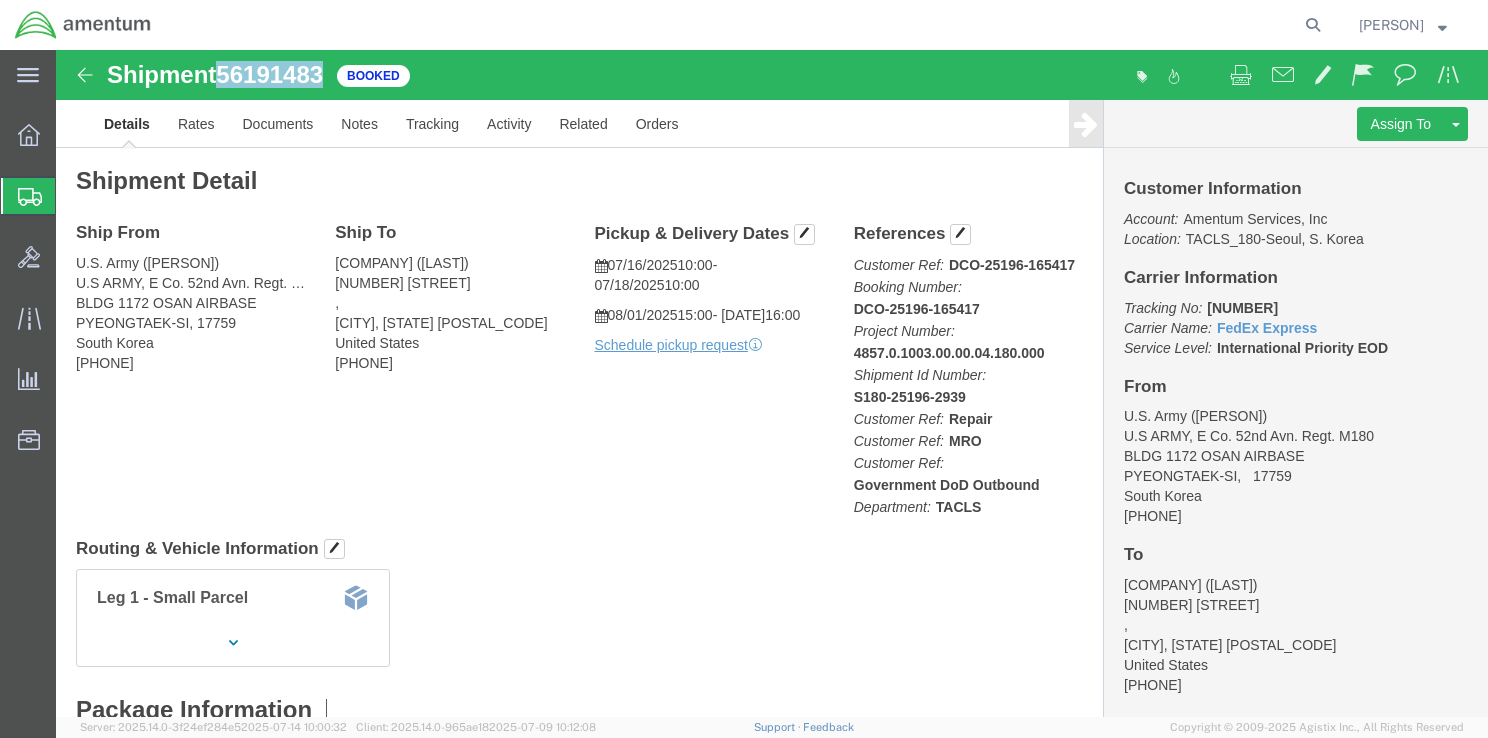 drag, startPoint x: 169, startPoint y: 24, endPoint x: 270, endPoint y: 28, distance: 101.07918 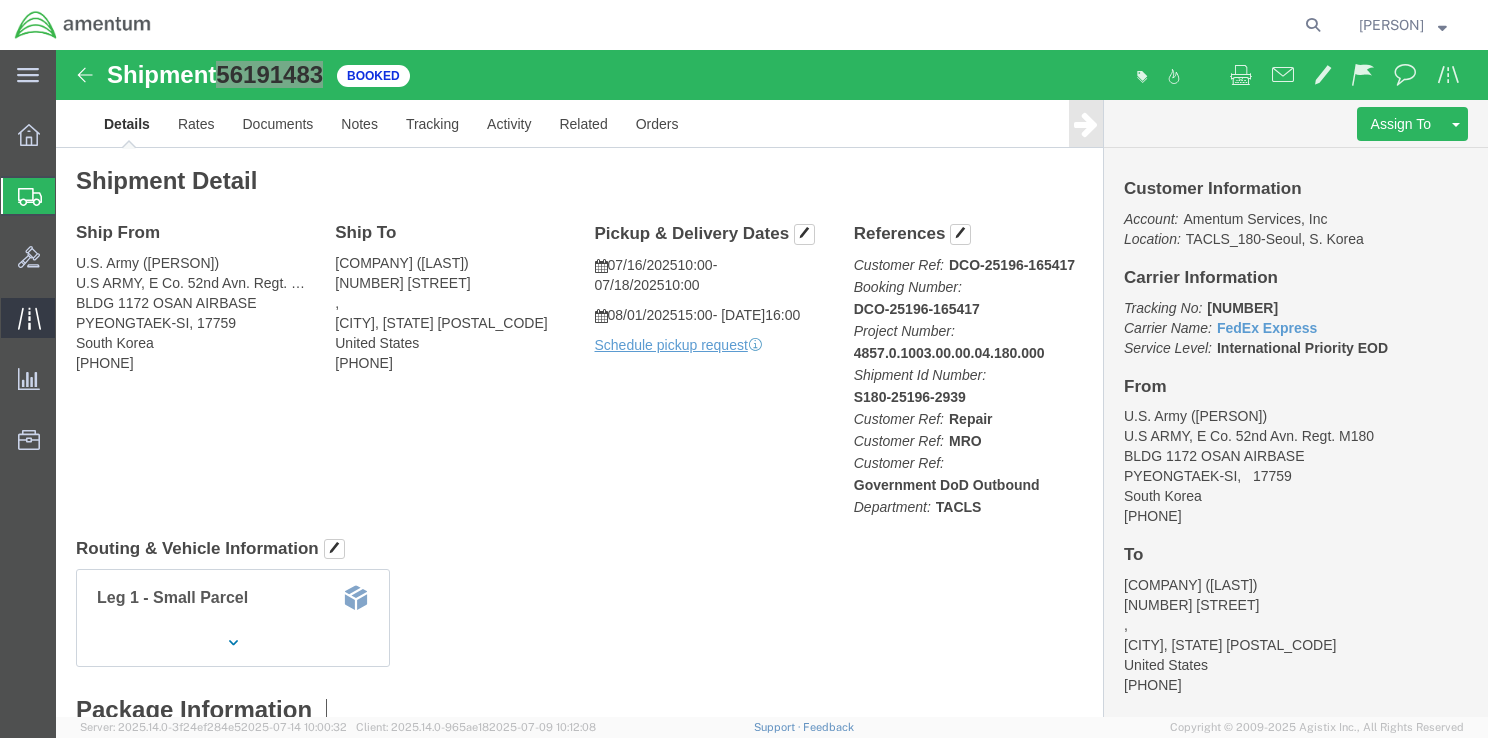 click 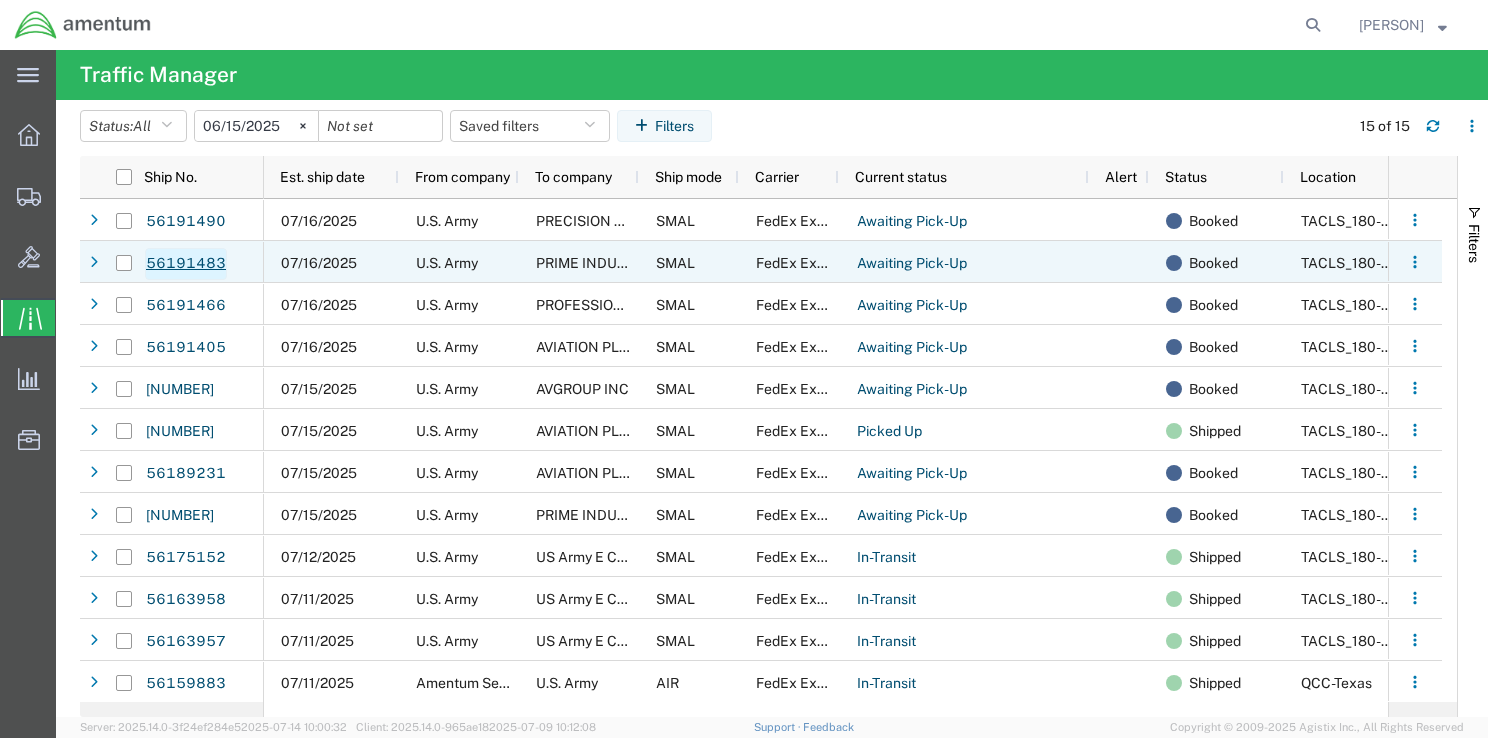 click on "56191483" 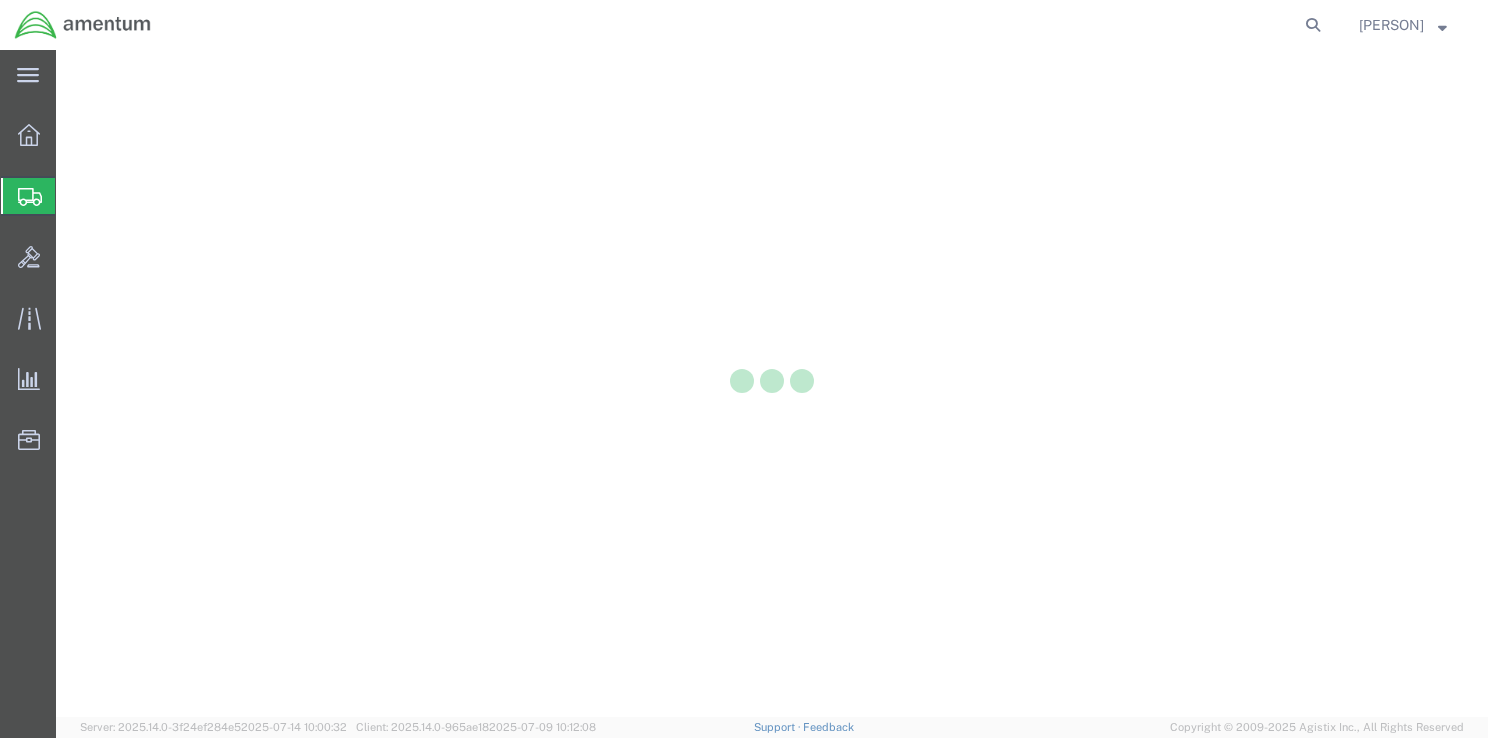 scroll, scrollTop: 0, scrollLeft: 0, axis: both 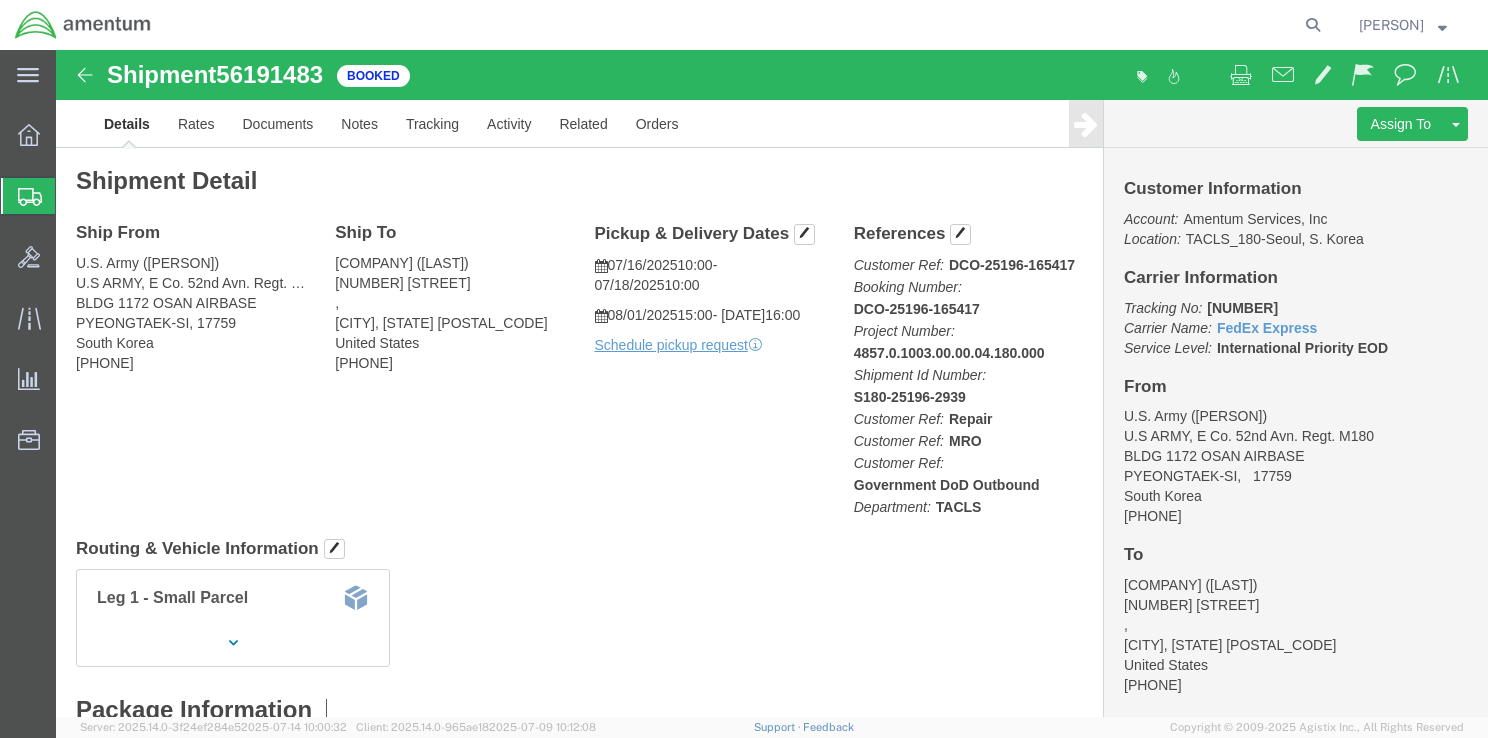 click on "Details" 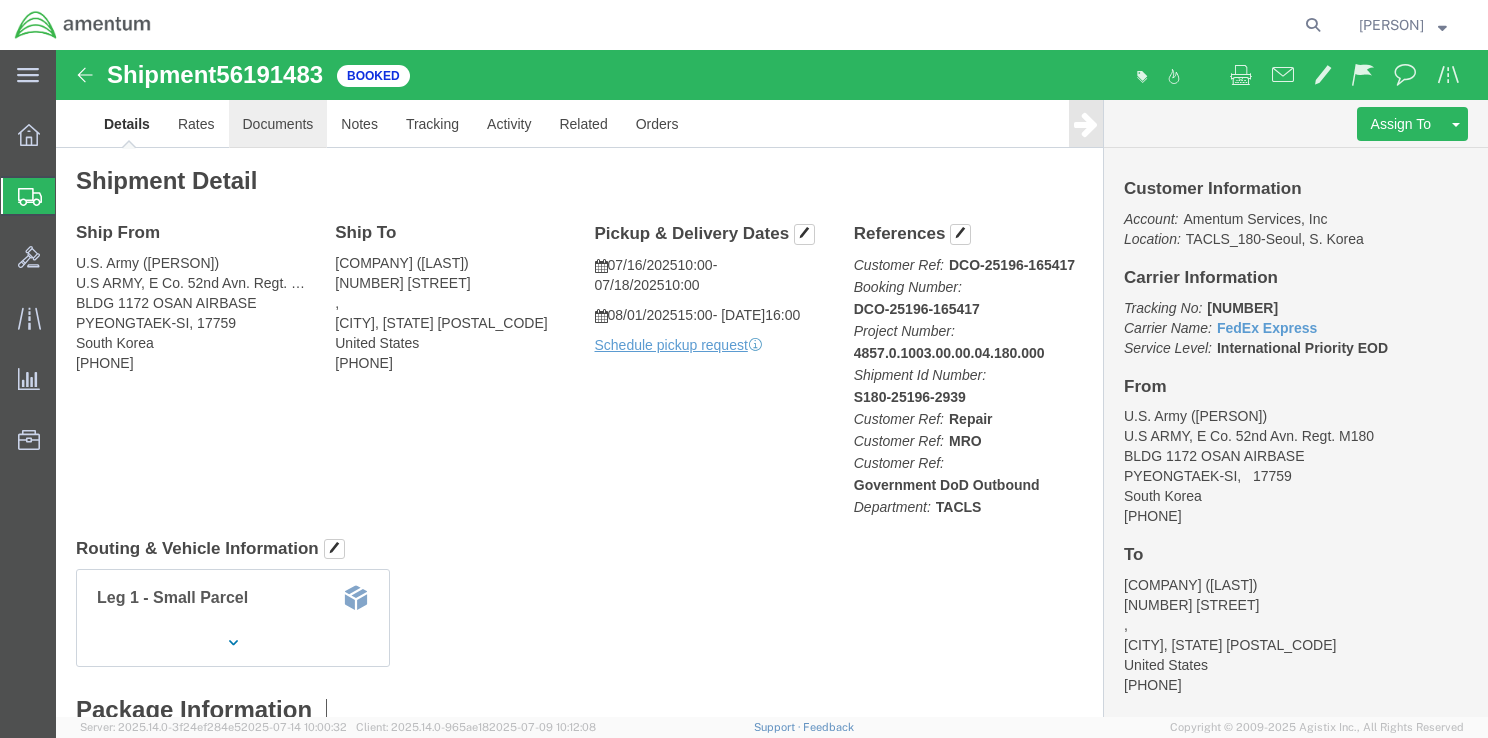 click on "Documents" 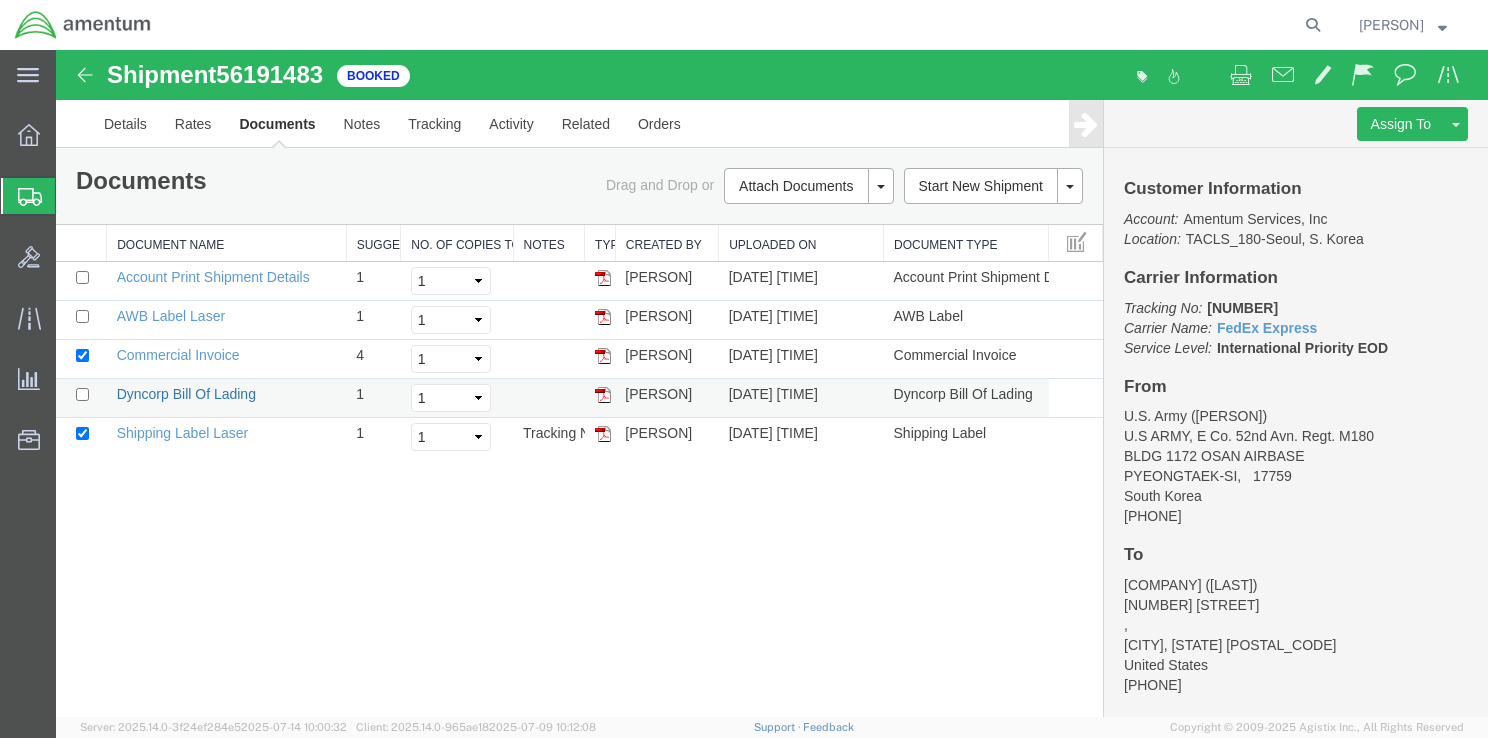 click on "Dyncorp Bill Of Lading" at bounding box center (186, 394) 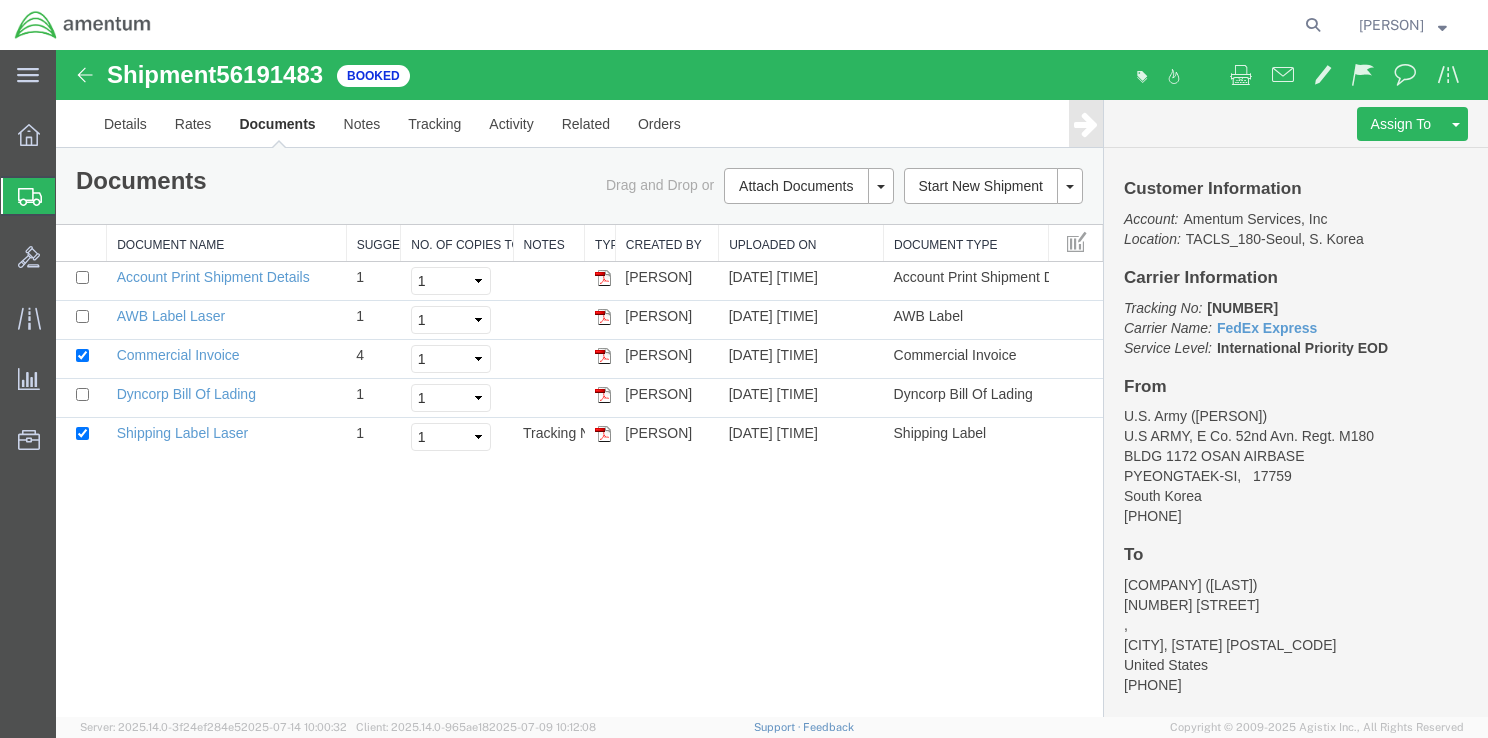 click 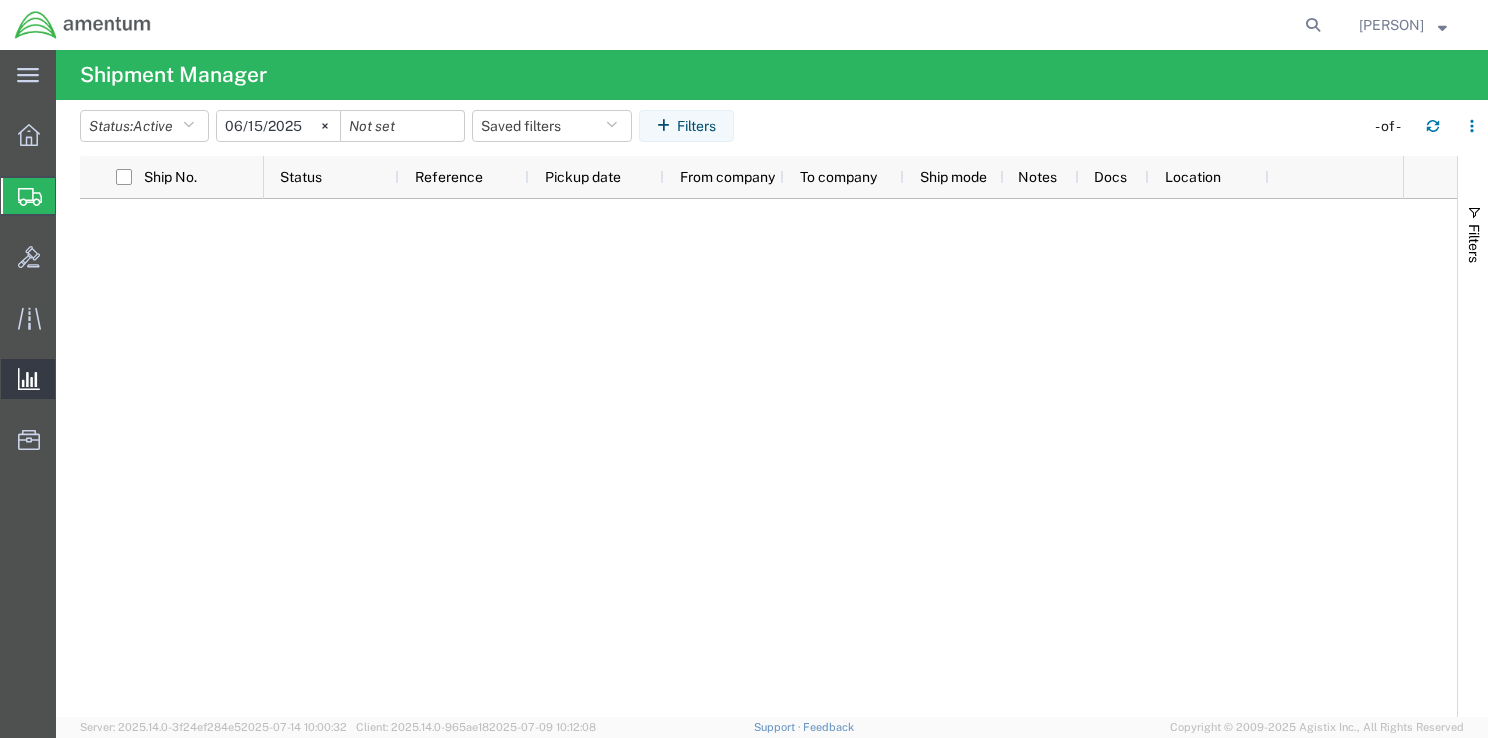 drag, startPoint x: 11, startPoint y: 425, endPoint x: 19, endPoint y: 395, distance: 31.04835 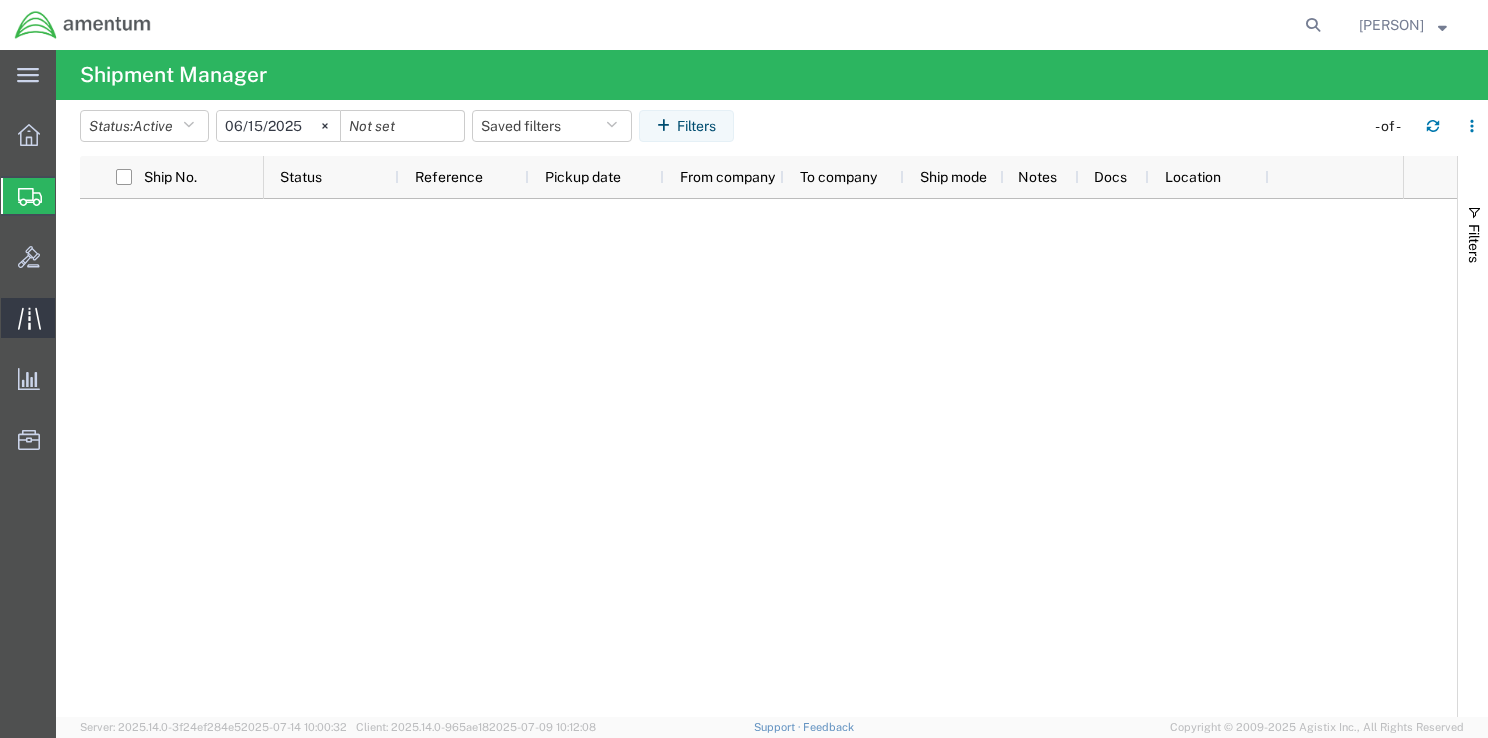 click 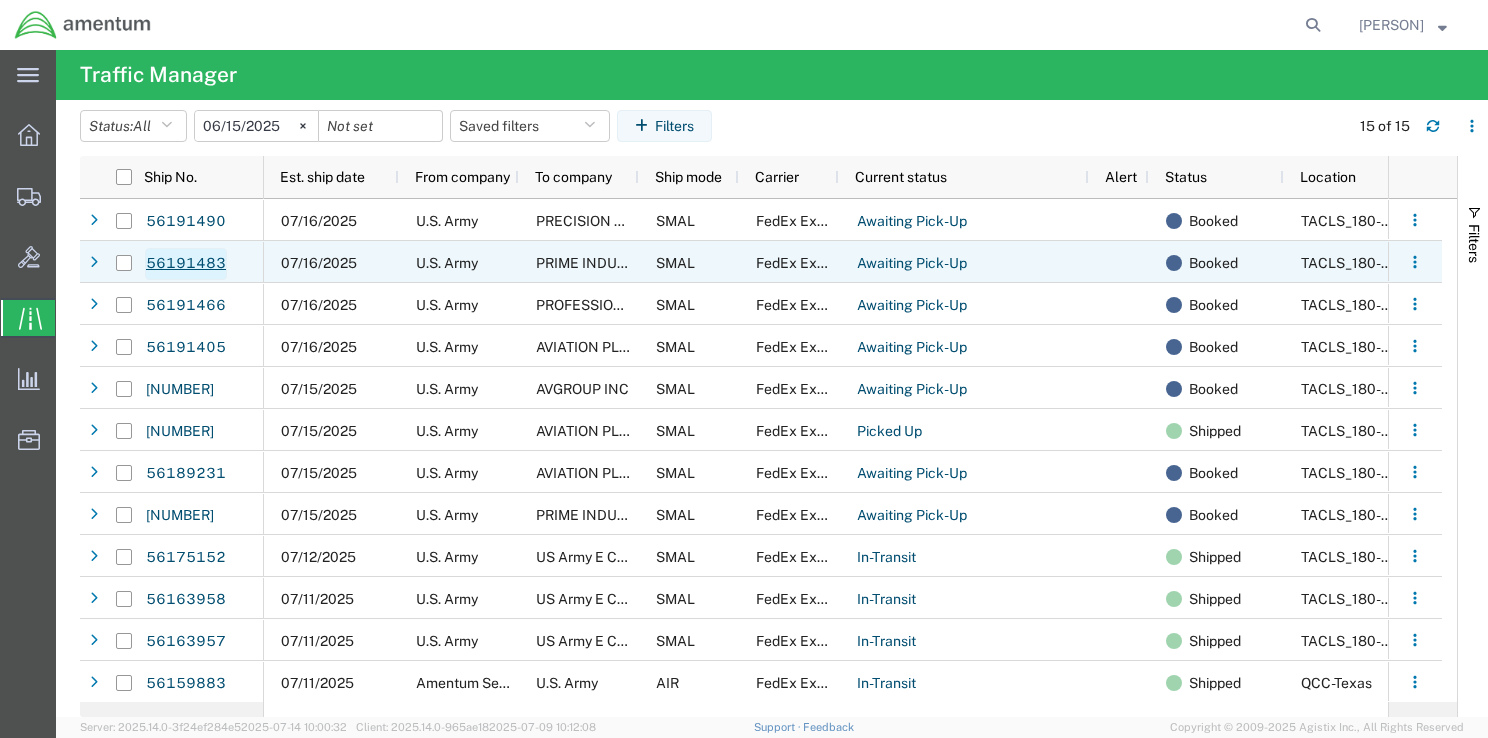 click on "56191483" 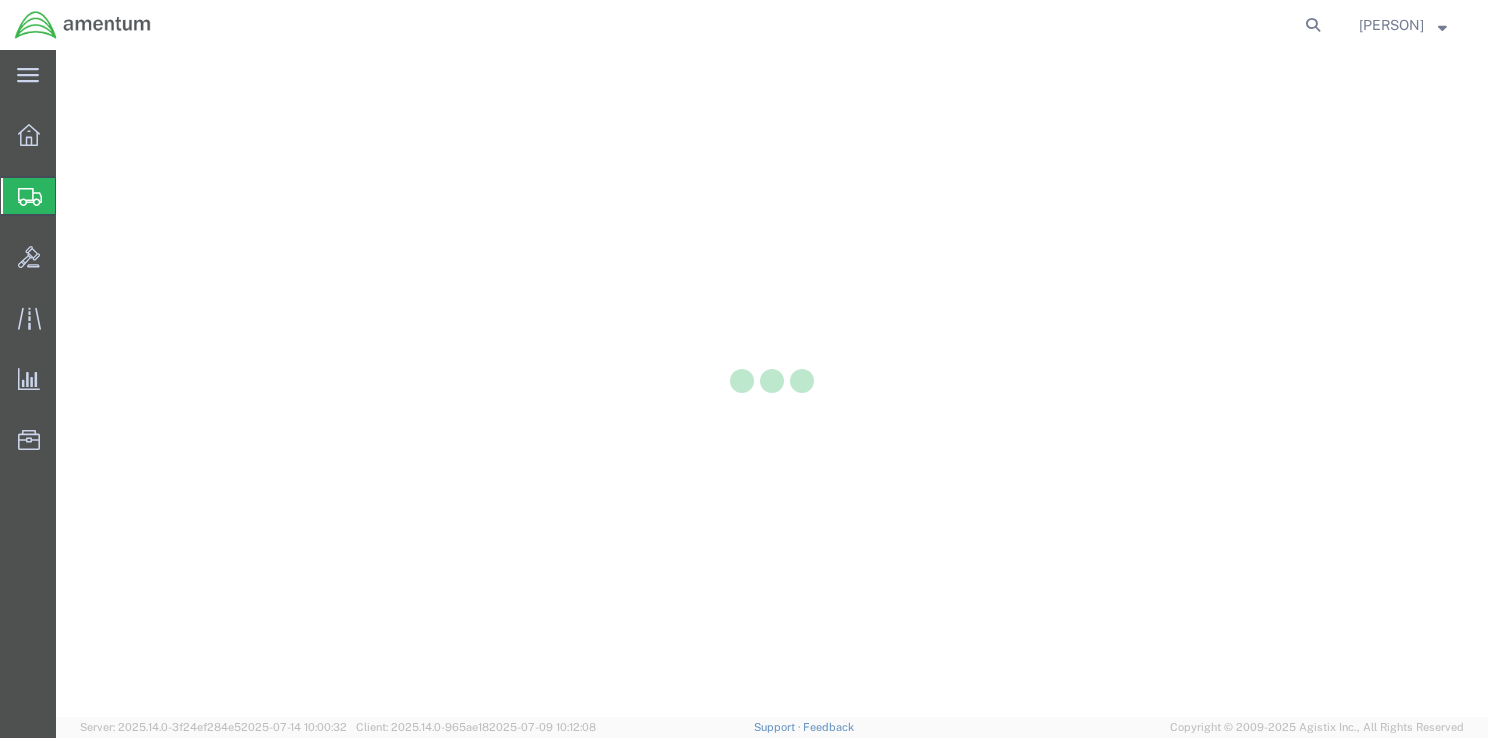scroll, scrollTop: 0, scrollLeft: 0, axis: both 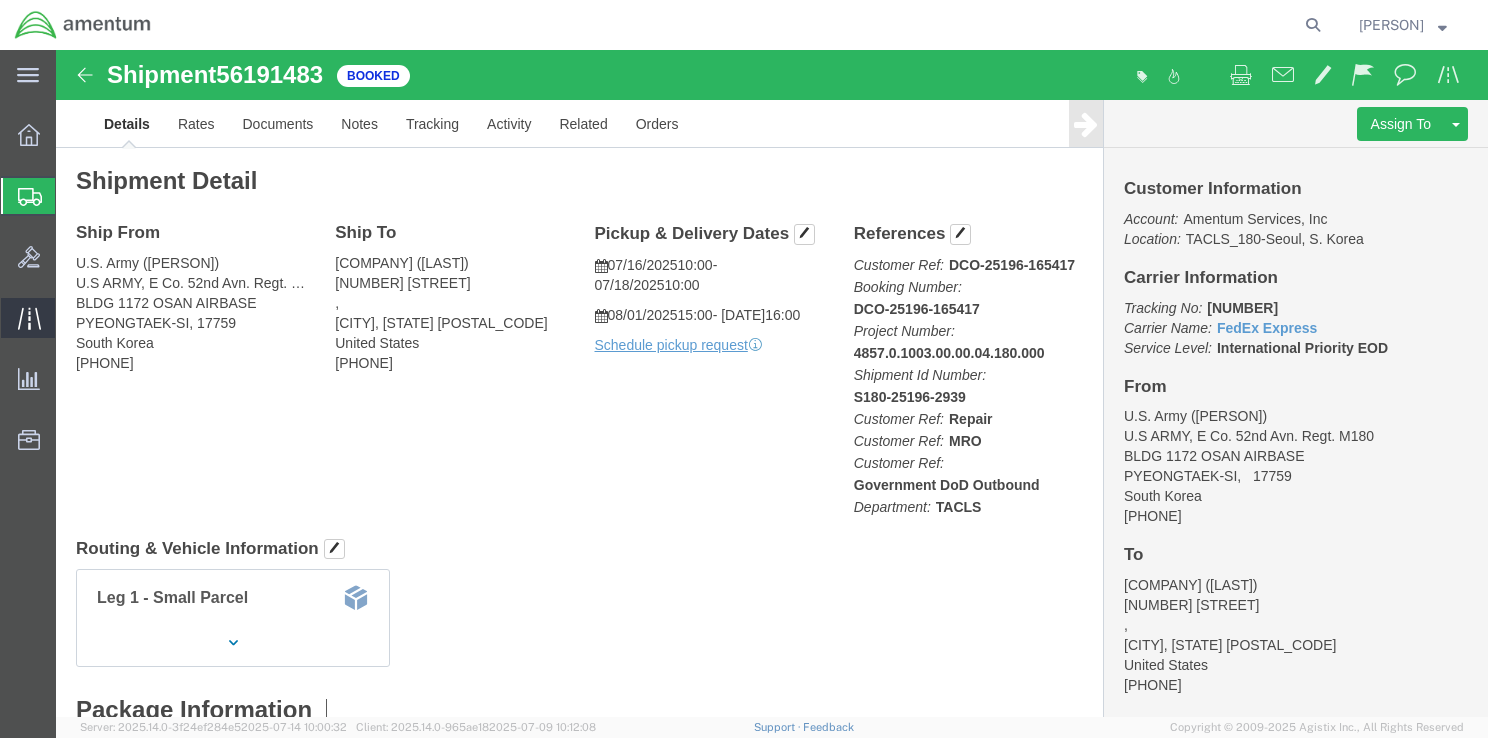 click 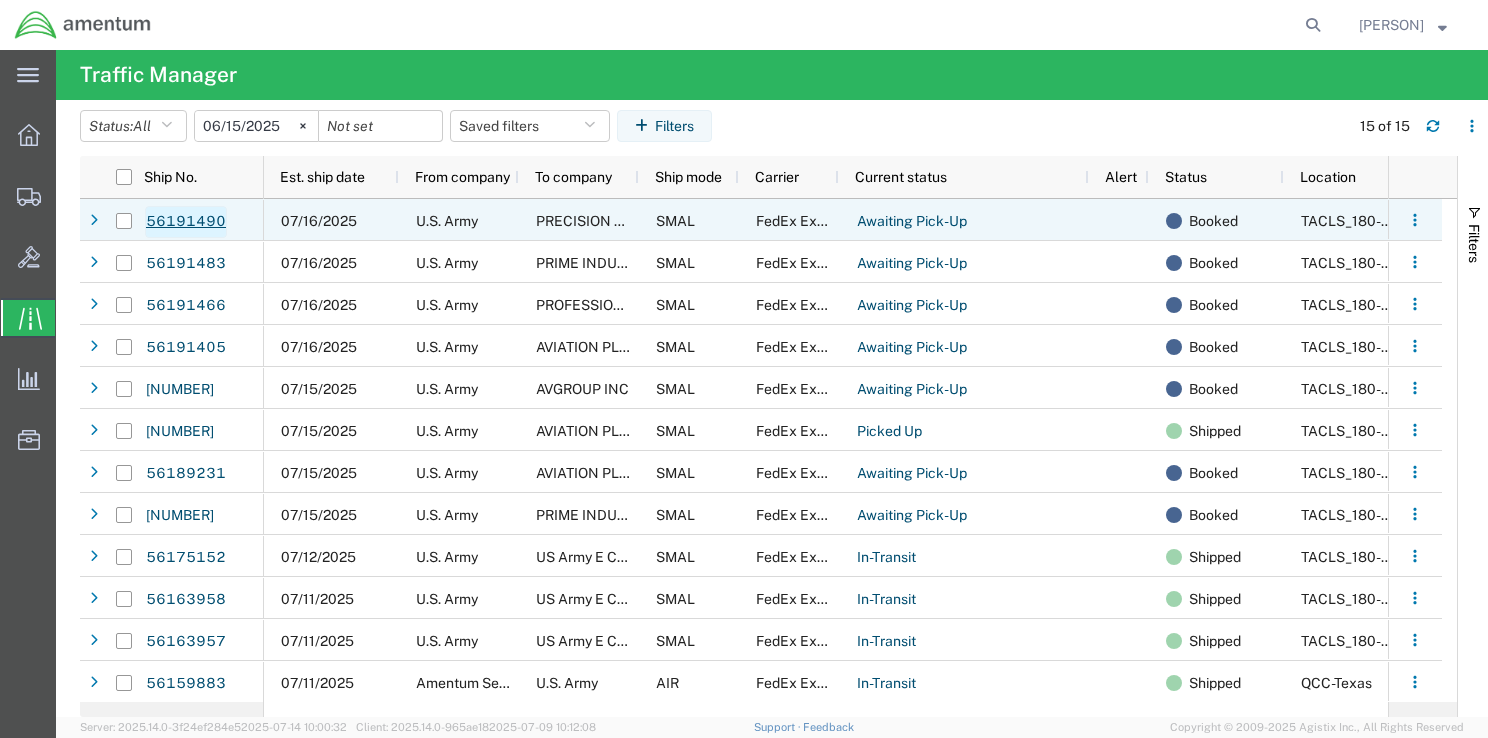 click on "56191490" 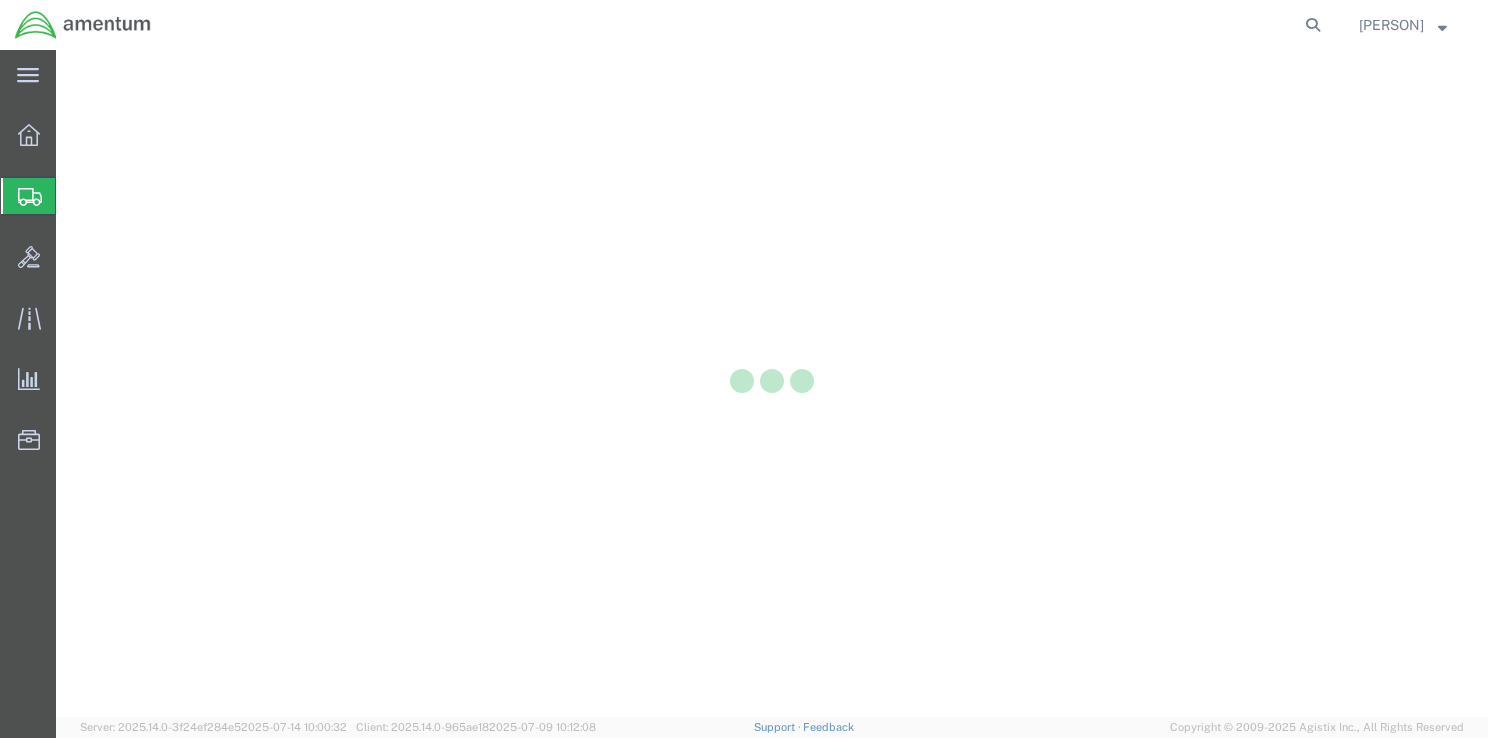 scroll, scrollTop: 0, scrollLeft: 0, axis: both 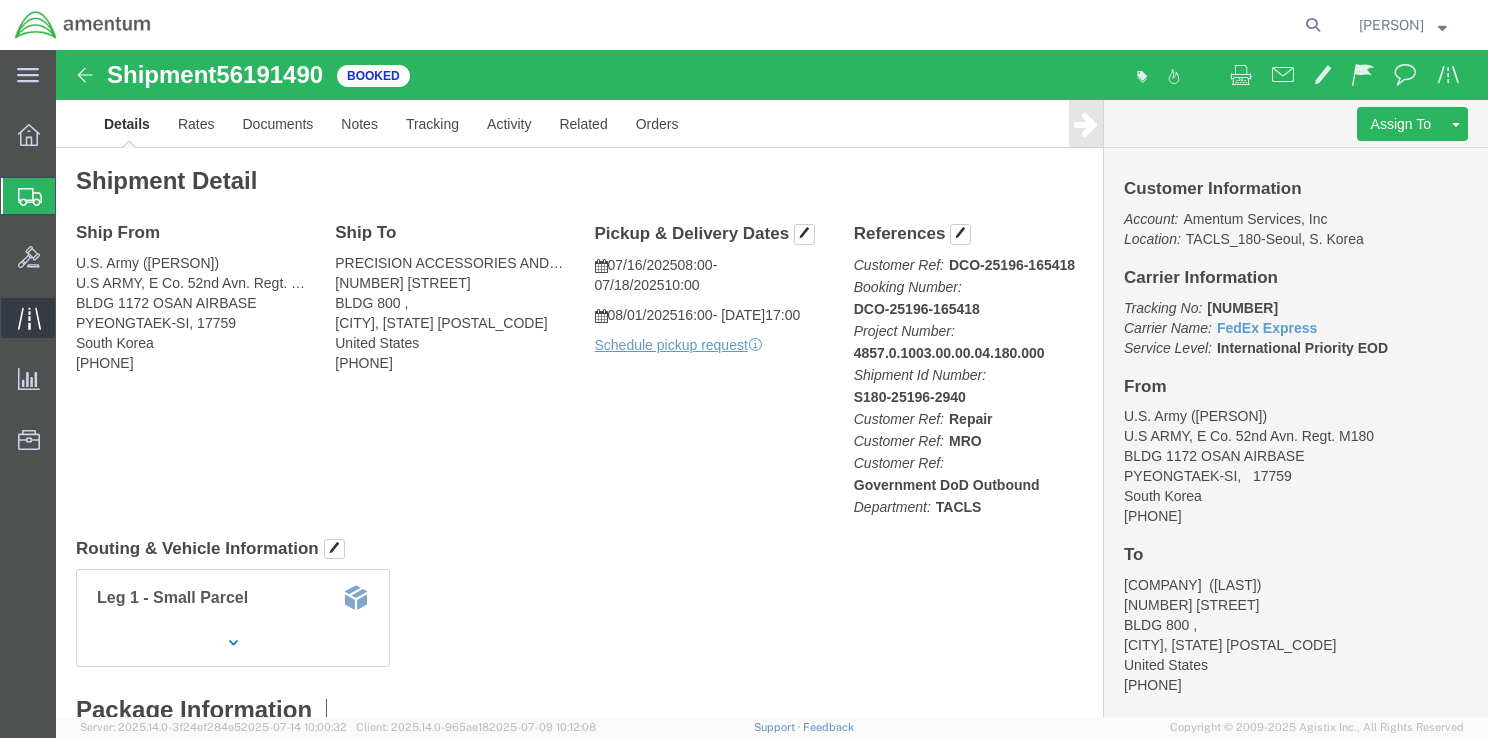 click 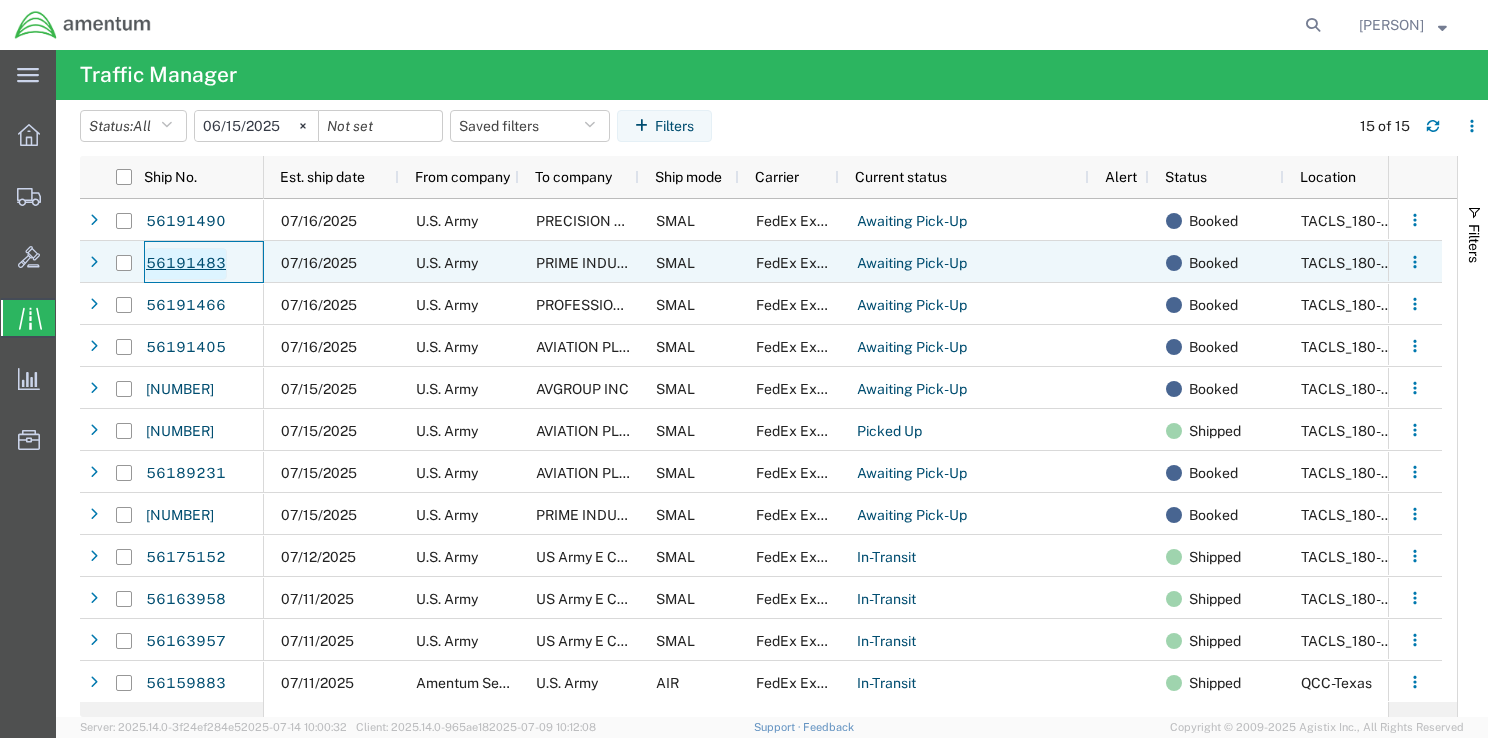 click on "56191483" 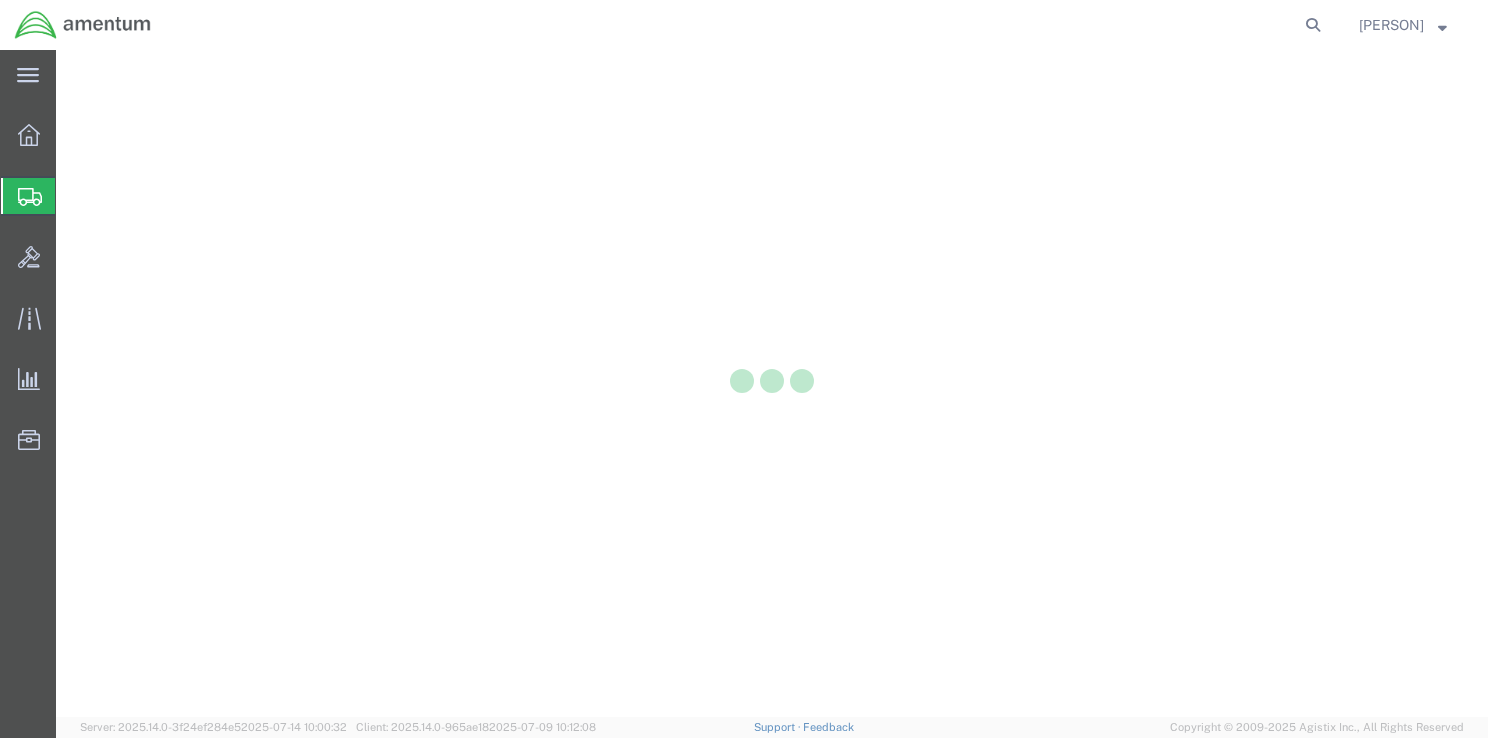 scroll, scrollTop: 0, scrollLeft: 0, axis: both 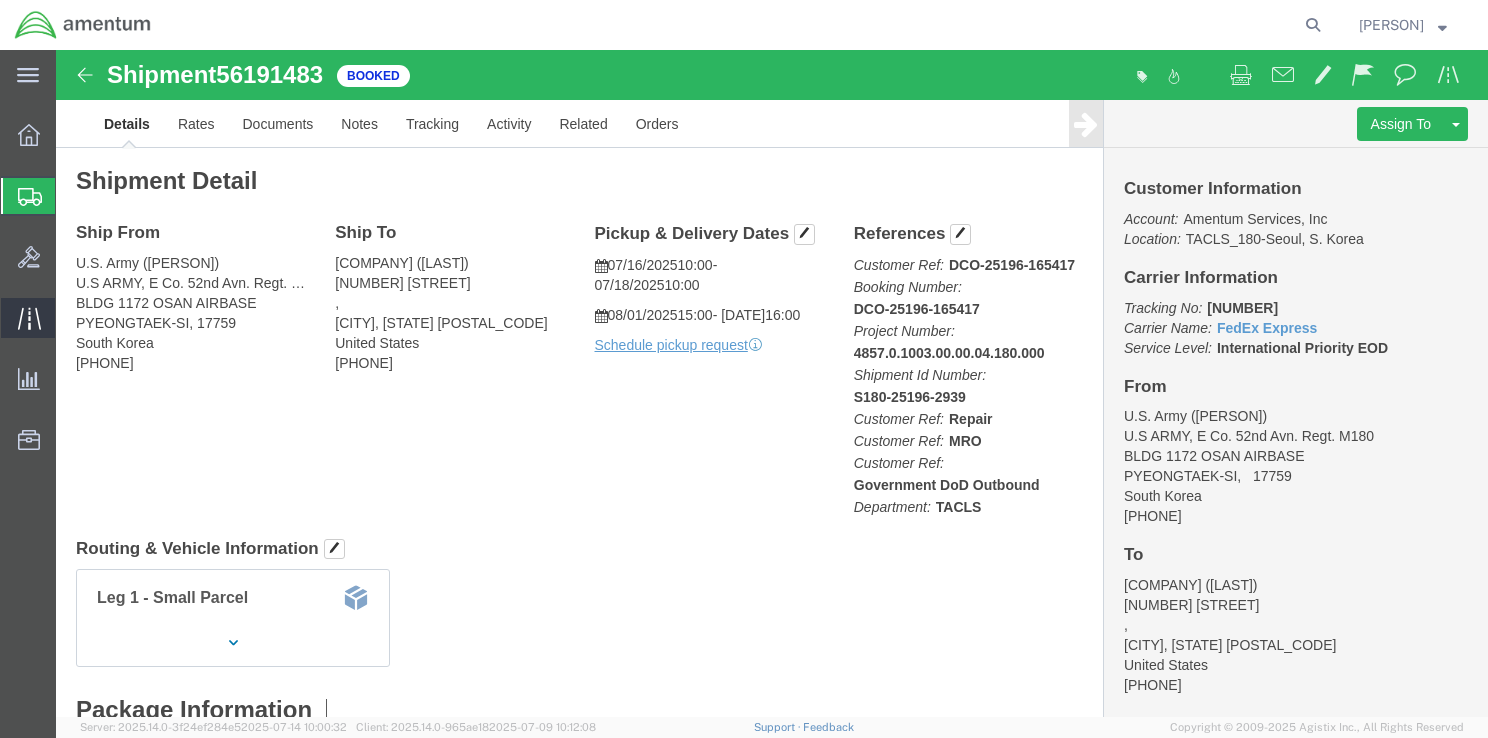 click 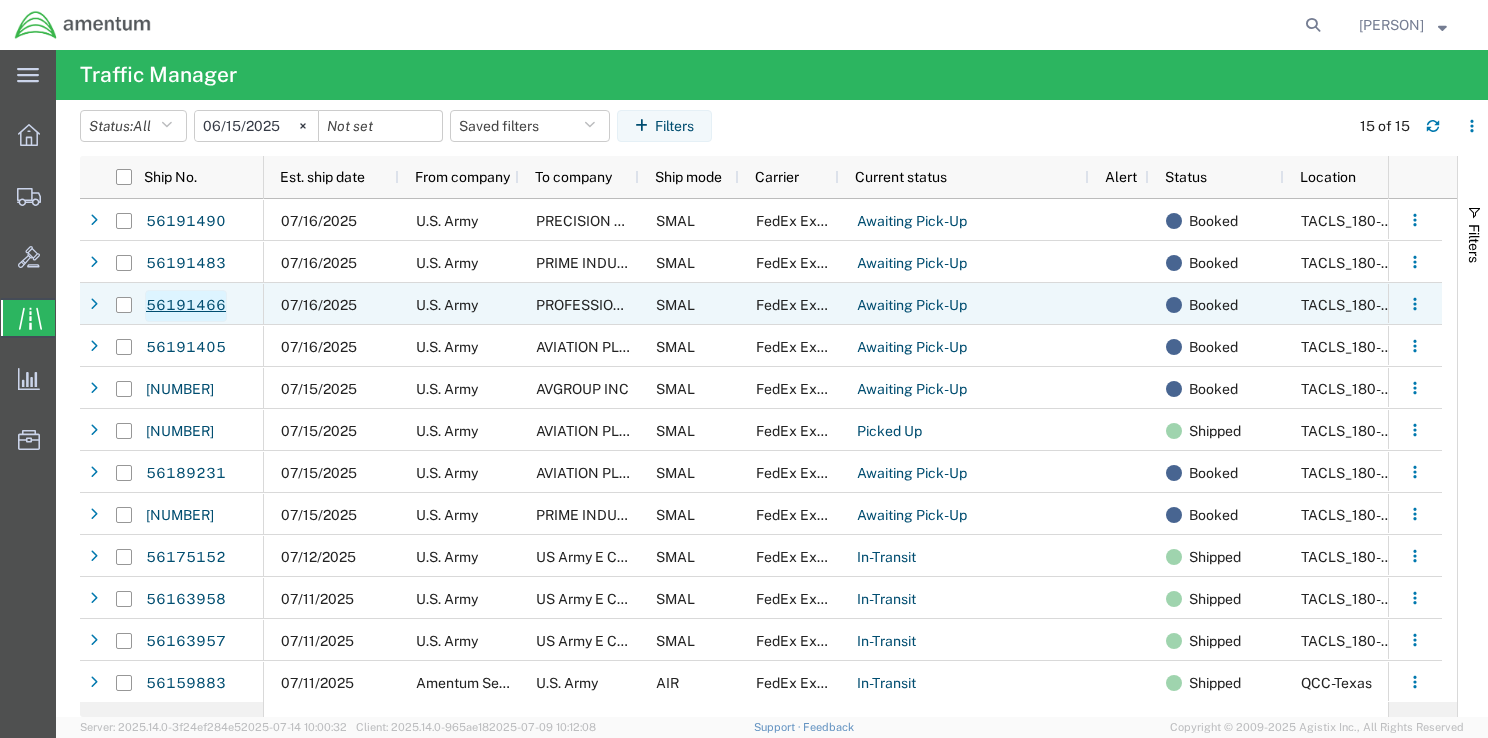 click on "56191466" 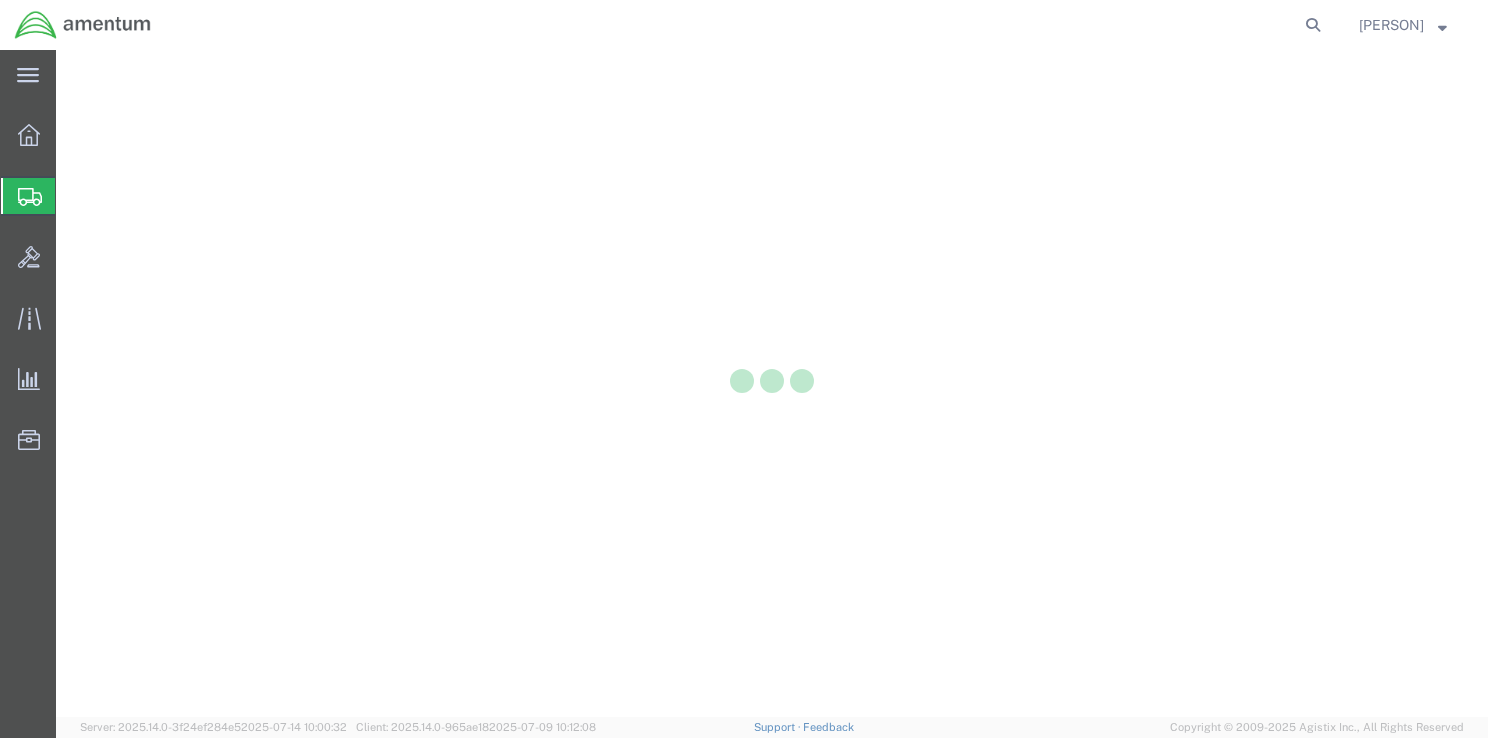 scroll, scrollTop: 0, scrollLeft: 0, axis: both 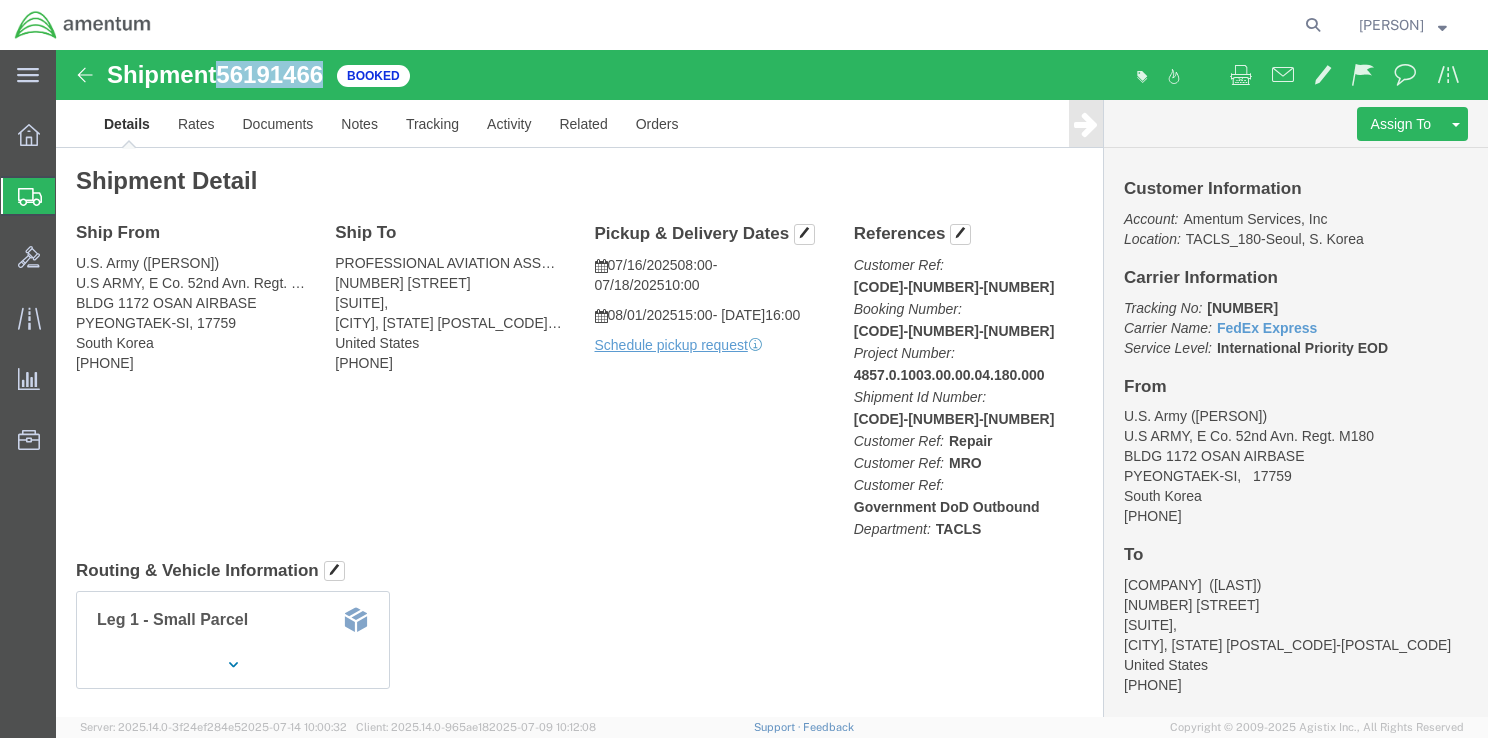 drag, startPoint x: 172, startPoint y: 33, endPoint x: 271, endPoint y: 29, distance: 99.08077 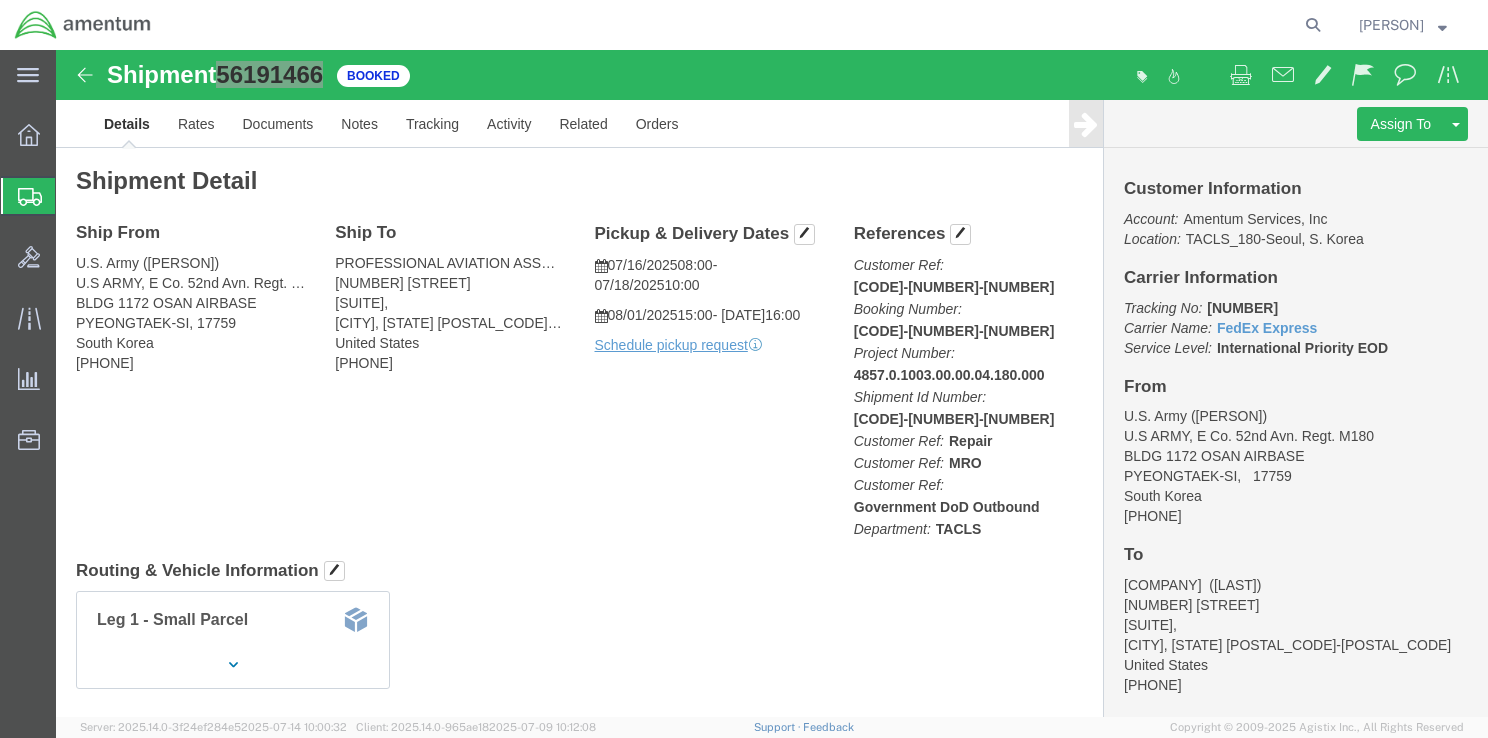 click 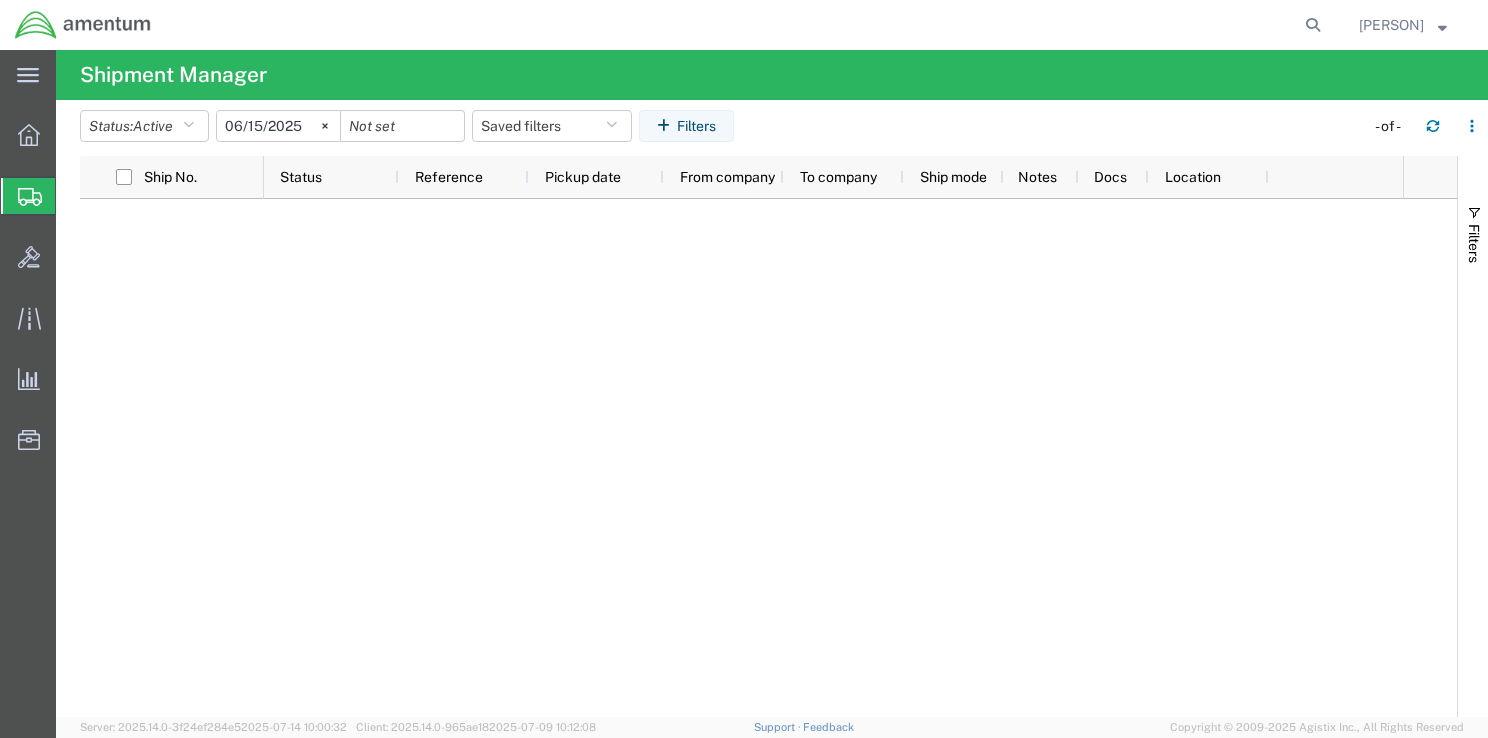 click on "Shipments" 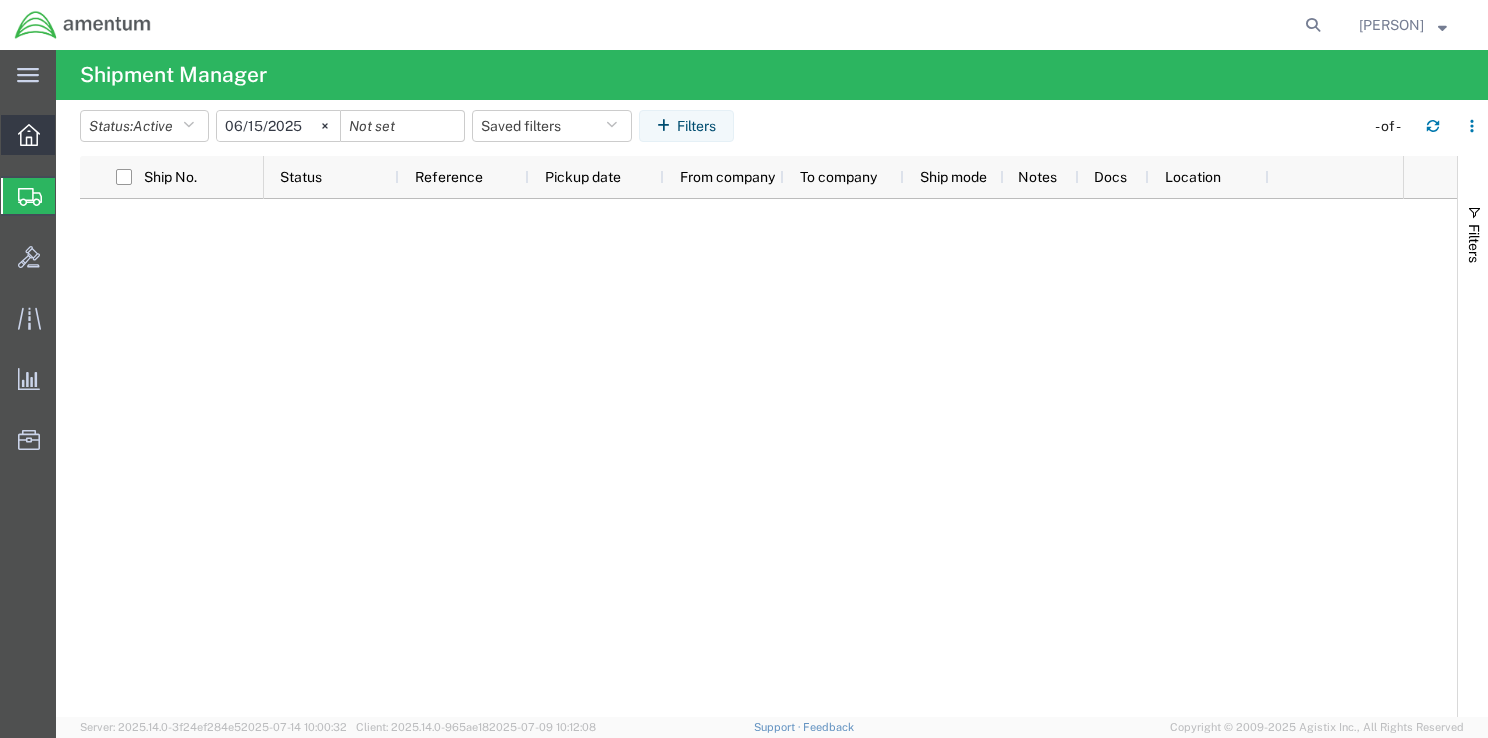 click 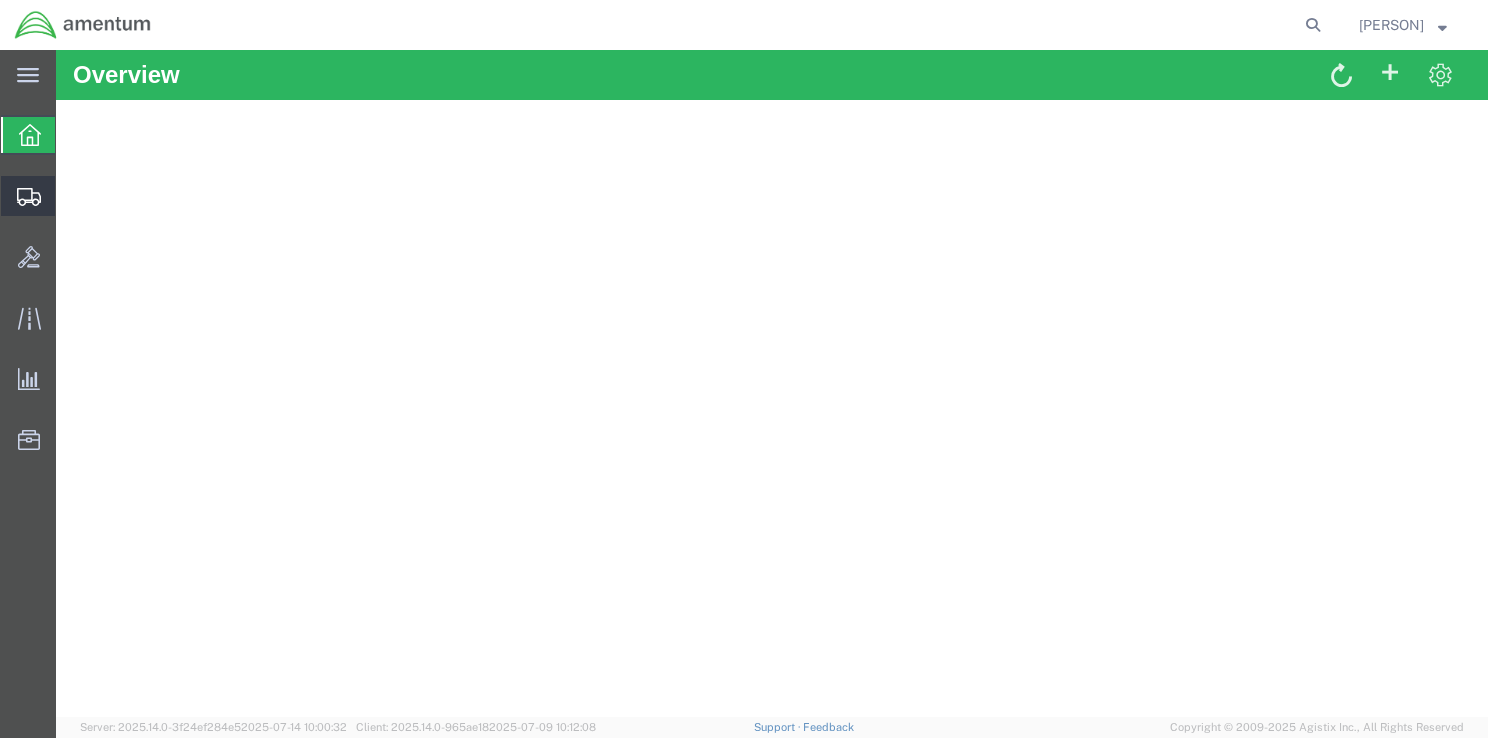 scroll, scrollTop: 0, scrollLeft: 0, axis: both 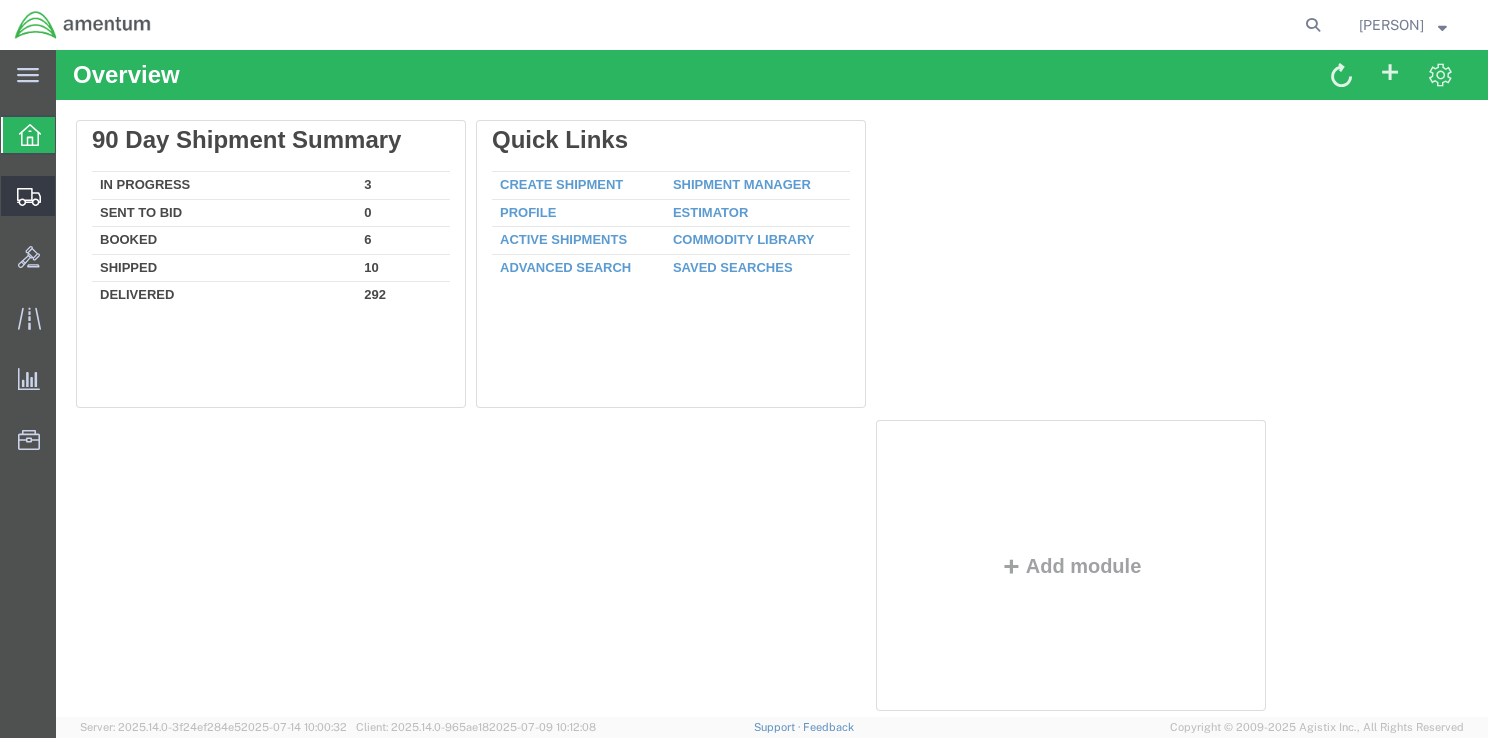 click 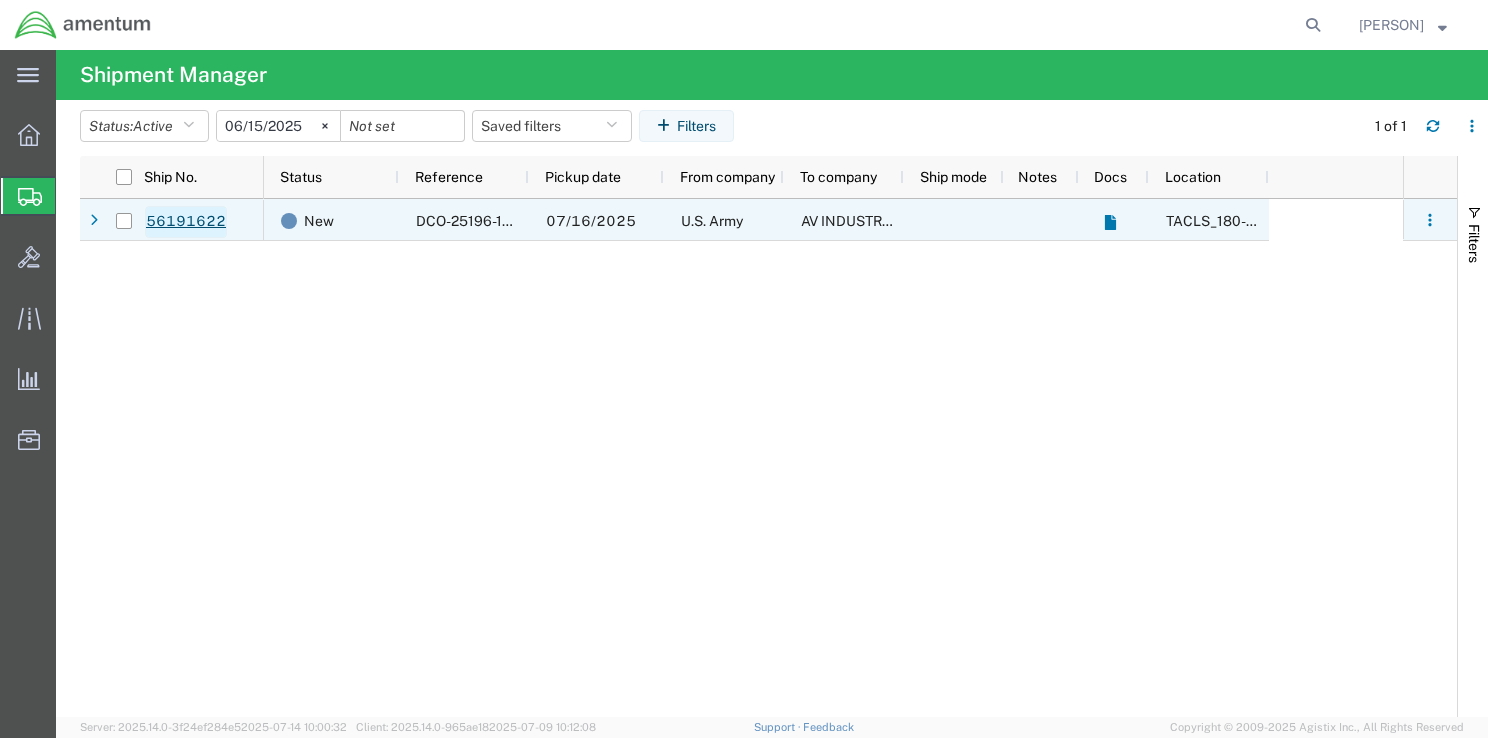 click on "56191622" 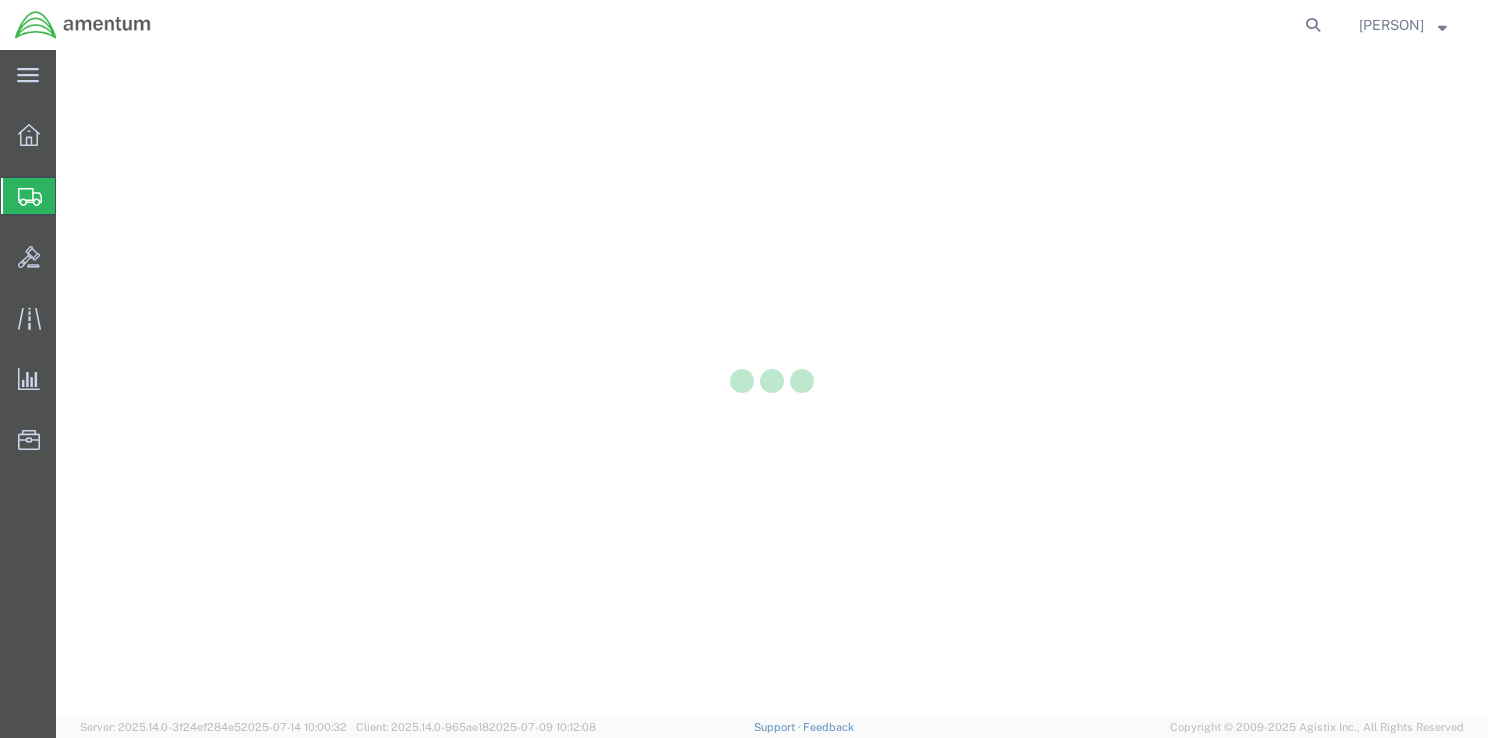scroll, scrollTop: 0, scrollLeft: 0, axis: both 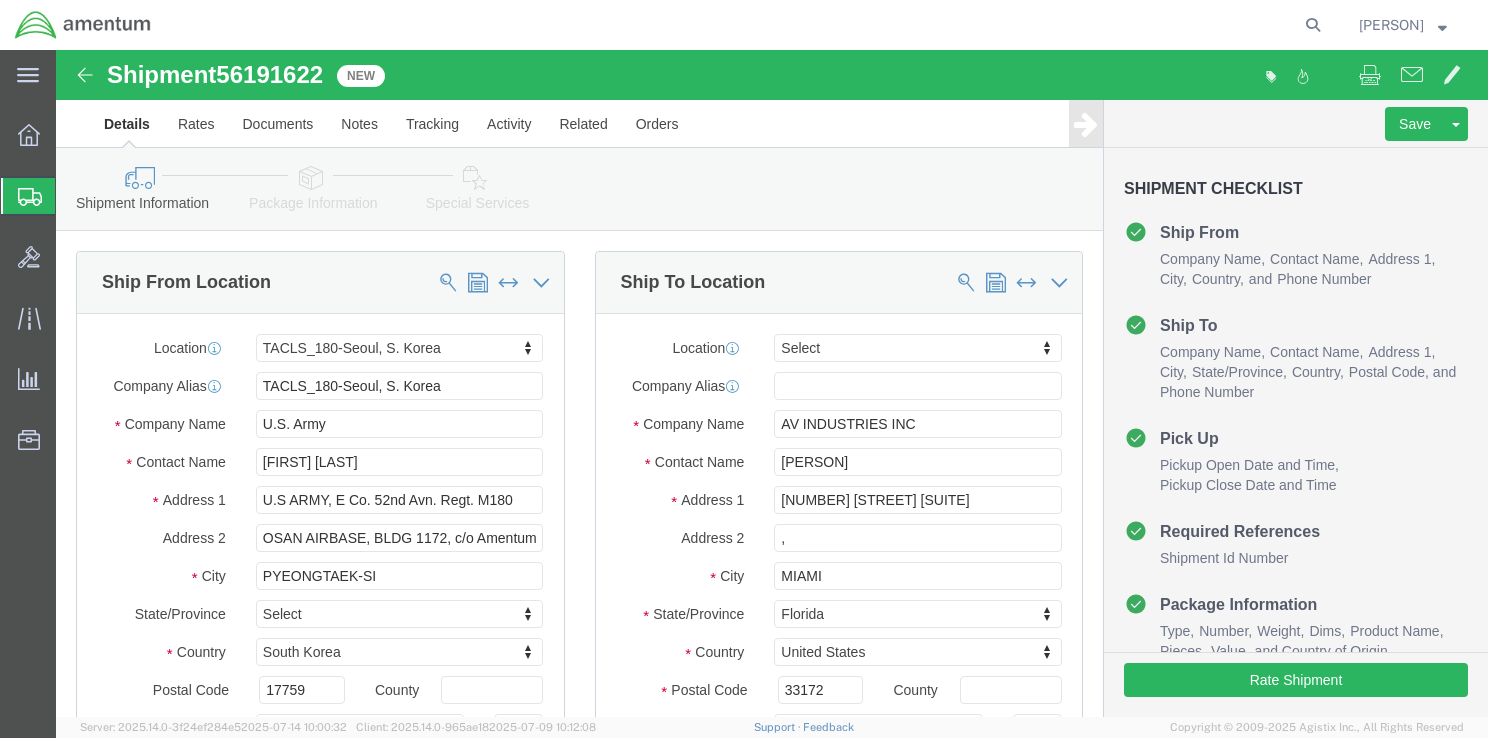 select on "42679" 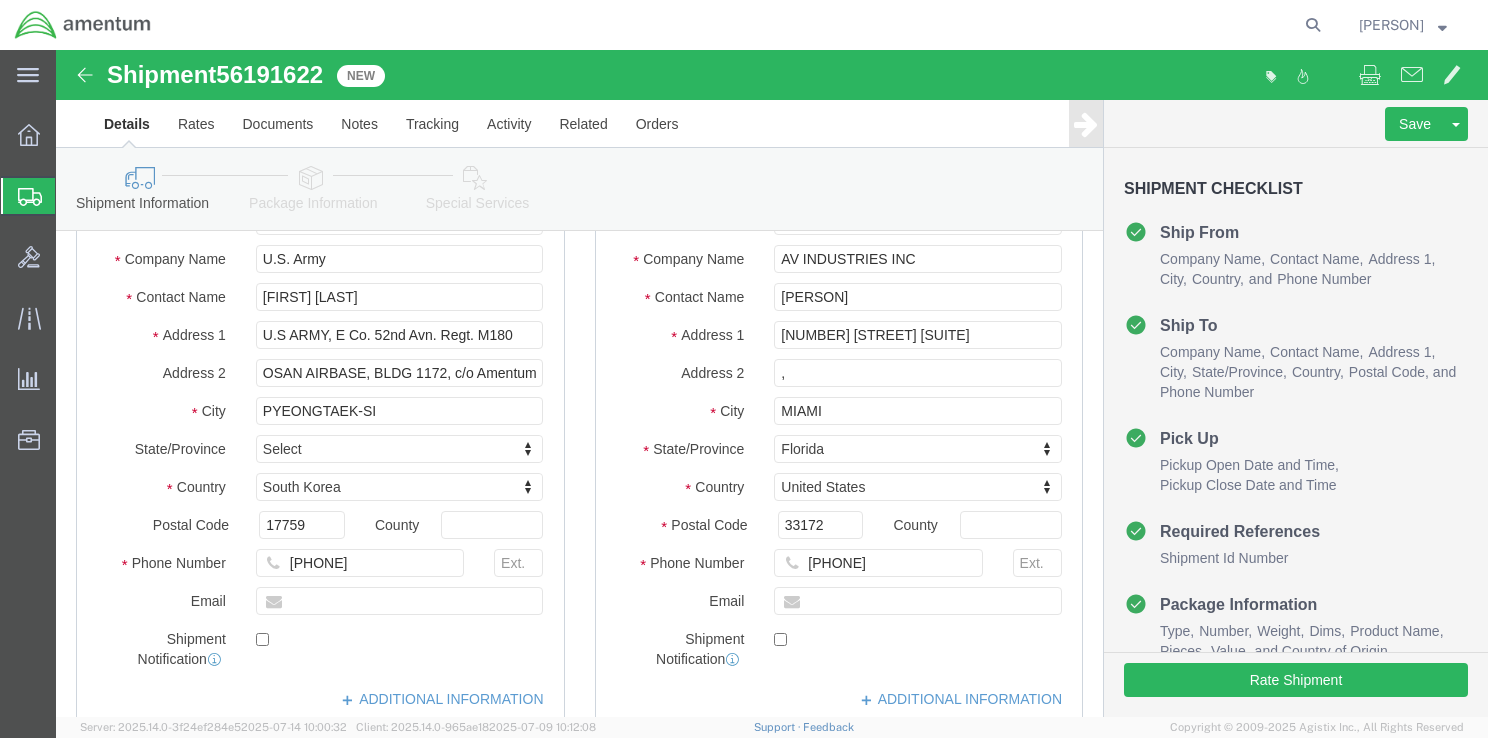 scroll, scrollTop: 200, scrollLeft: 0, axis: vertical 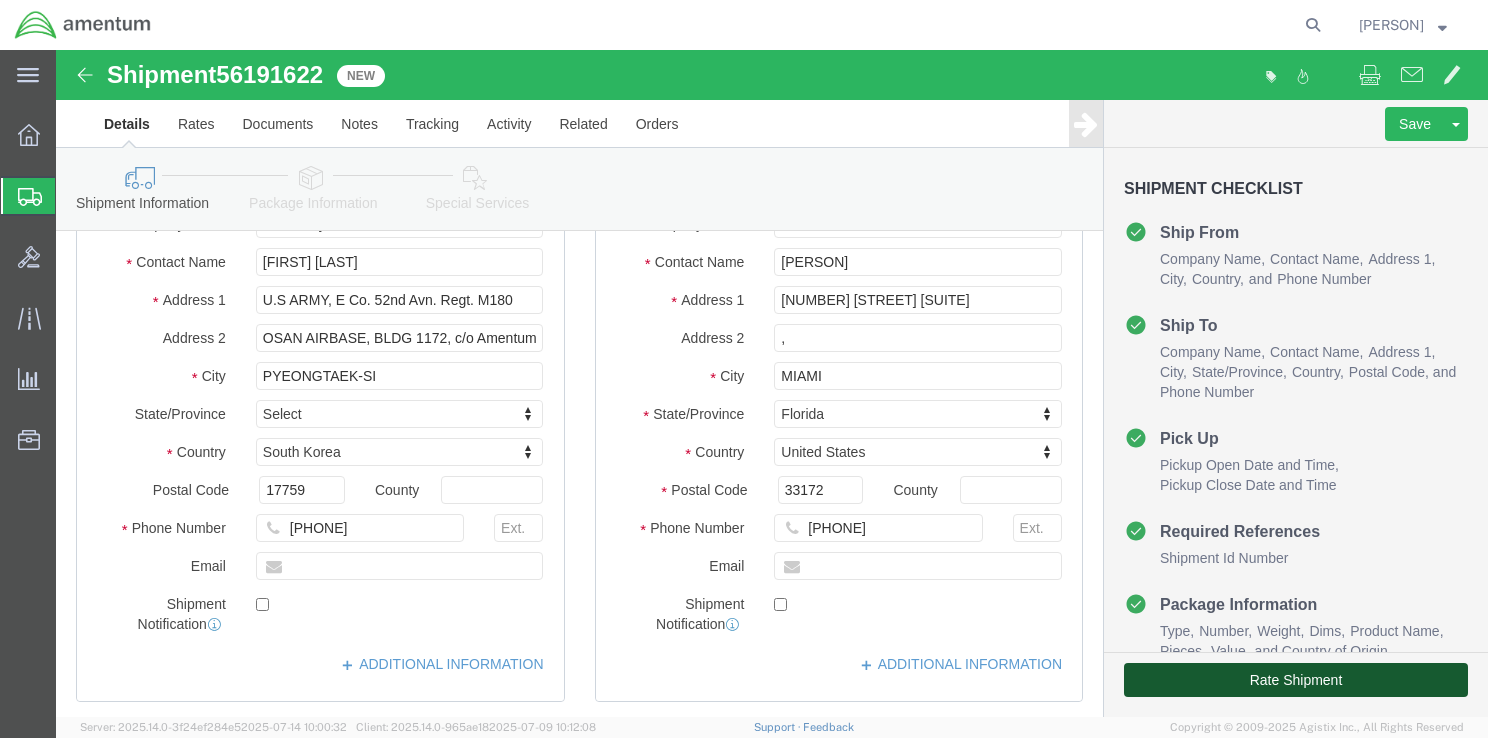 click on "Rate Shipment" 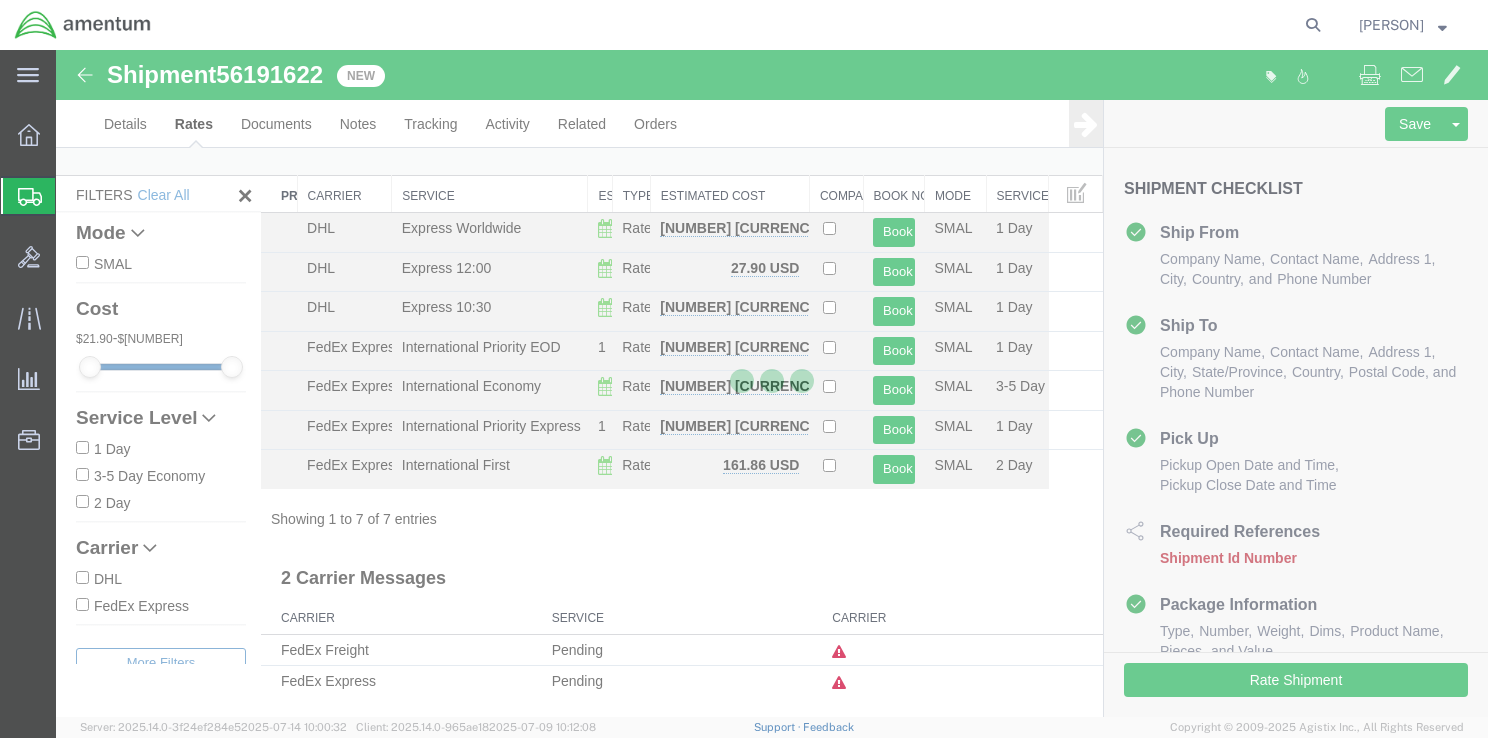 scroll, scrollTop: 11, scrollLeft: 0, axis: vertical 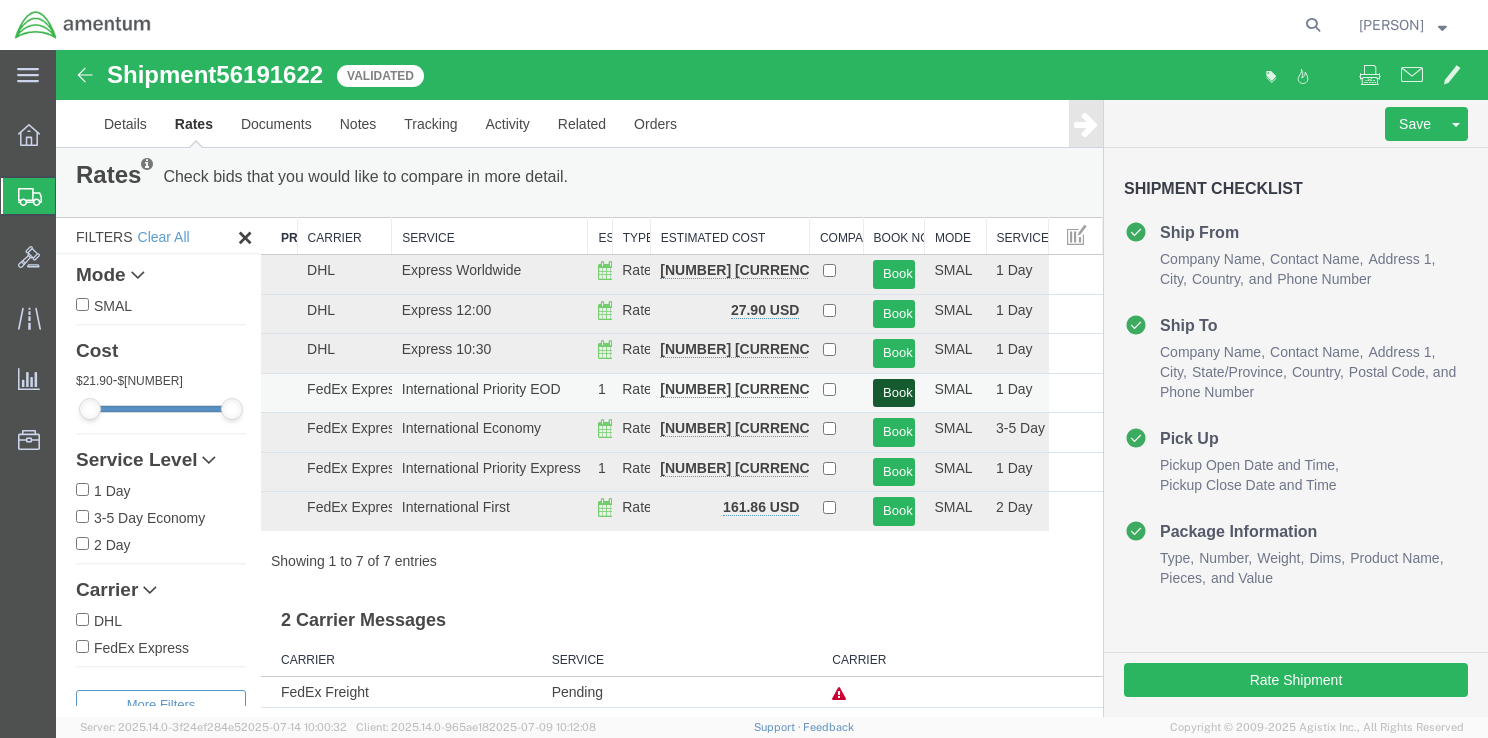click on "Book" at bounding box center (893, 393) 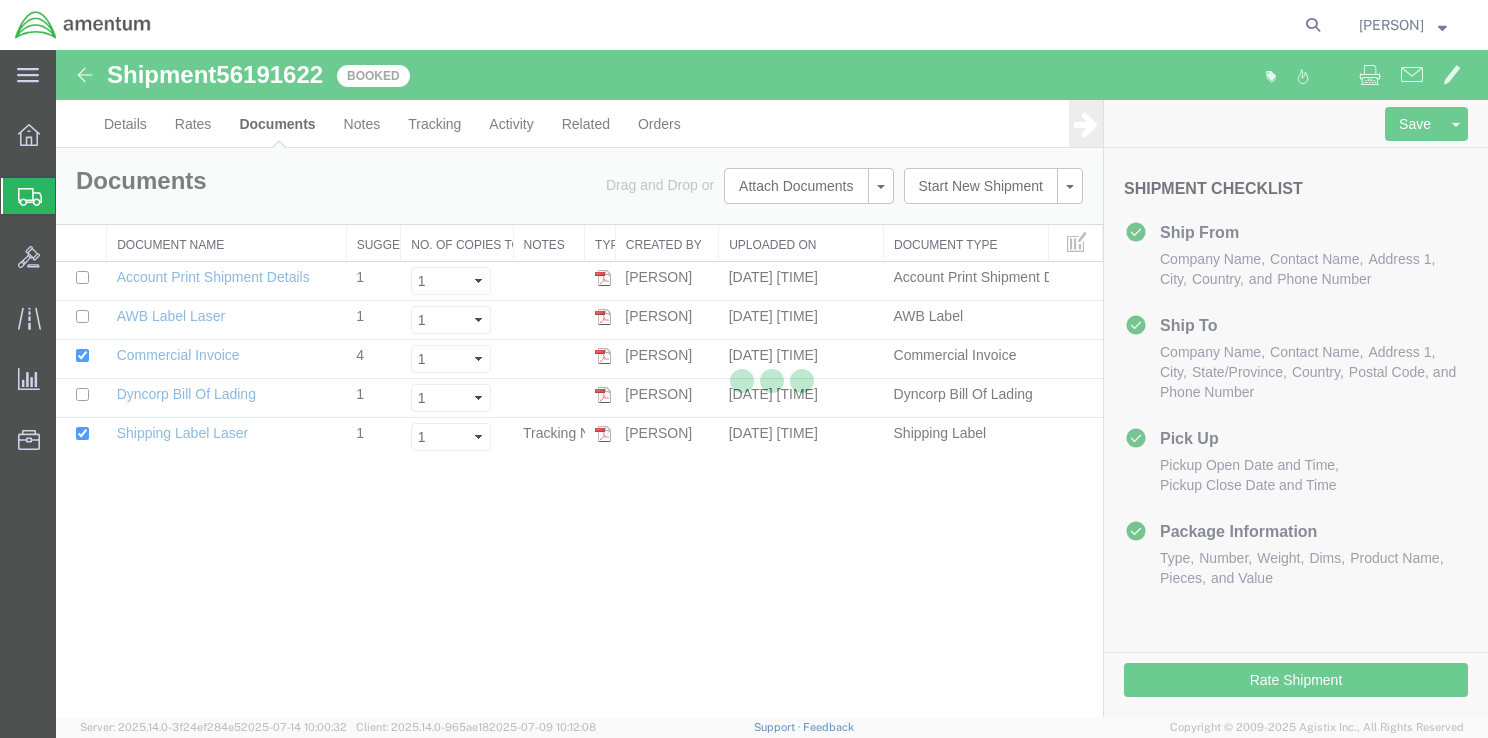 scroll, scrollTop: 0, scrollLeft: 0, axis: both 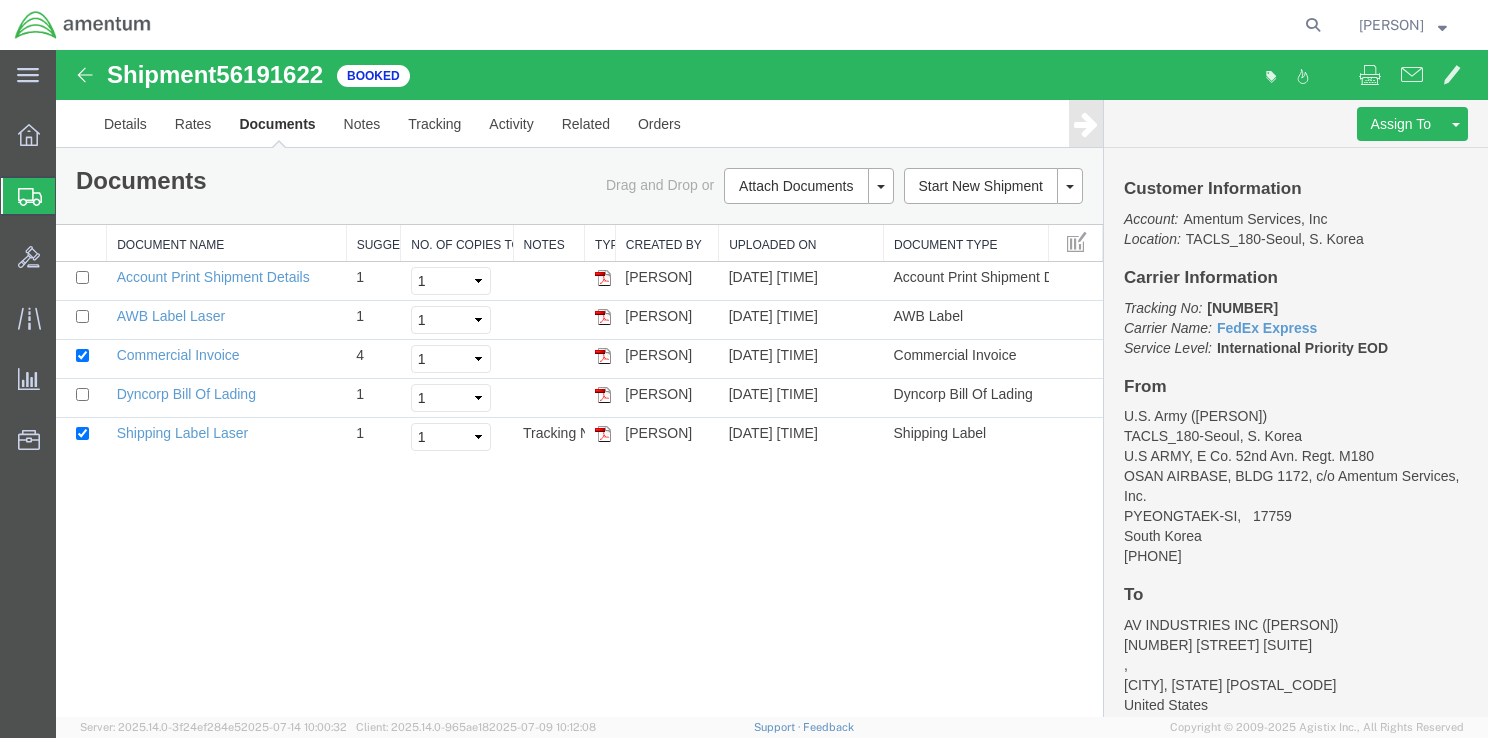 drag, startPoint x: 255, startPoint y: 432, endPoint x: 901, endPoint y: 511, distance: 650.81256 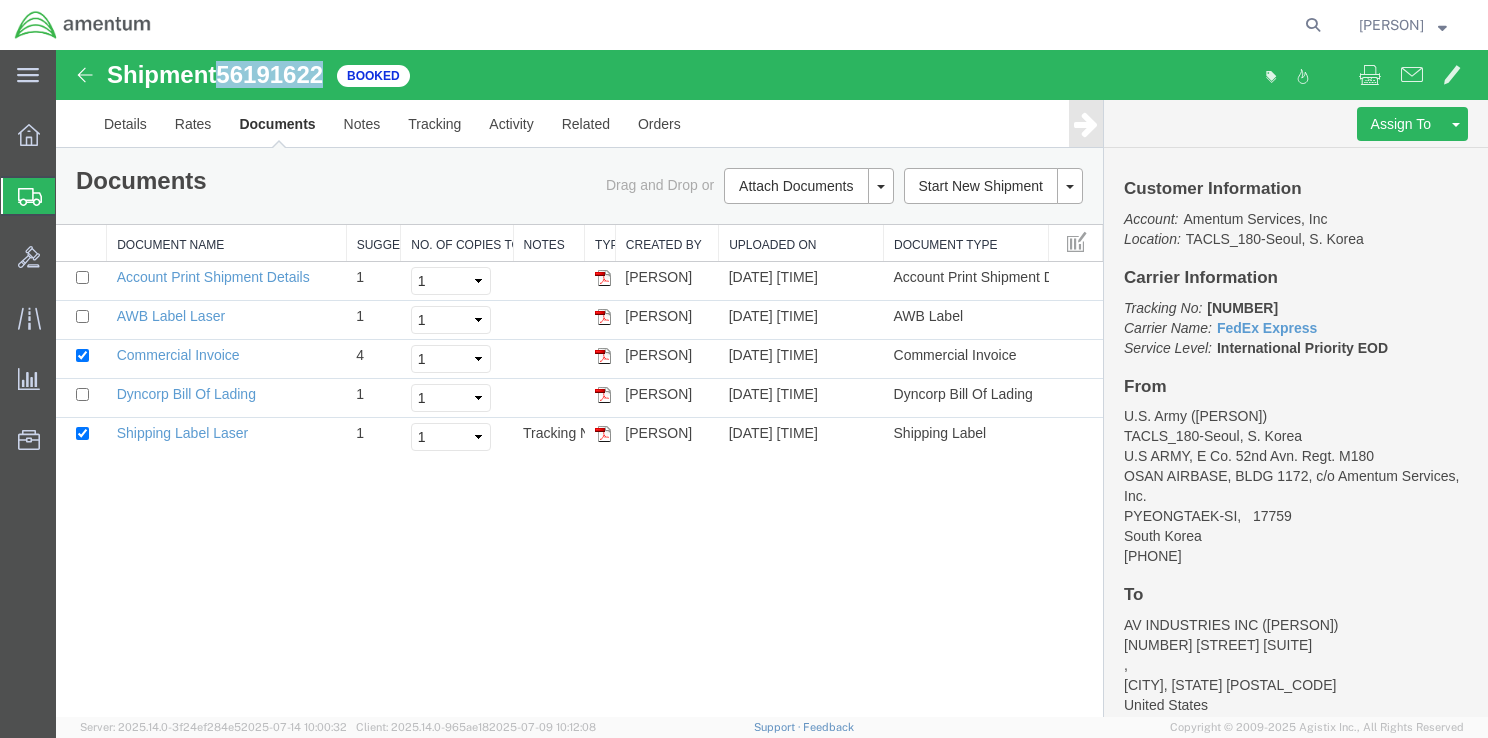 drag, startPoint x: 229, startPoint y: 77, endPoint x: 323, endPoint y: 75, distance: 94.02127 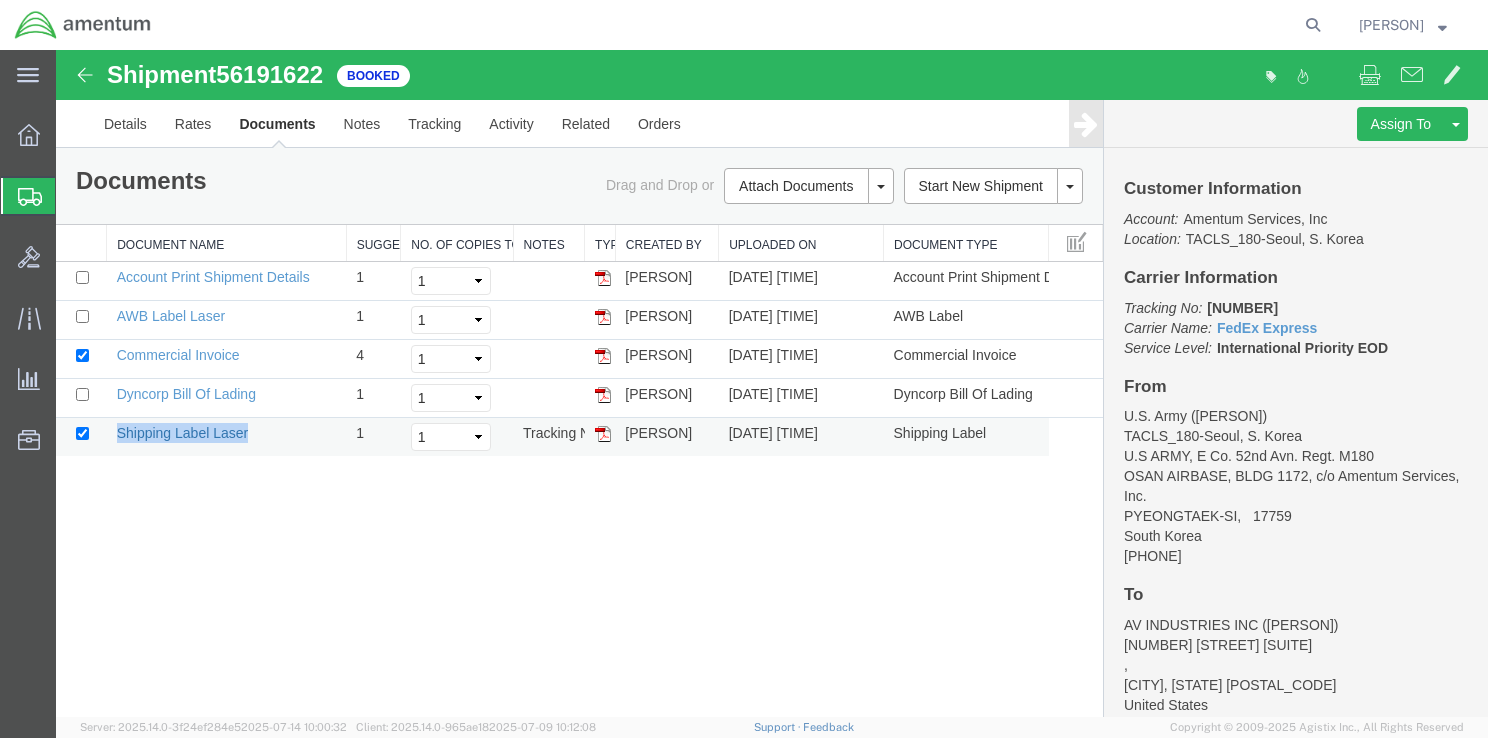 drag, startPoint x: 248, startPoint y: 433, endPoint x: 118, endPoint y: 434, distance: 130.00385 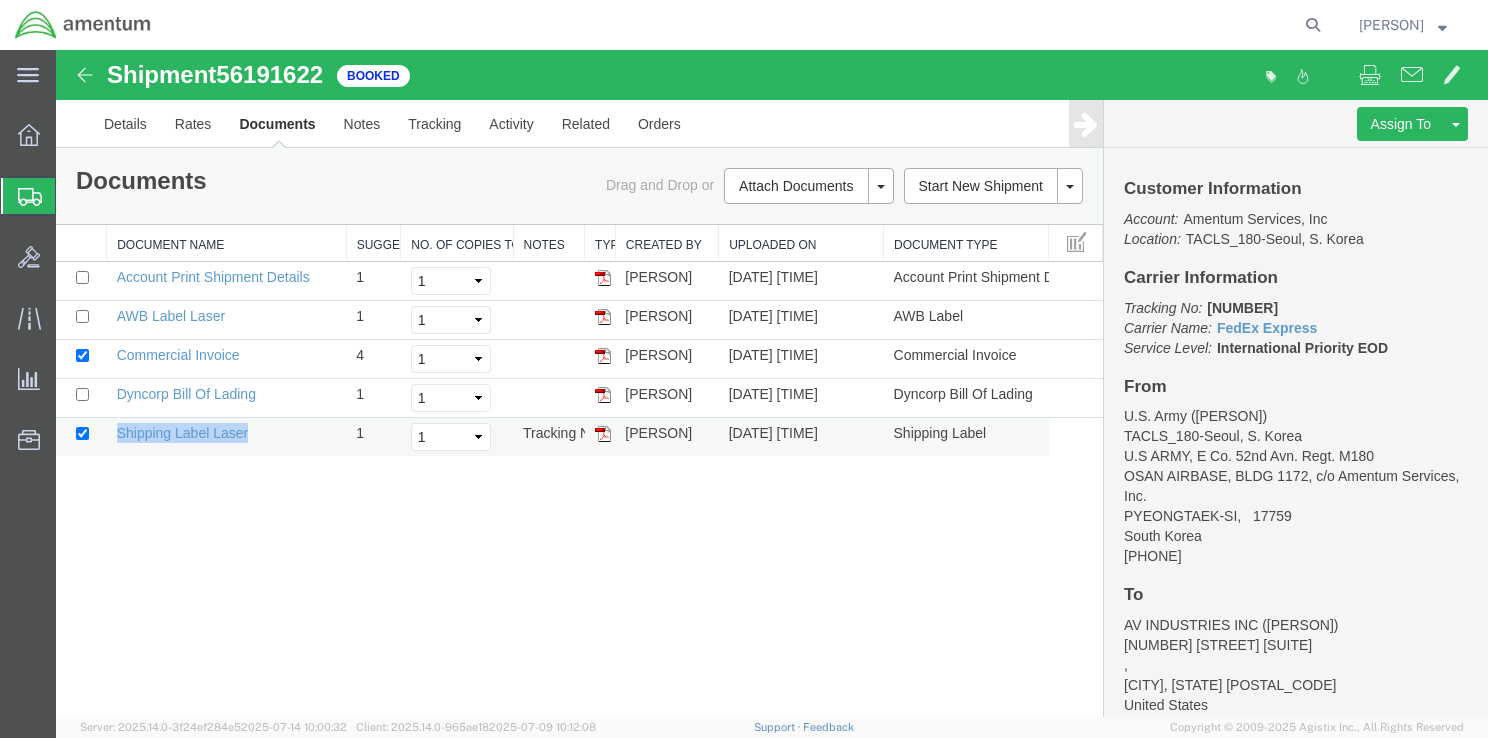 click at bounding box center [603, 434] 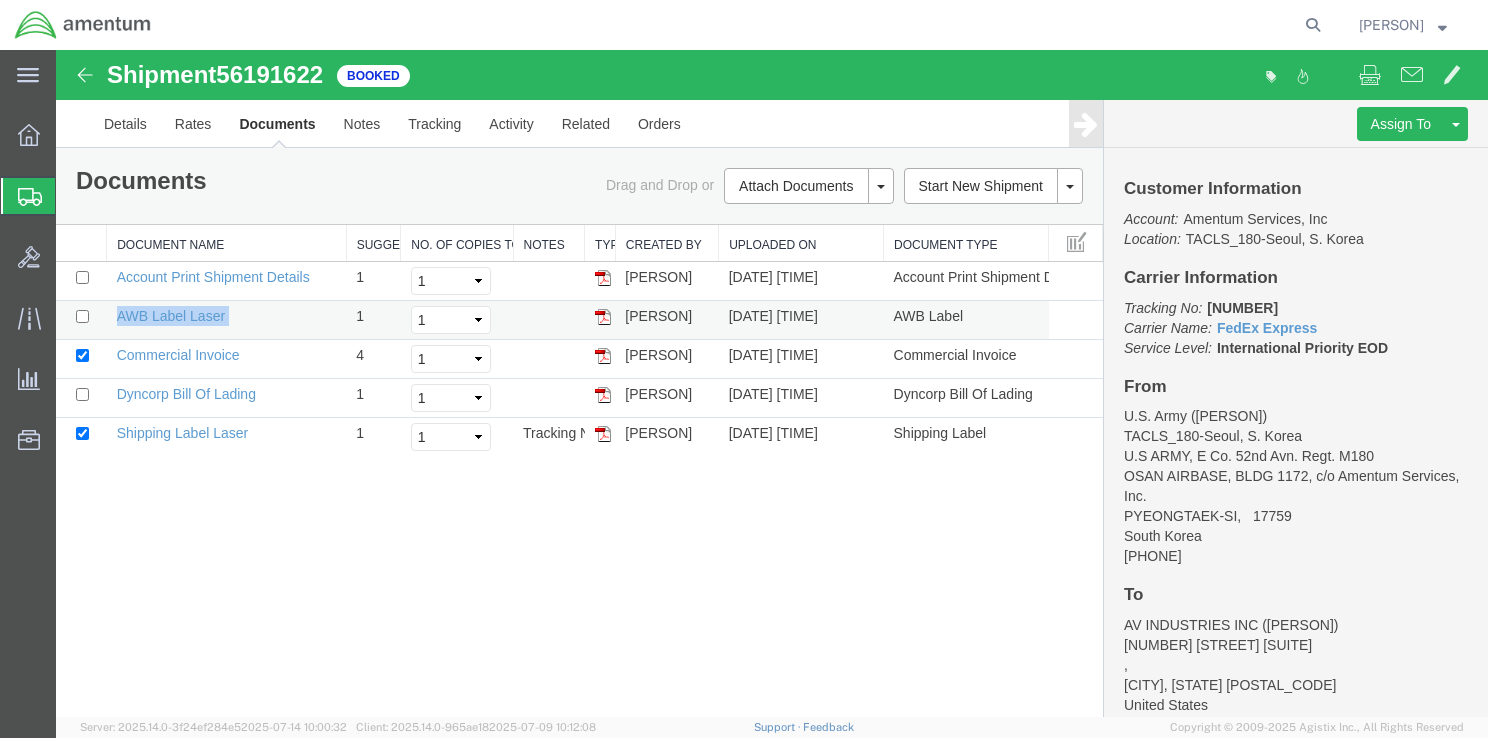drag, startPoint x: 243, startPoint y: 324, endPoint x: 117, endPoint y: 322, distance: 126.01587 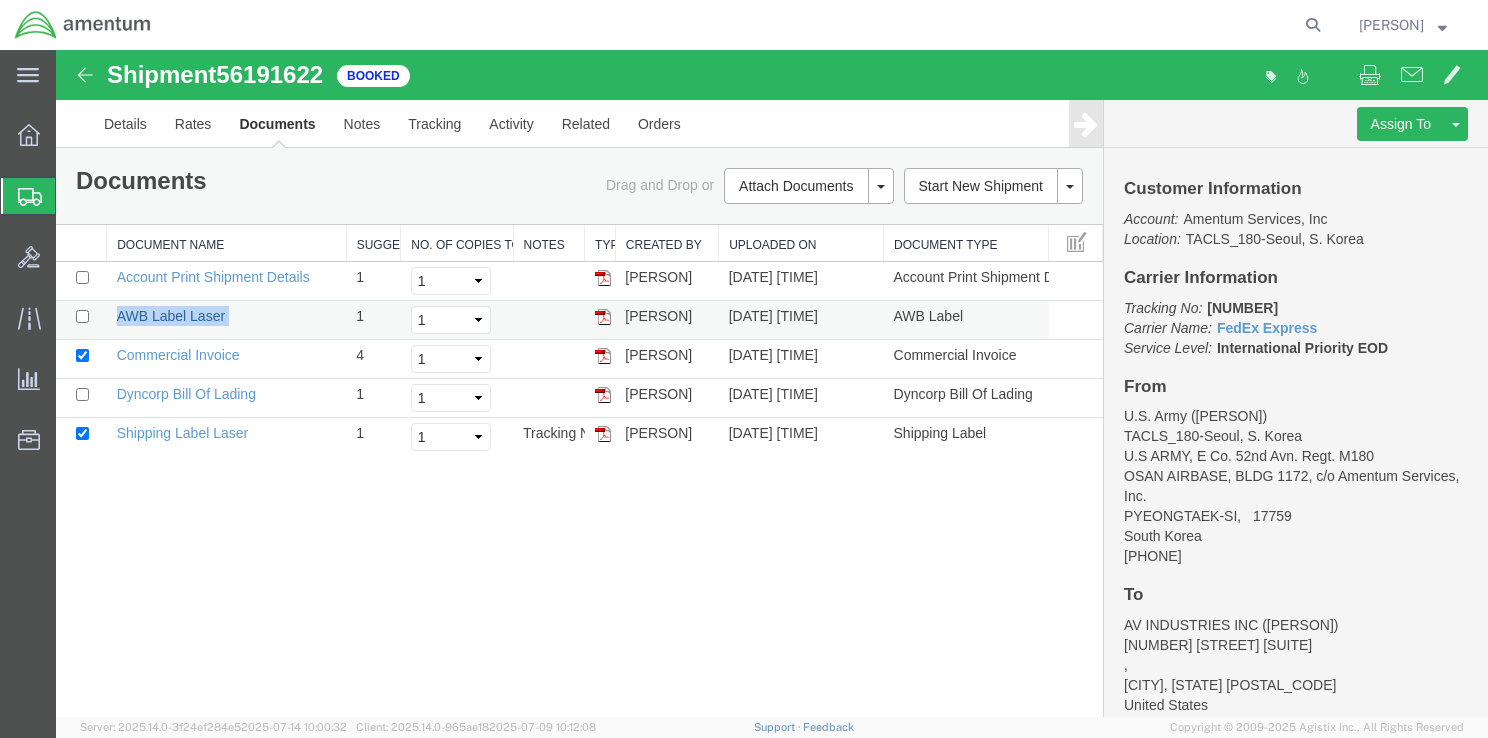 drag, startPoint x: 117, startPoint y: 322, endPoint x: 164, endPoint y: 333, distance: 48.270073 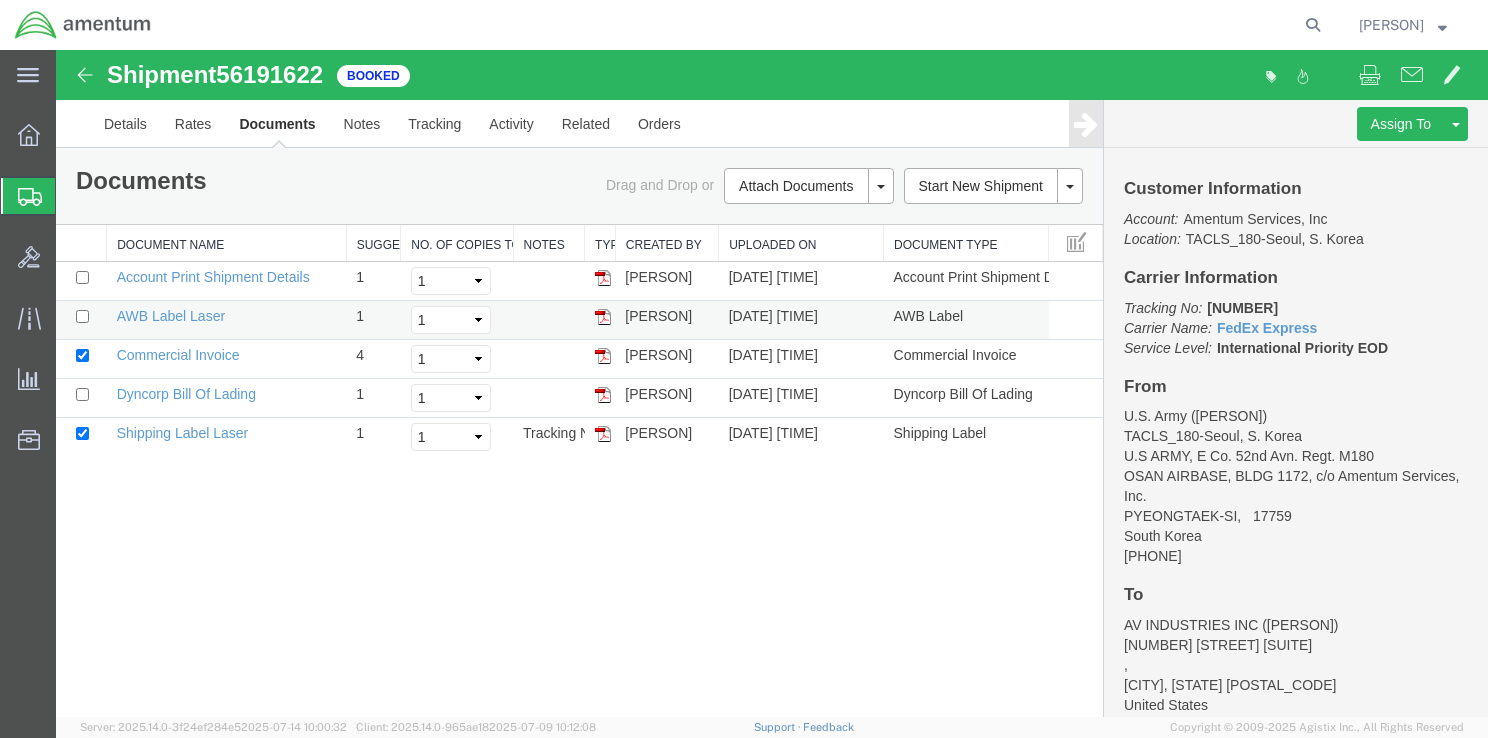 click at bounding box center (600, 320) 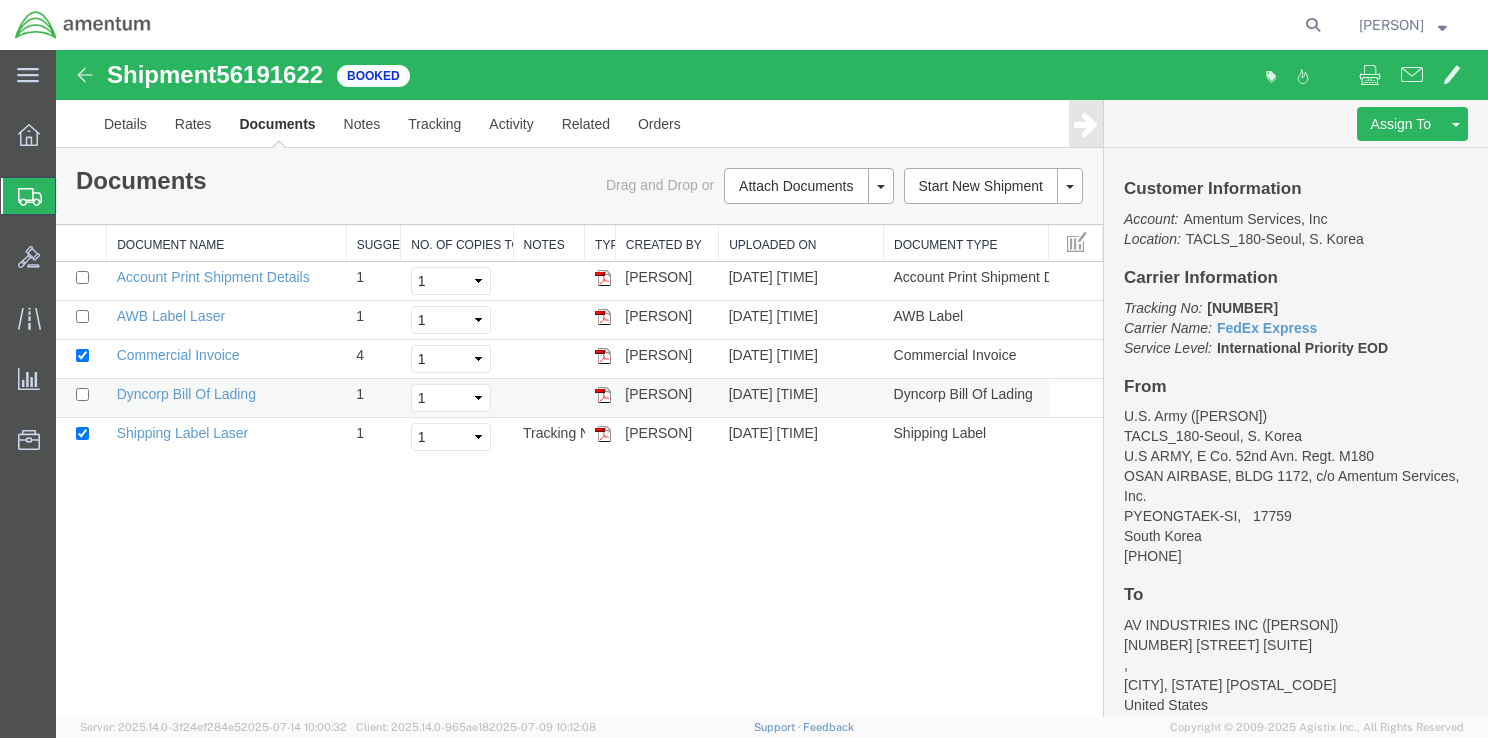 click on "Dyncorp Bill Of Lading" at bounding box center (226, 398) 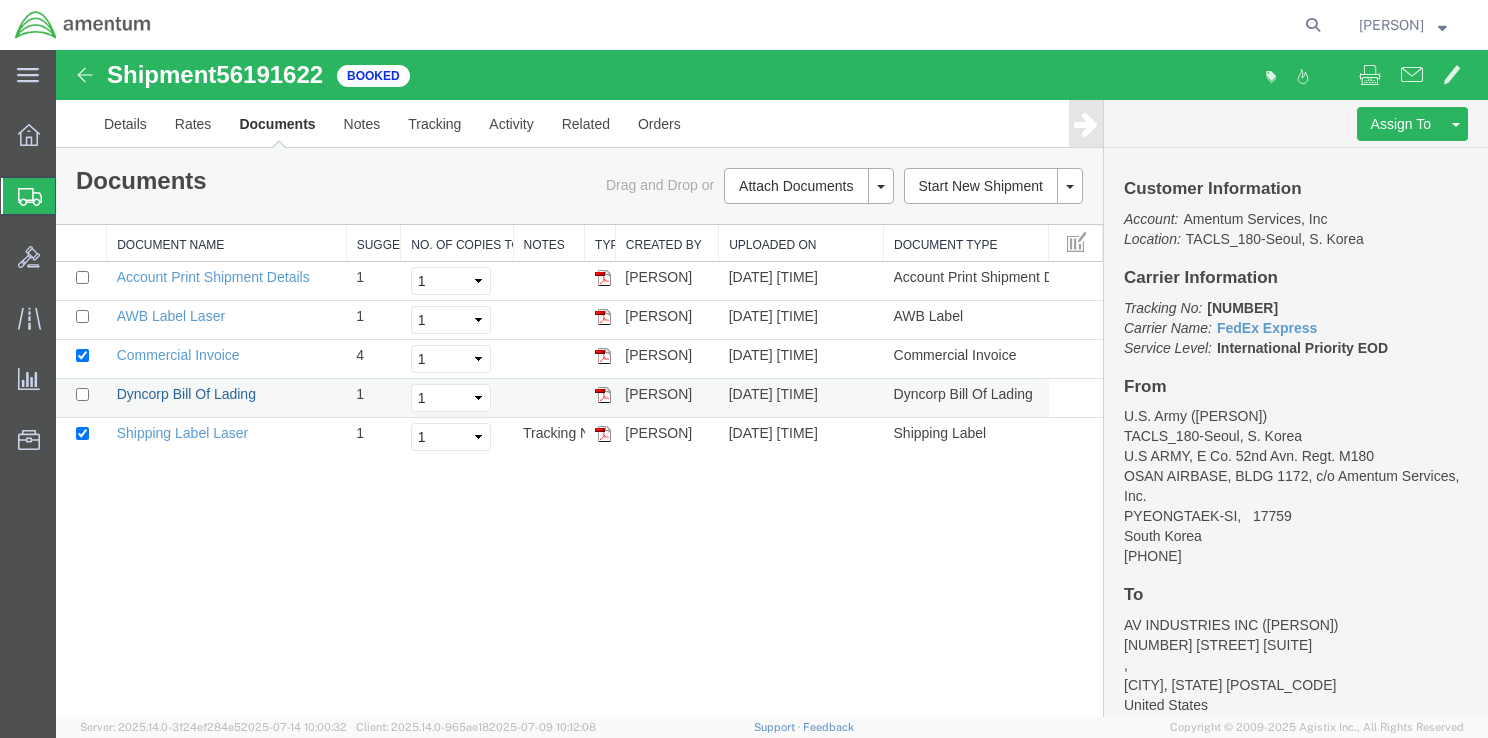 click on "Dyncorp Bill Of Lading" at bounding box center [186, 394] 